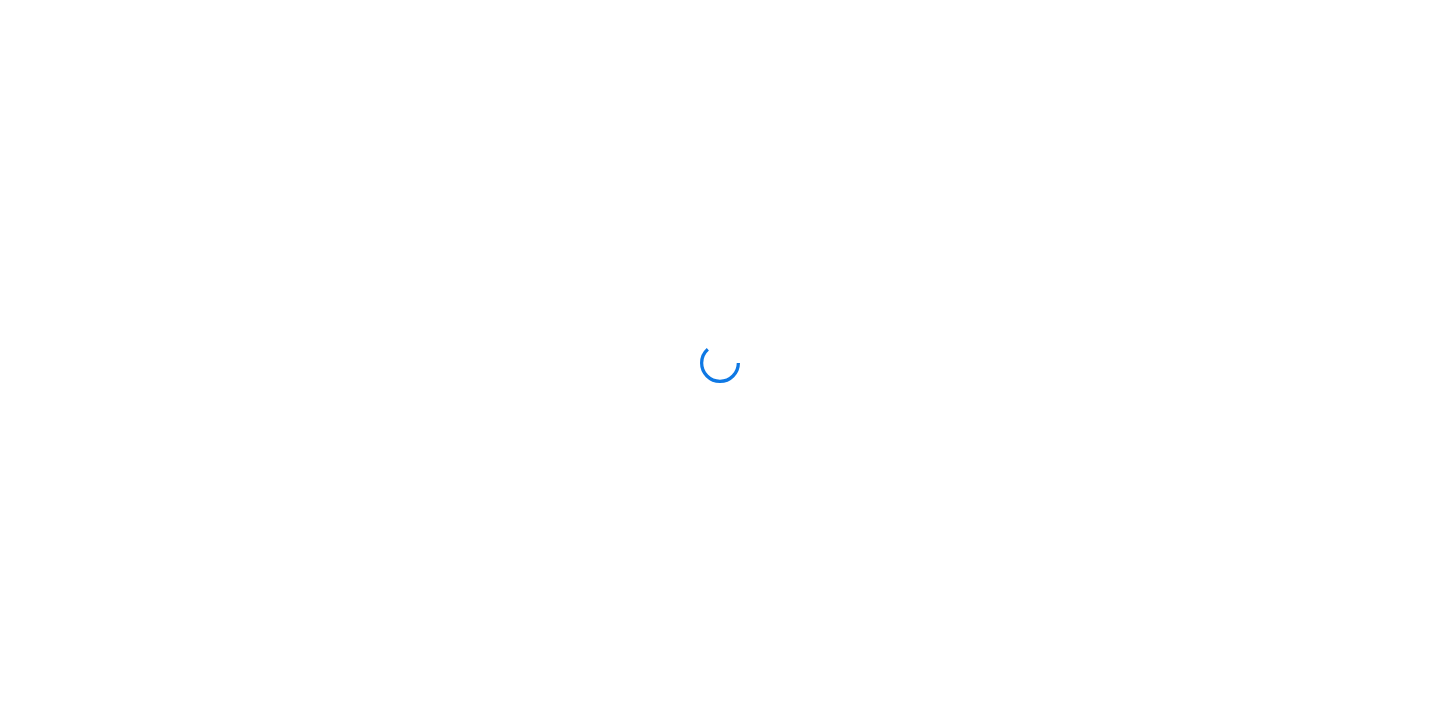 scroll, scrollTop: 0, scrollLeft: 0, axis: both 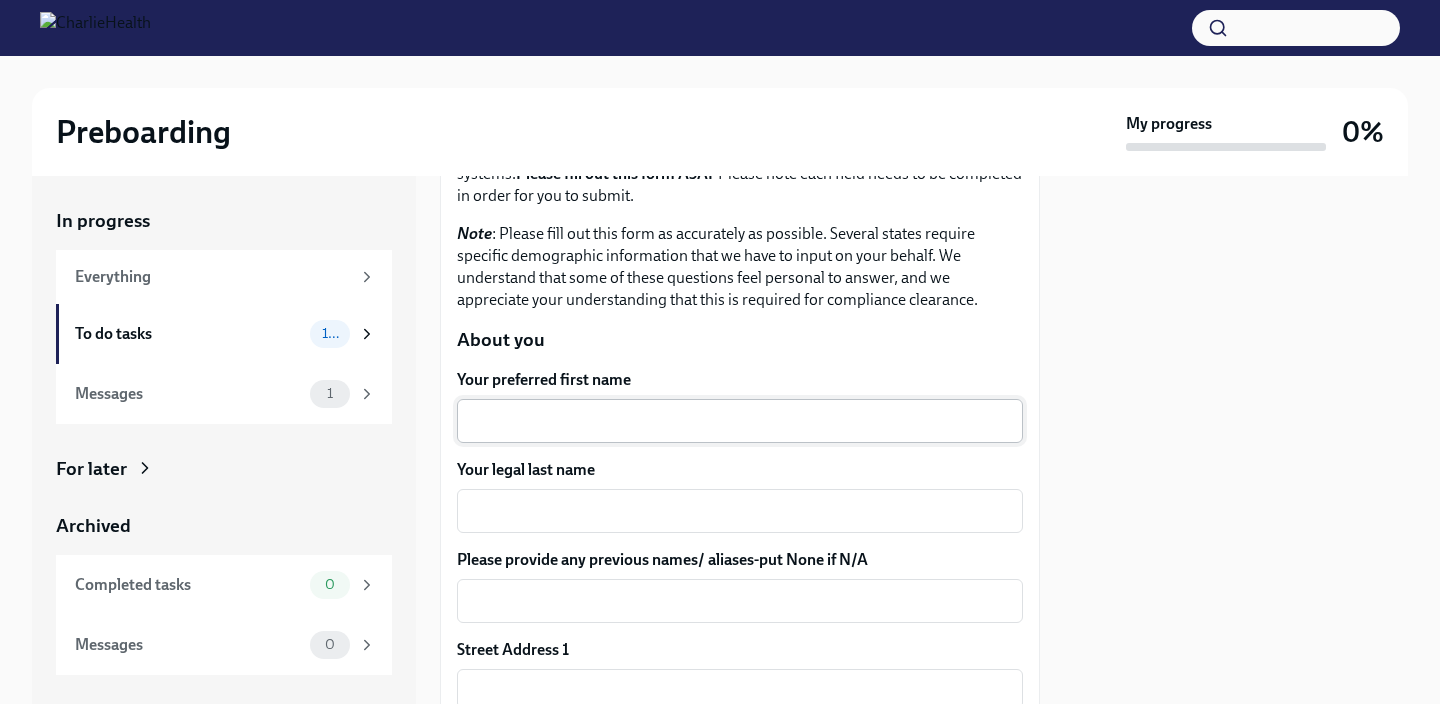 click on "x ​" at bounding box center [740, 421] 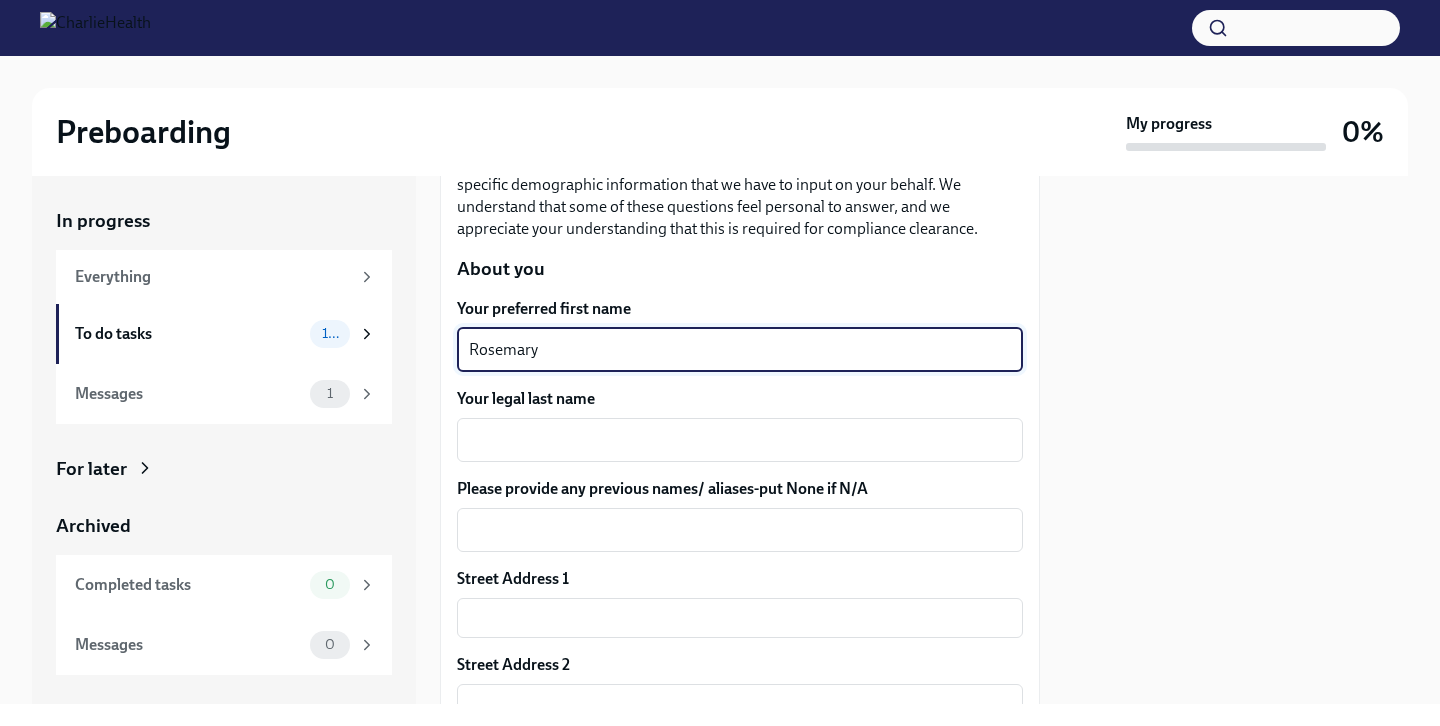 scroll, scrollTop: 253, scrollLeft: 0, axis: vertical 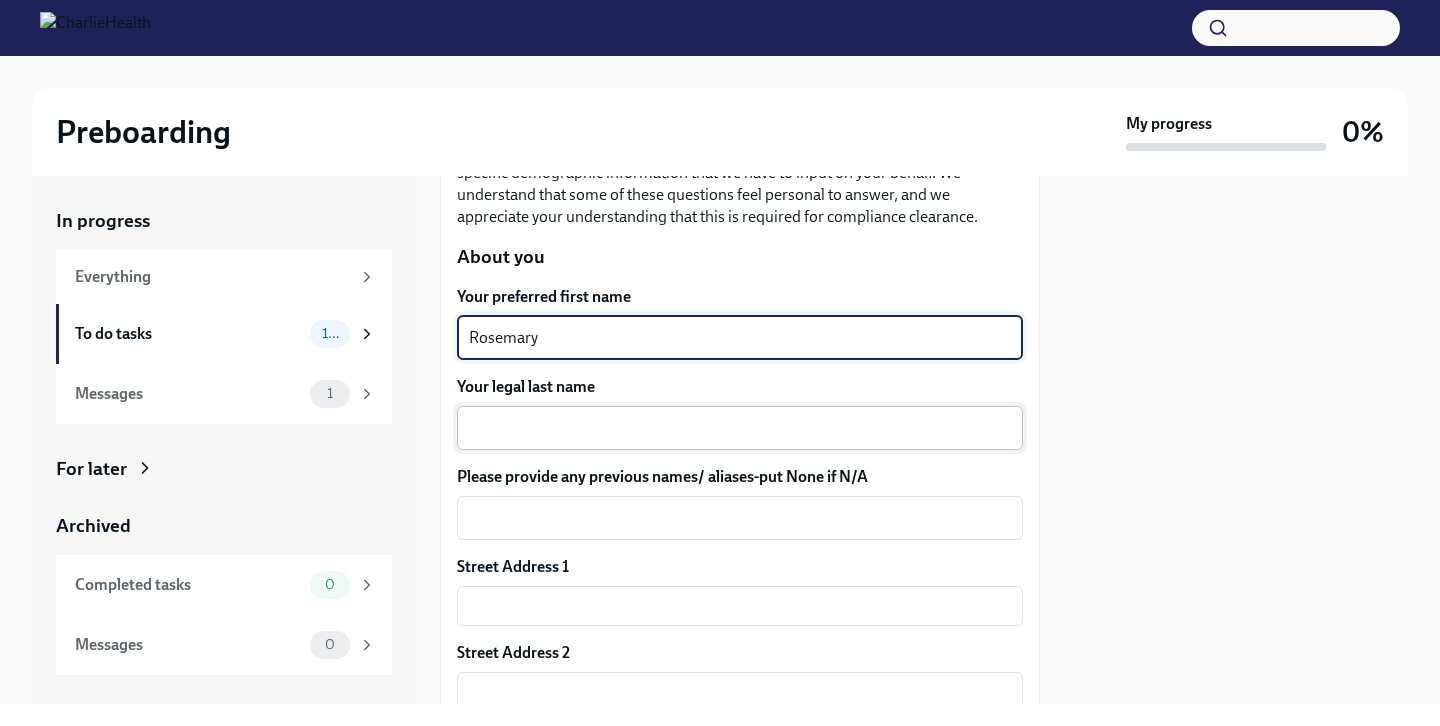 type on "Rosemary" 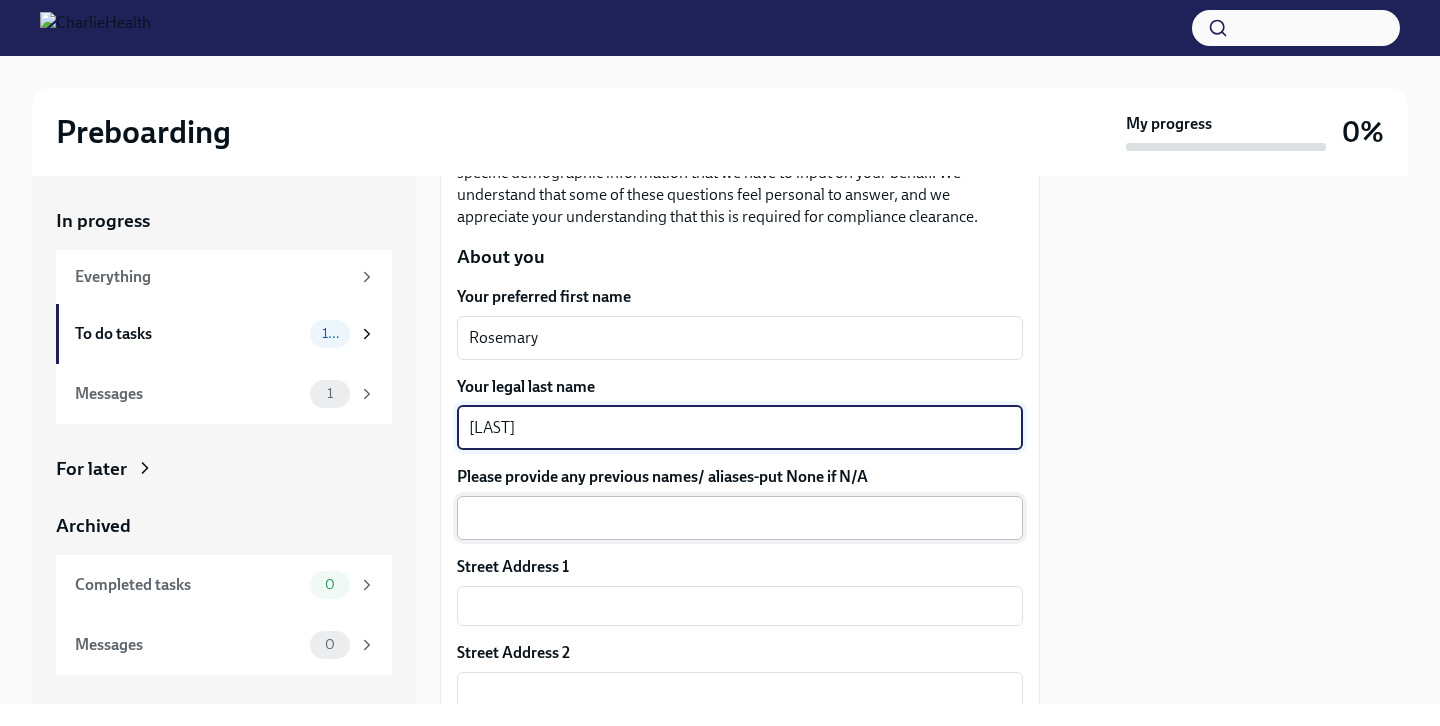type on "[LAST]" 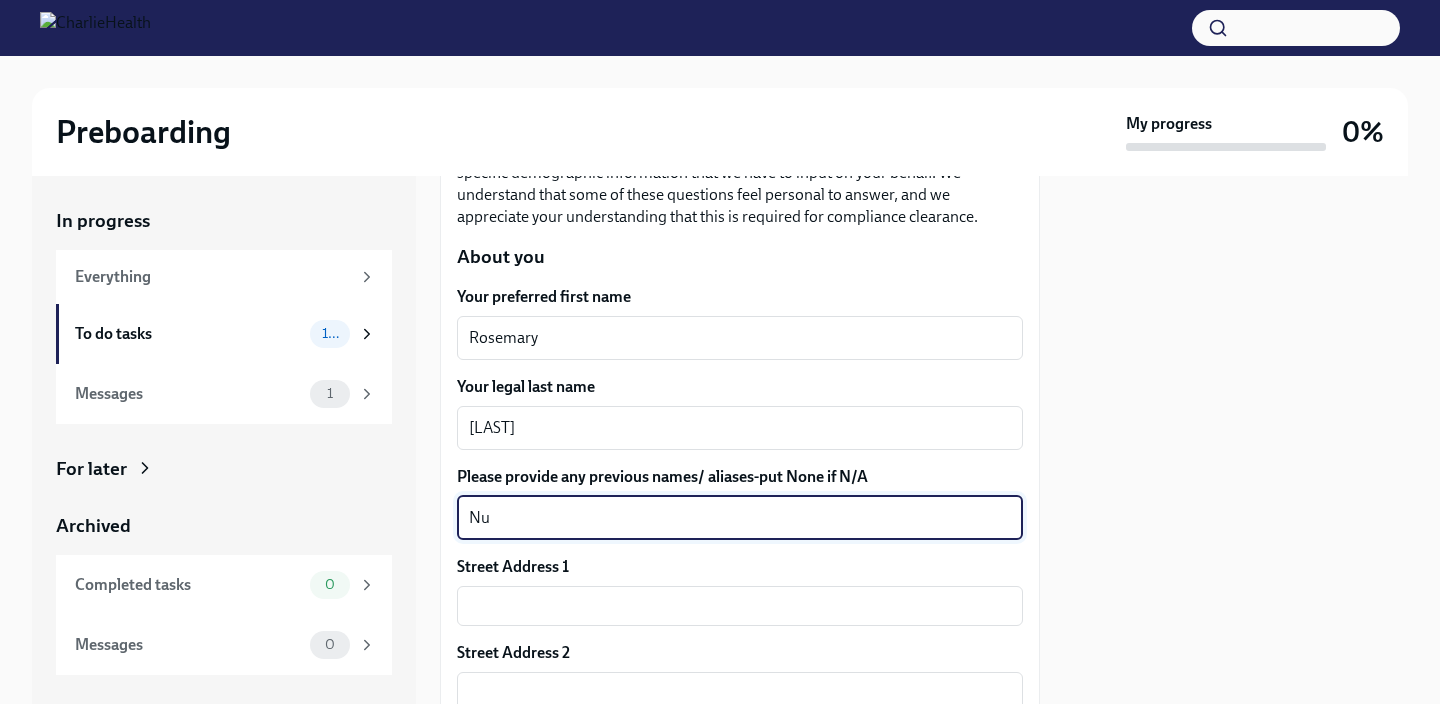 type on "N" 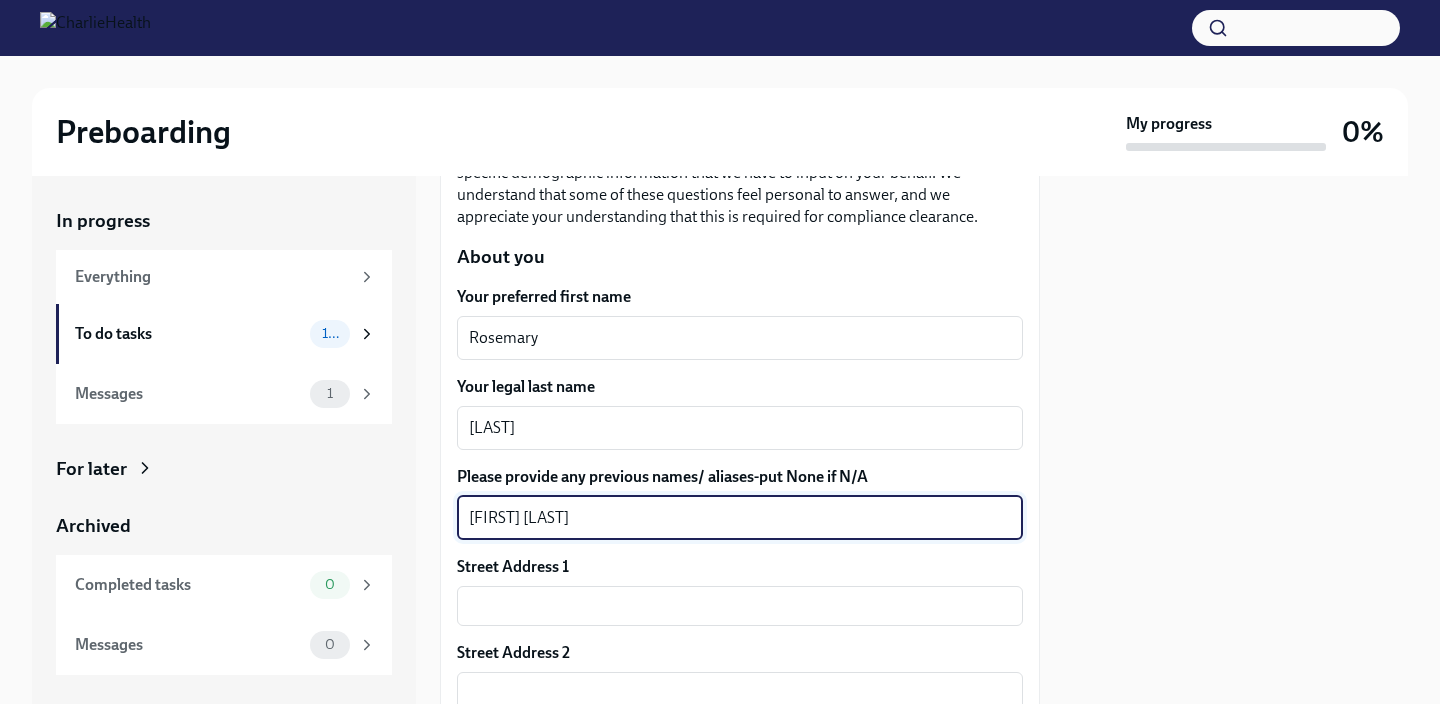 scroll, scrollTop: 393, scrollLeft: 0, axis: vertical 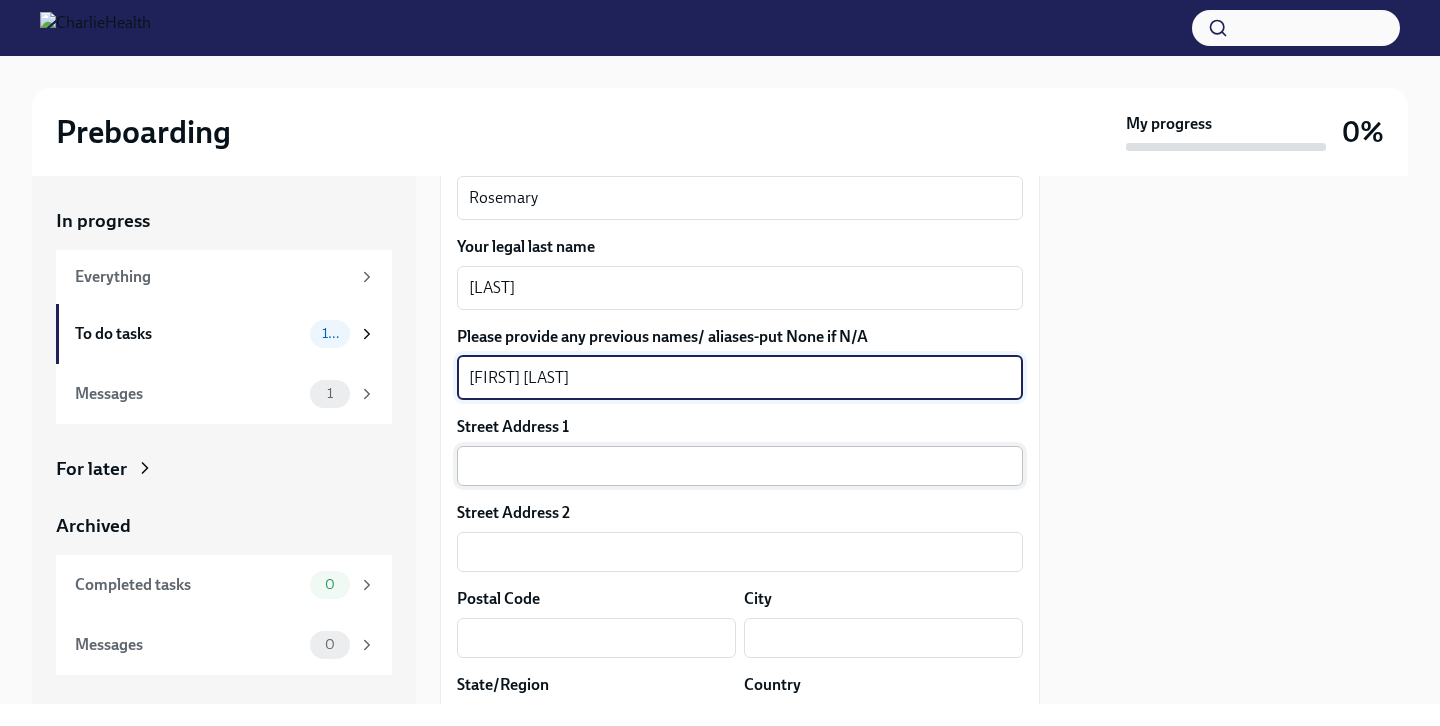 type on "[FIRST] [LAST]" 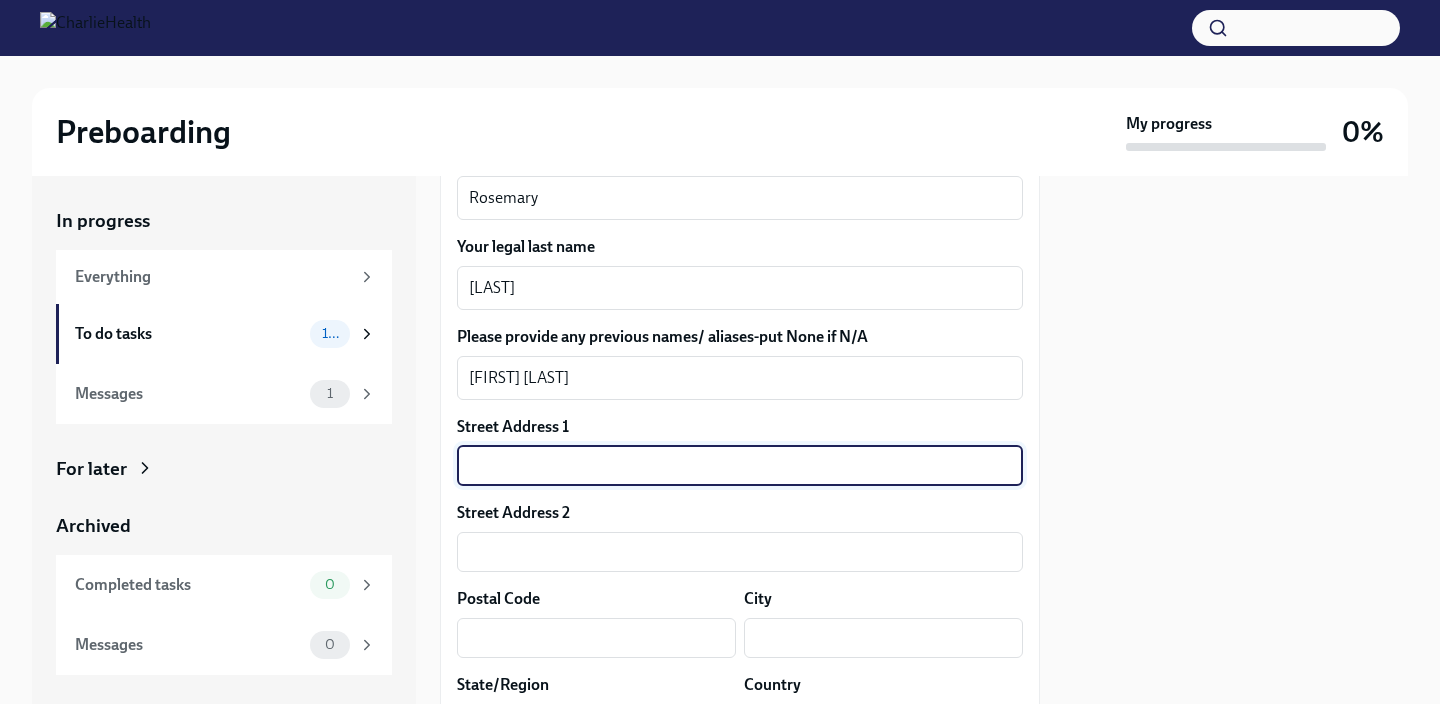 type on "[NUMBER] [STREET]" 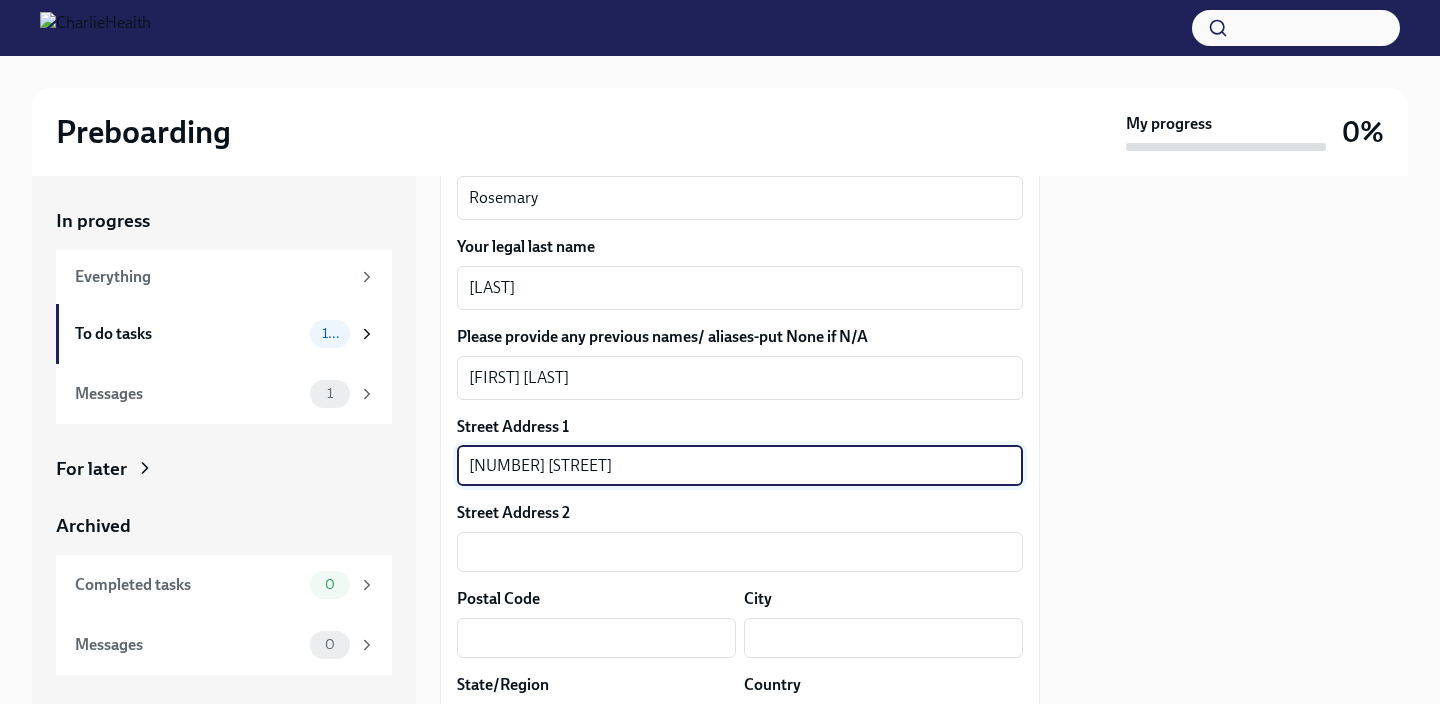 type on "[POSTAL CODE]" 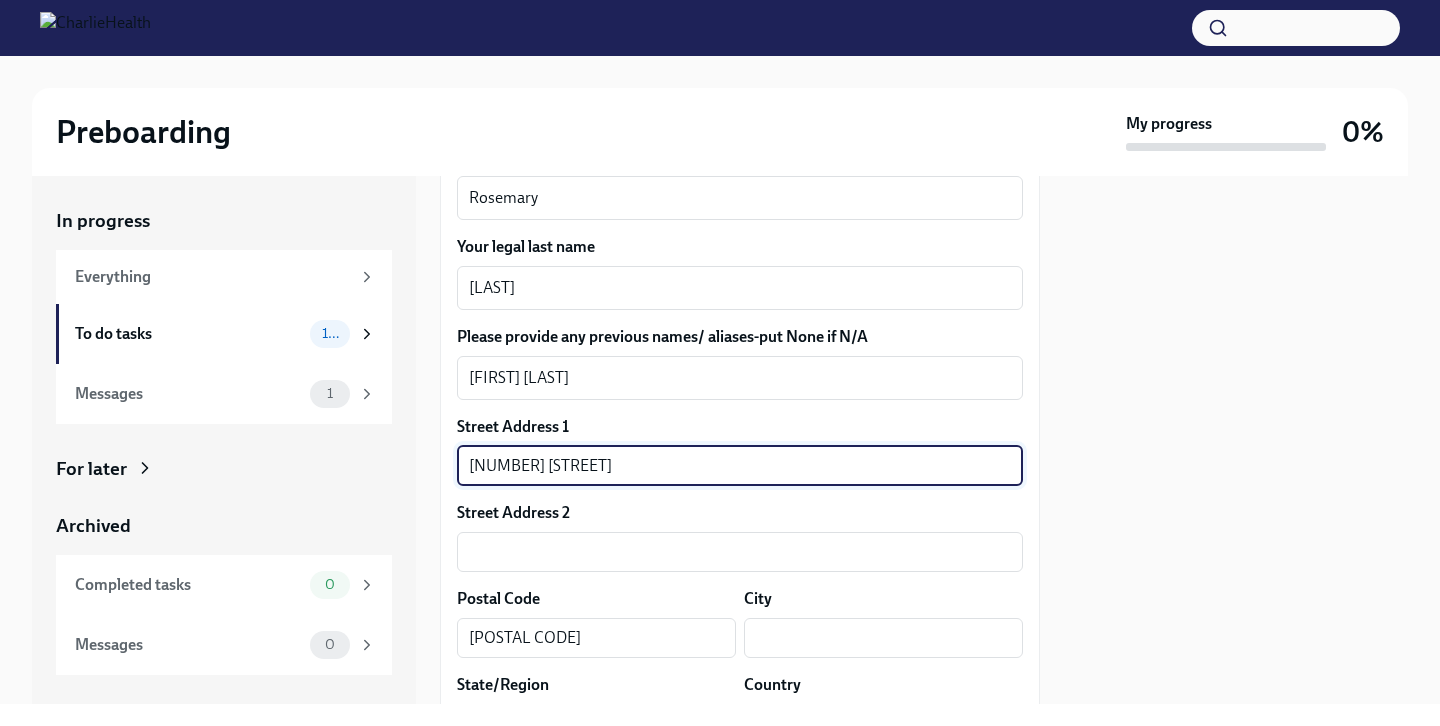 type on "Charlotte" 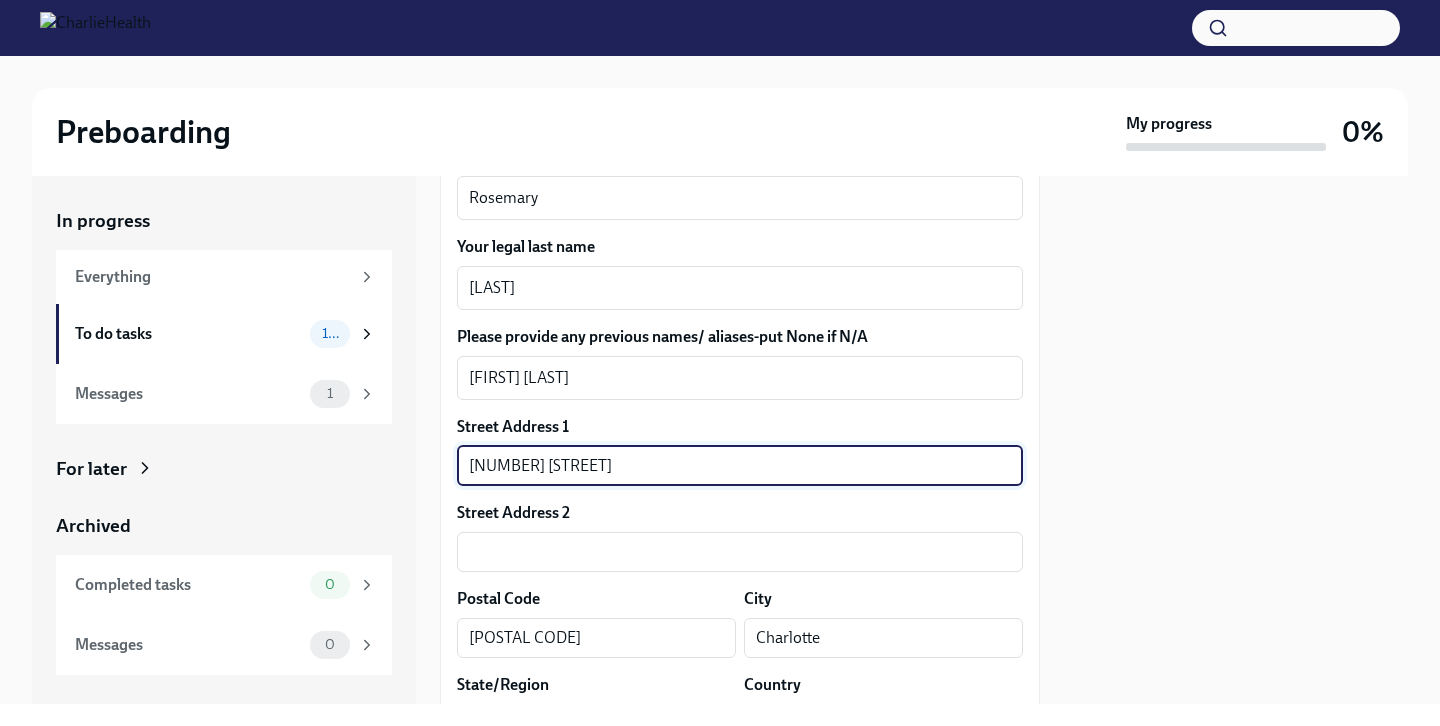 type on "[STATE]" 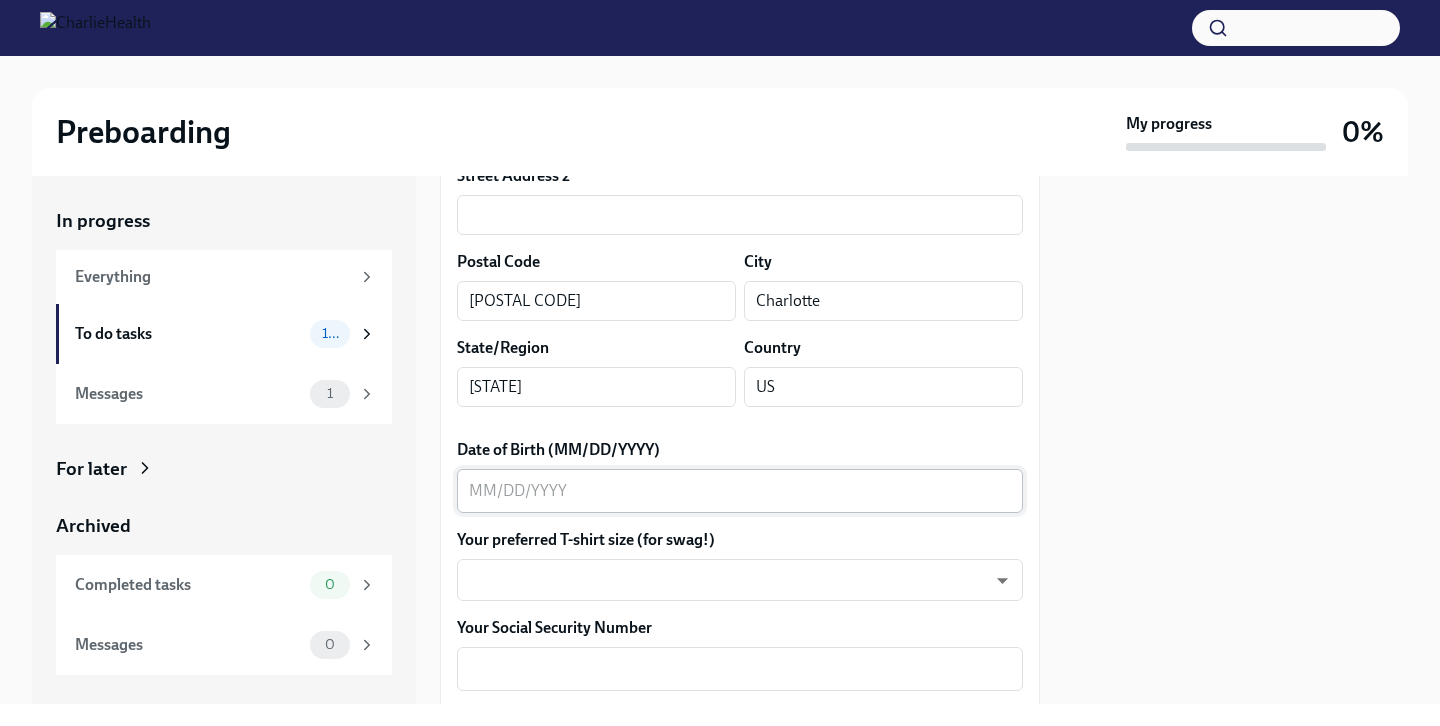 scroll, scrollTop: 731, scrollLeft: 0, axis: vertical 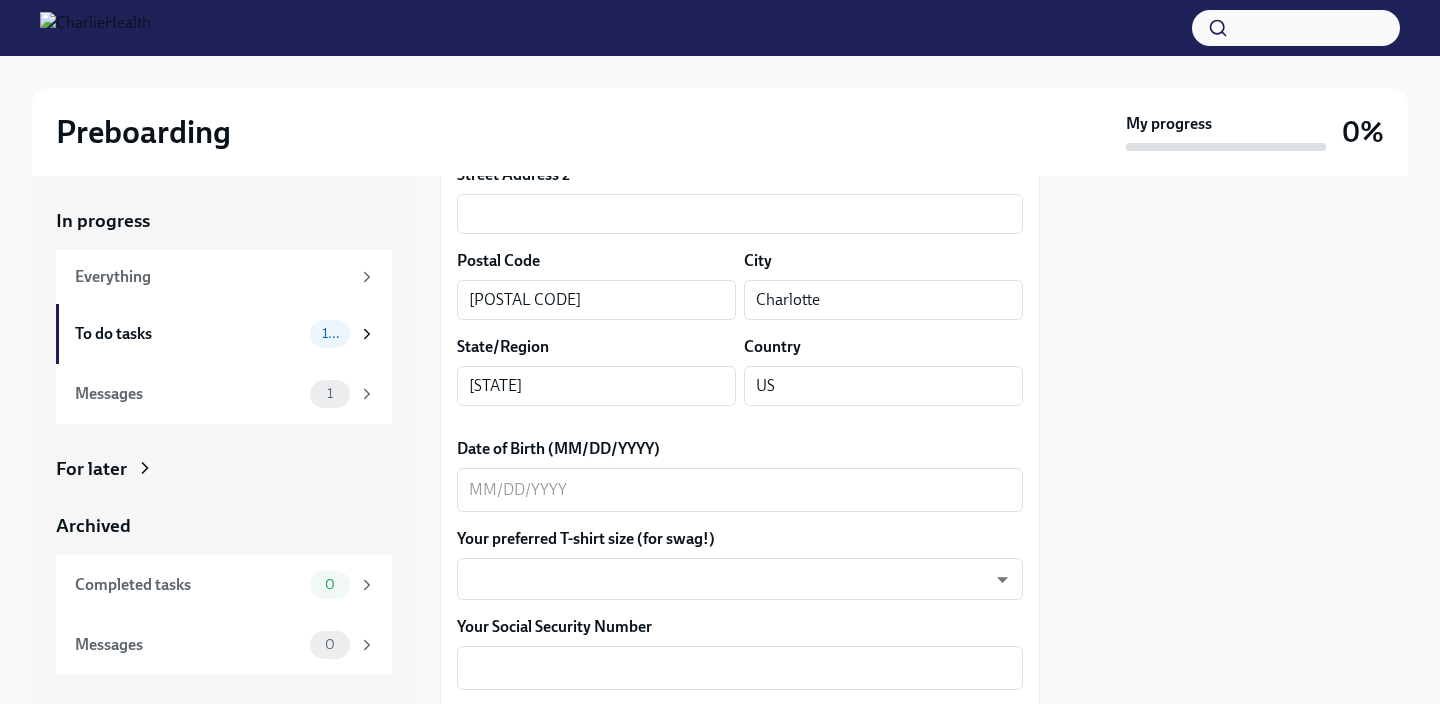 click on "Your preferred first name [FIRST] x ​ Your legal last name [LAST] x ​ Please provide any previous names/ aliases-put None if N/A [FIRST] [LAST] x ​ Street Address 1 [NUMBER] [STREET] ​ Street Address 2 ​ Postal Code [POSTAL CODE] ​ City [CITY] ​ State/Region [STATE] ​ Country US ​ Date of Birth (MM/DD/YYYY) x ​ Your preferred T-shirt size (for swag!) ​ ​ Your Social Security Number x ​ Citizenship x ​ Race x ​ Ethnicity x ​ Gender x ​ Birth City and State x ​ Birth Country x ​ Height x ​ Weight x ​ Hair Color x ​ Eye Color x ​ How many years of Mental Health experience do you have? x ​ What's the highest level of degree you've completed? ​ ​ Submit answers" at bounding box center [740, 816] 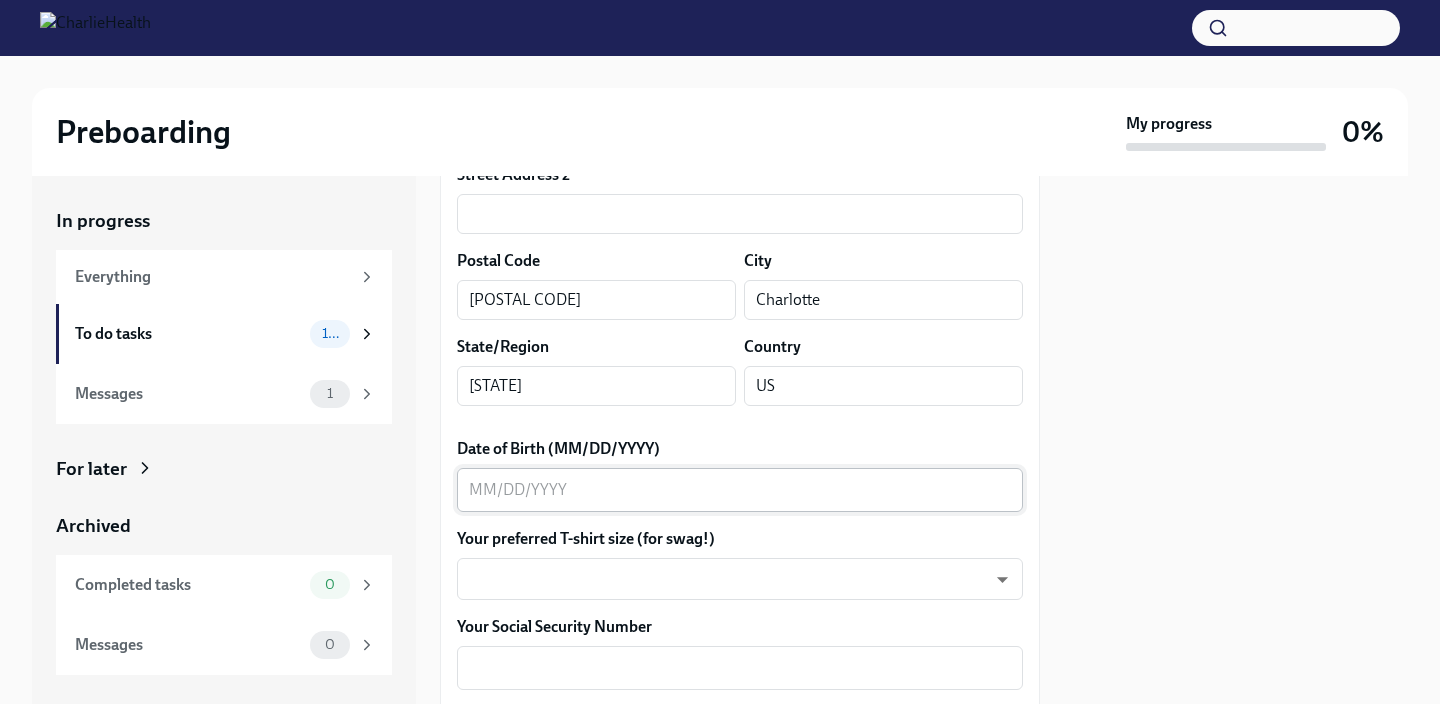 click on "Date of Birth (MM/DD/YYYY)" at bounding box center [740, 490] 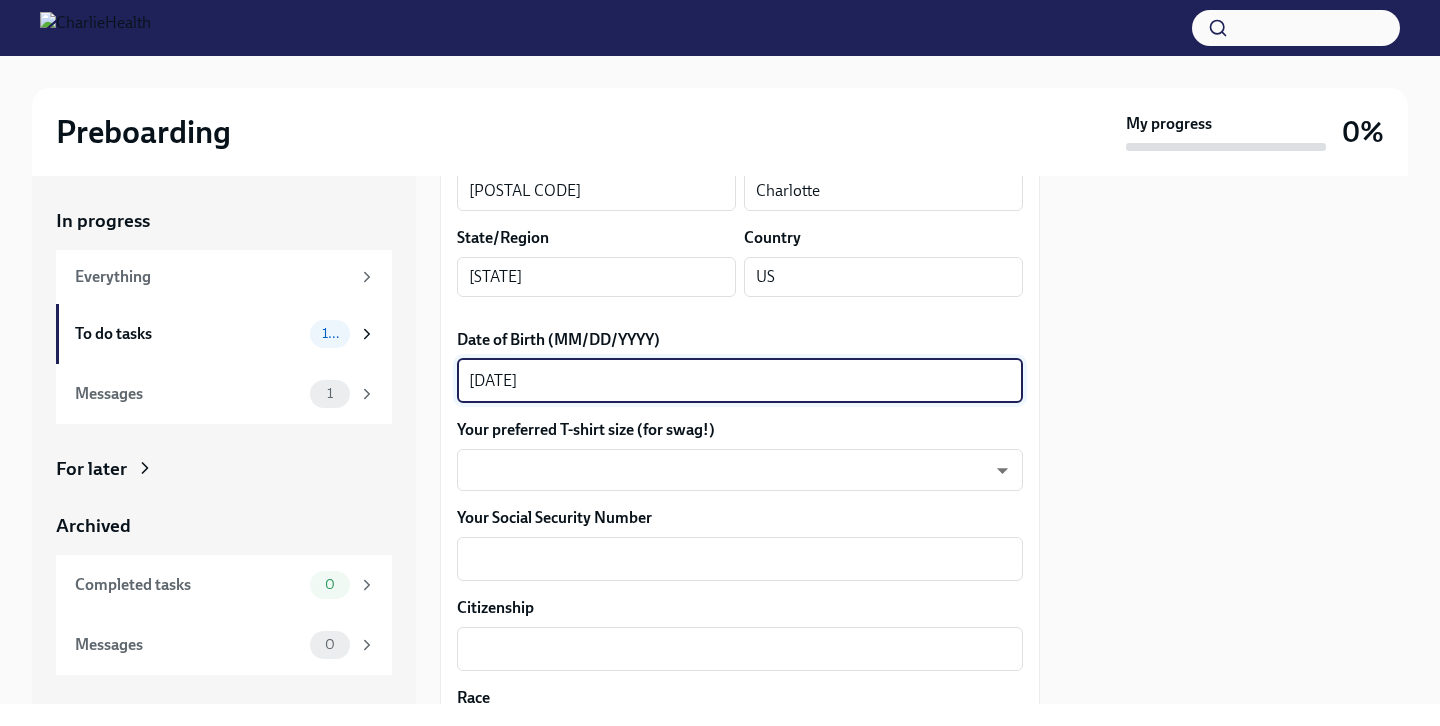 scroll, scrollTop: 841, scrollLeft: 0, axis: vertical 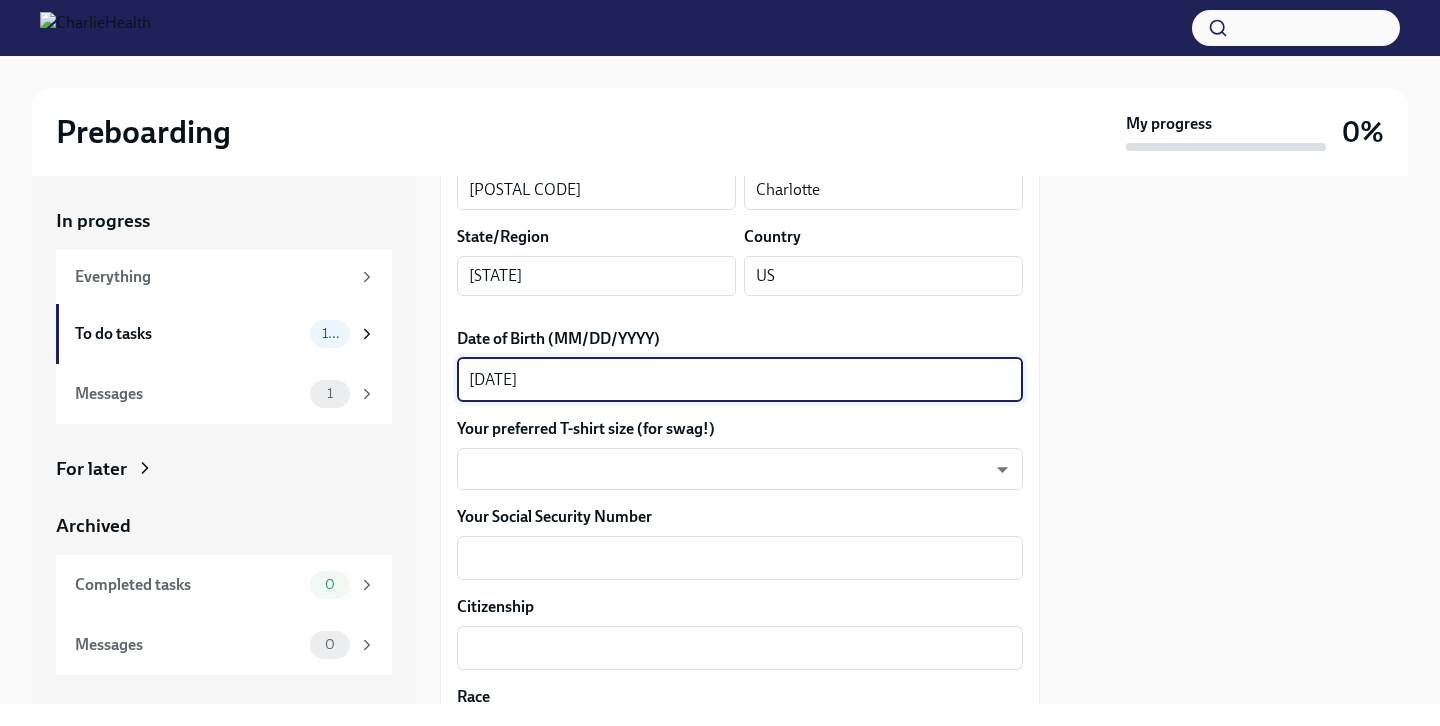click on "[DATE]" at bounding box center (740, 380) 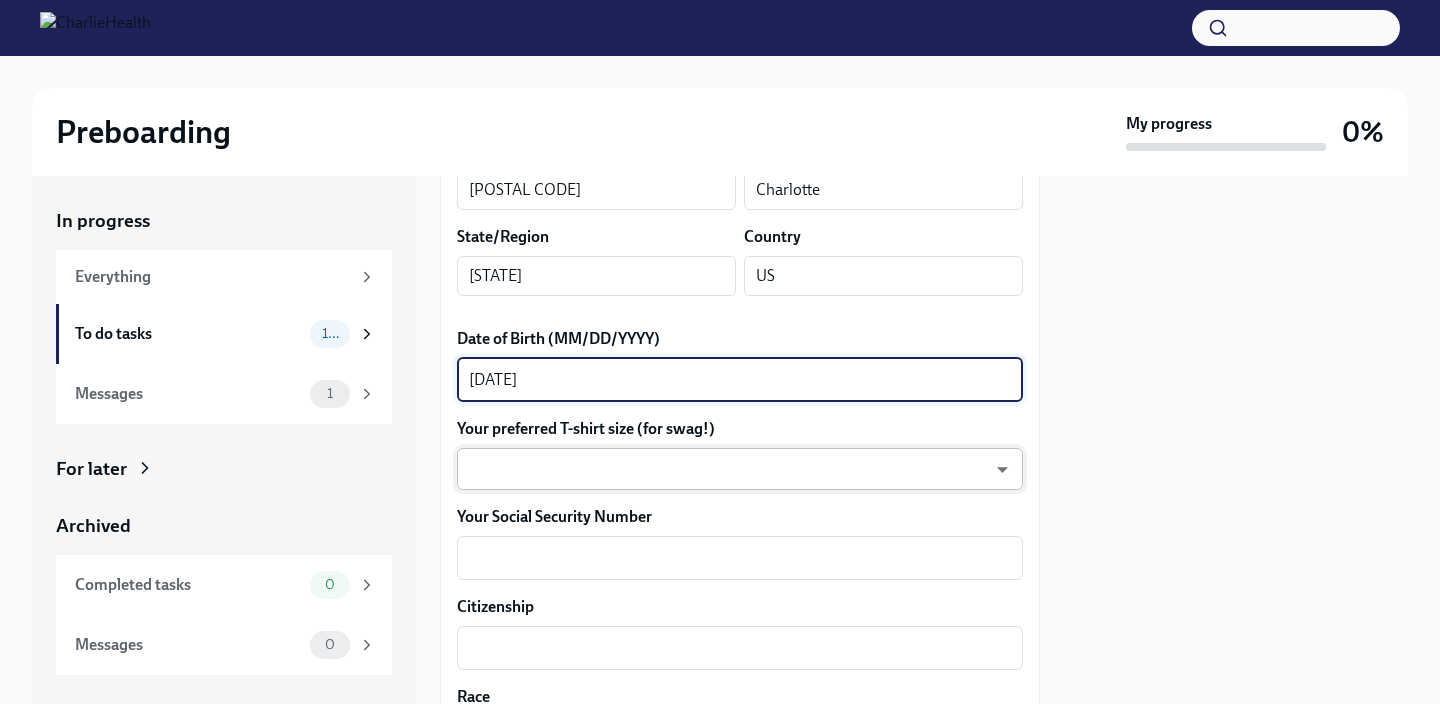 type on "[DATE]" 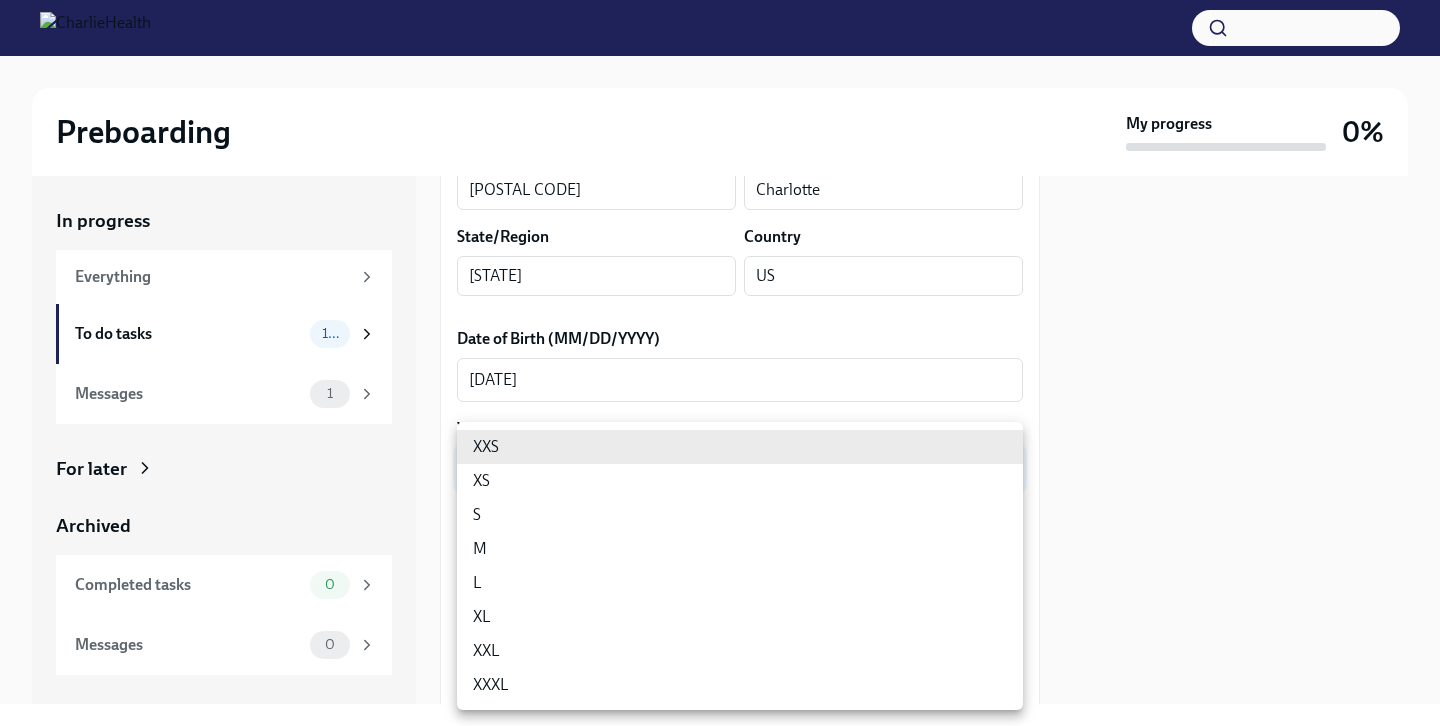 click on "S" at bounding box center [740, 515] 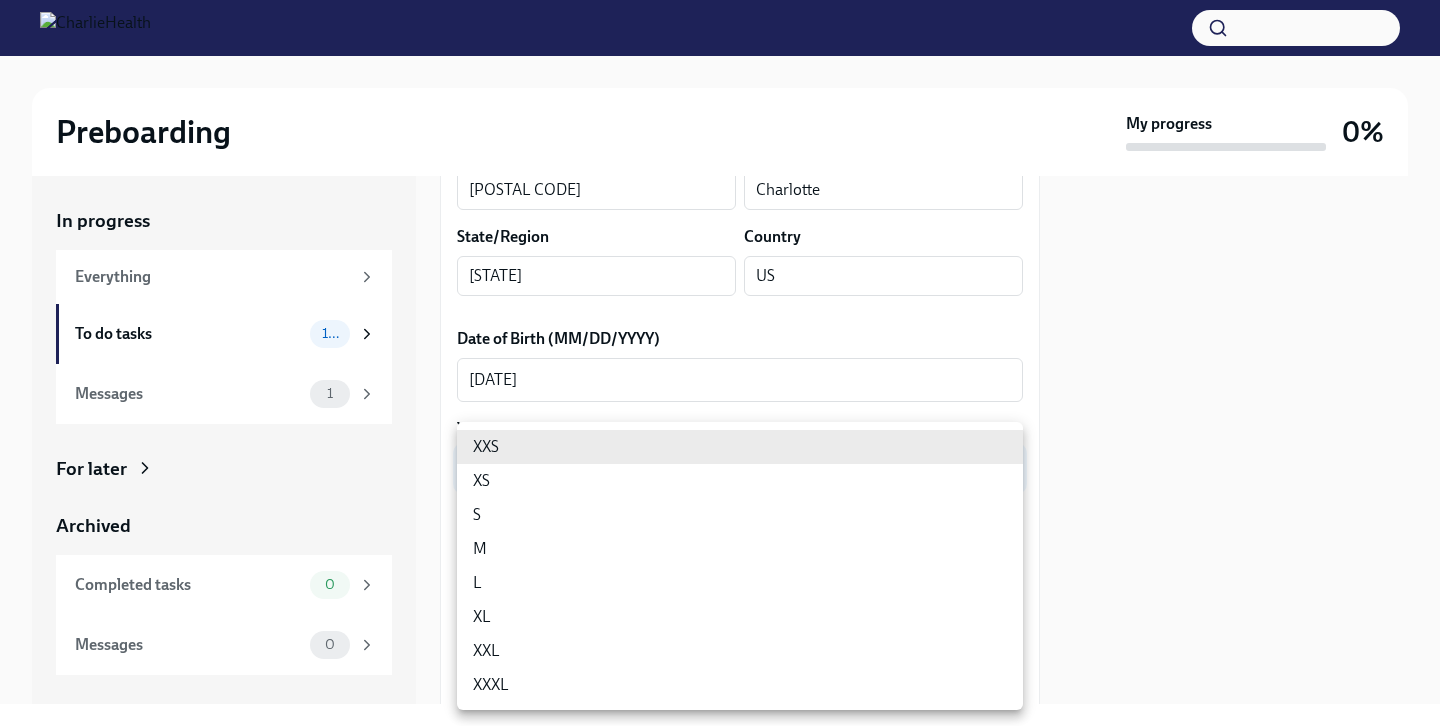 type on "GYTm_qoab" 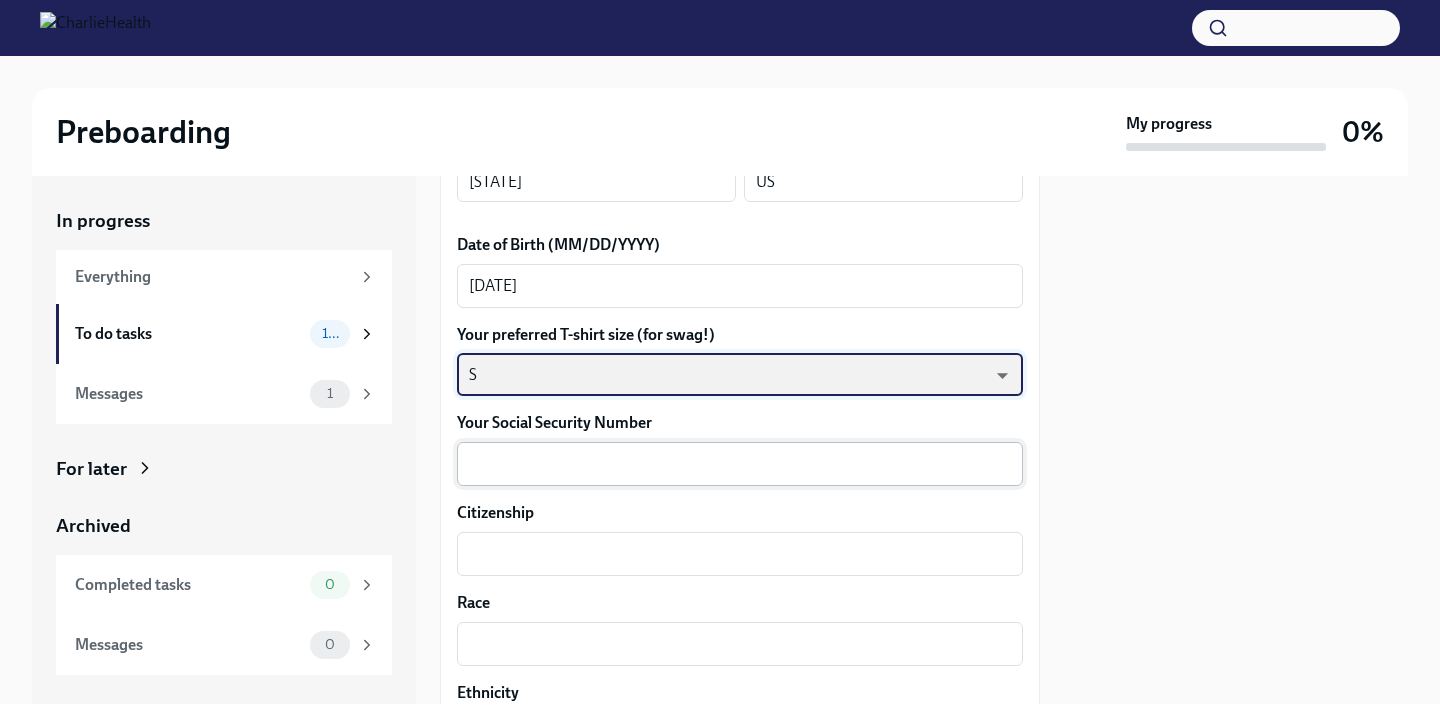 scroll, scrollTop: 961, scrollLeft: 0, axis: vertical 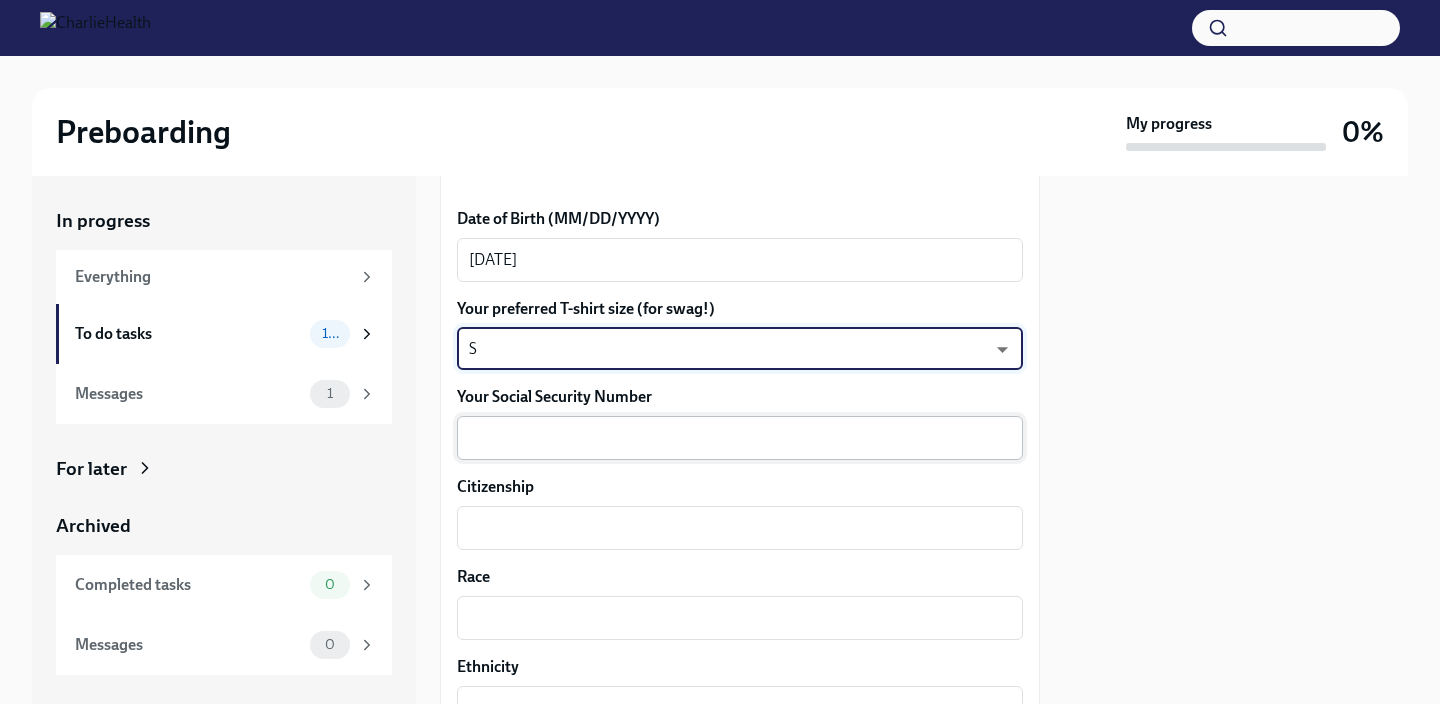 click on "Your Social Security Number" at bounding box center [740, 438] 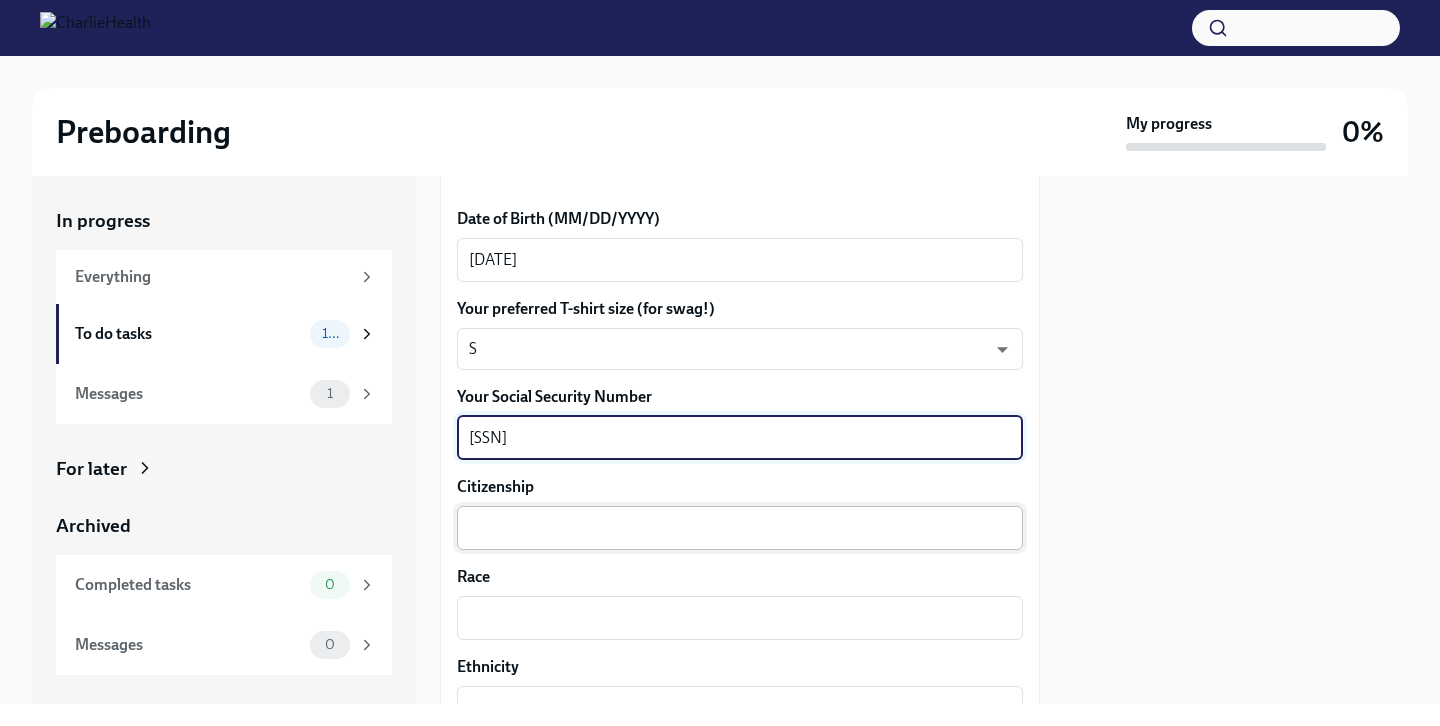 type on "[SSN]" 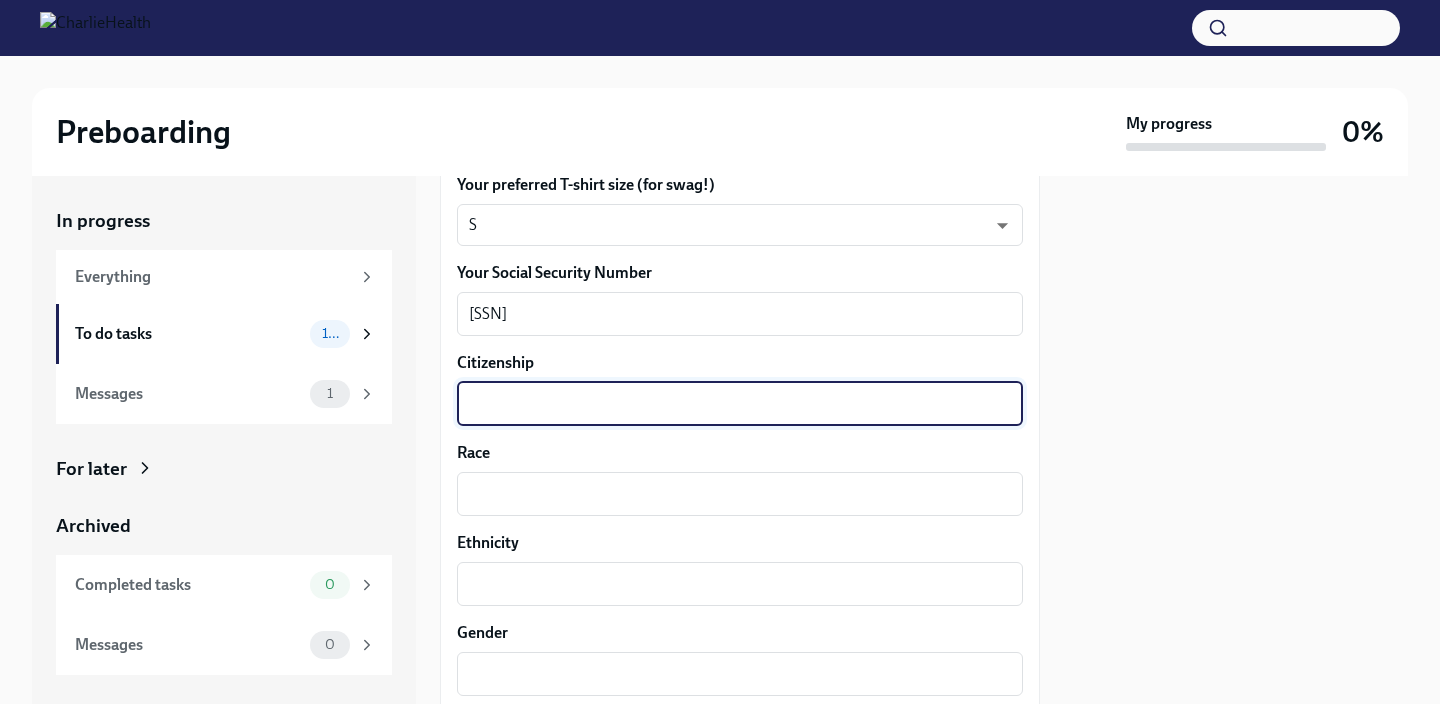 scroll, scrollTop: 1145, scrollLeft: 0, axis: vertical 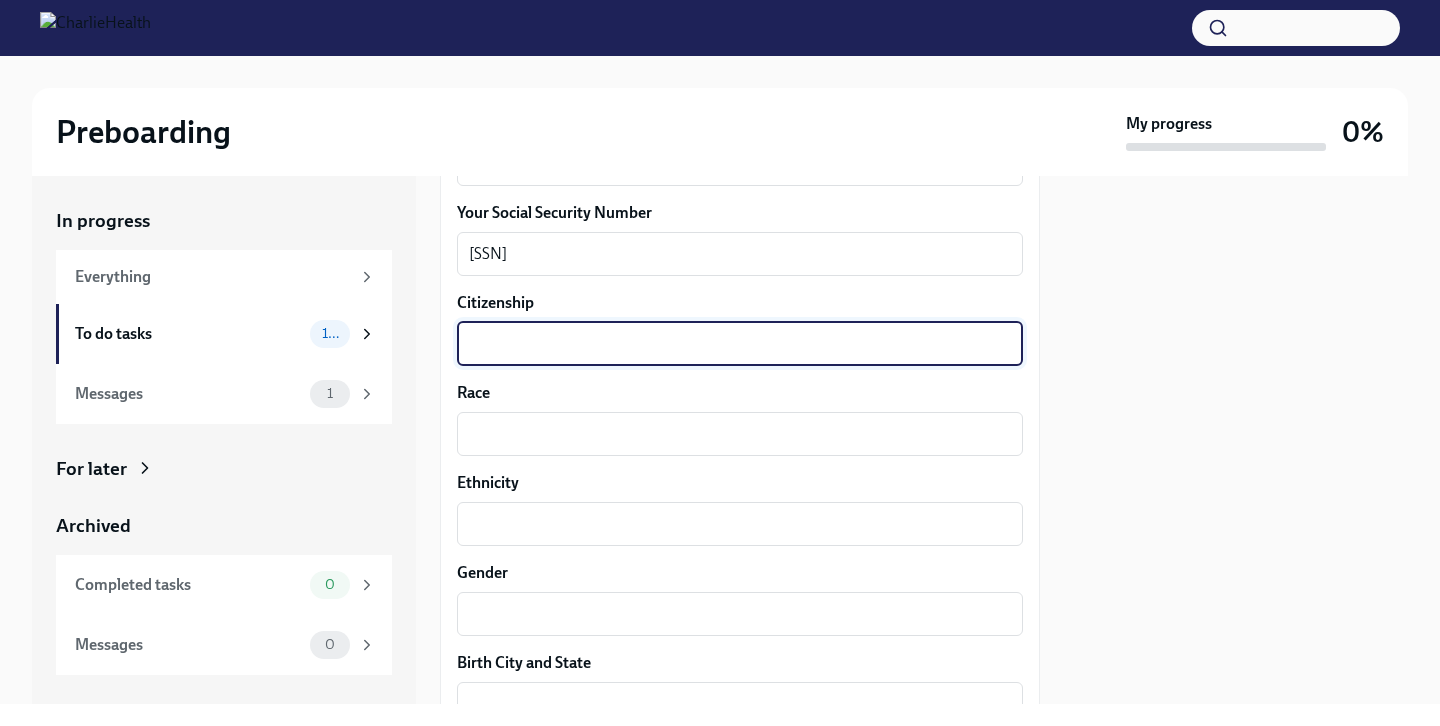 click on "Citizenship" at bounding box center [740, 344] 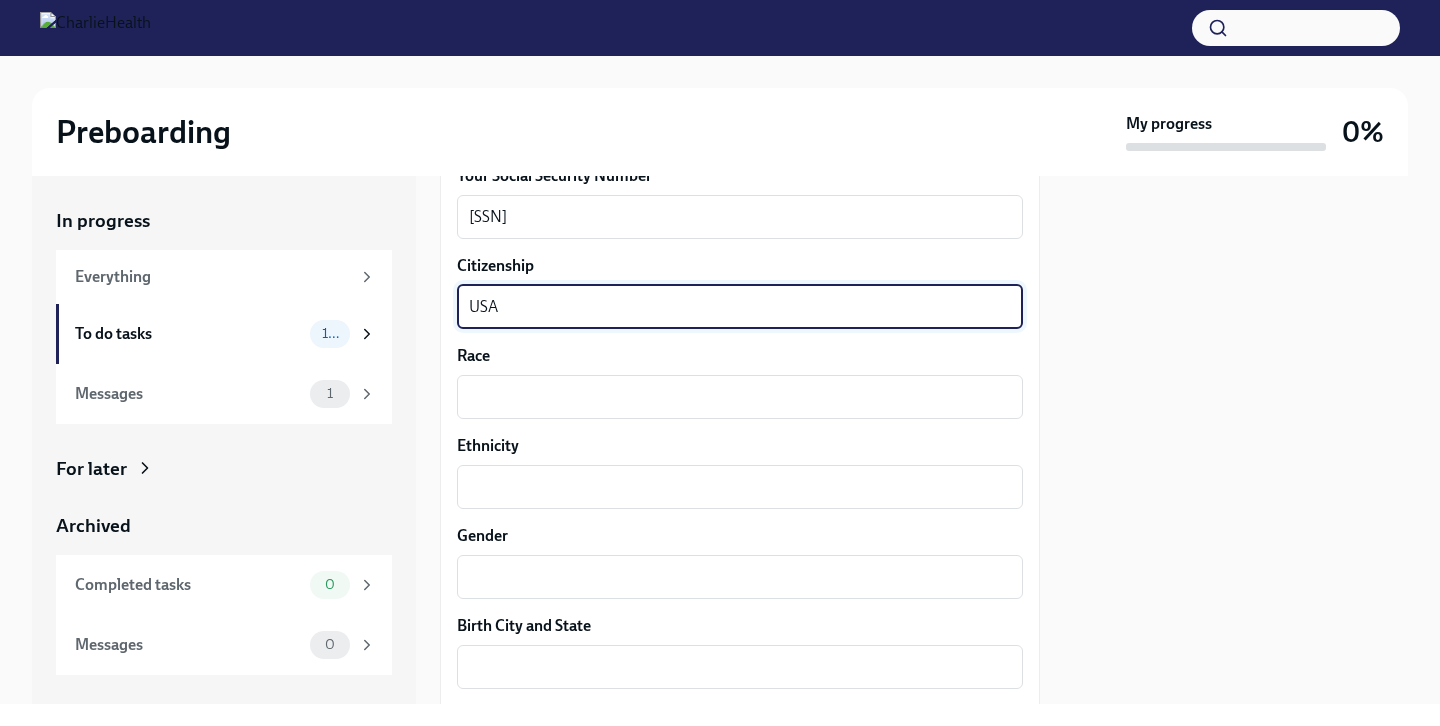scroll, scrollTop: 1178, scrollLeft: 0, axis: vertical 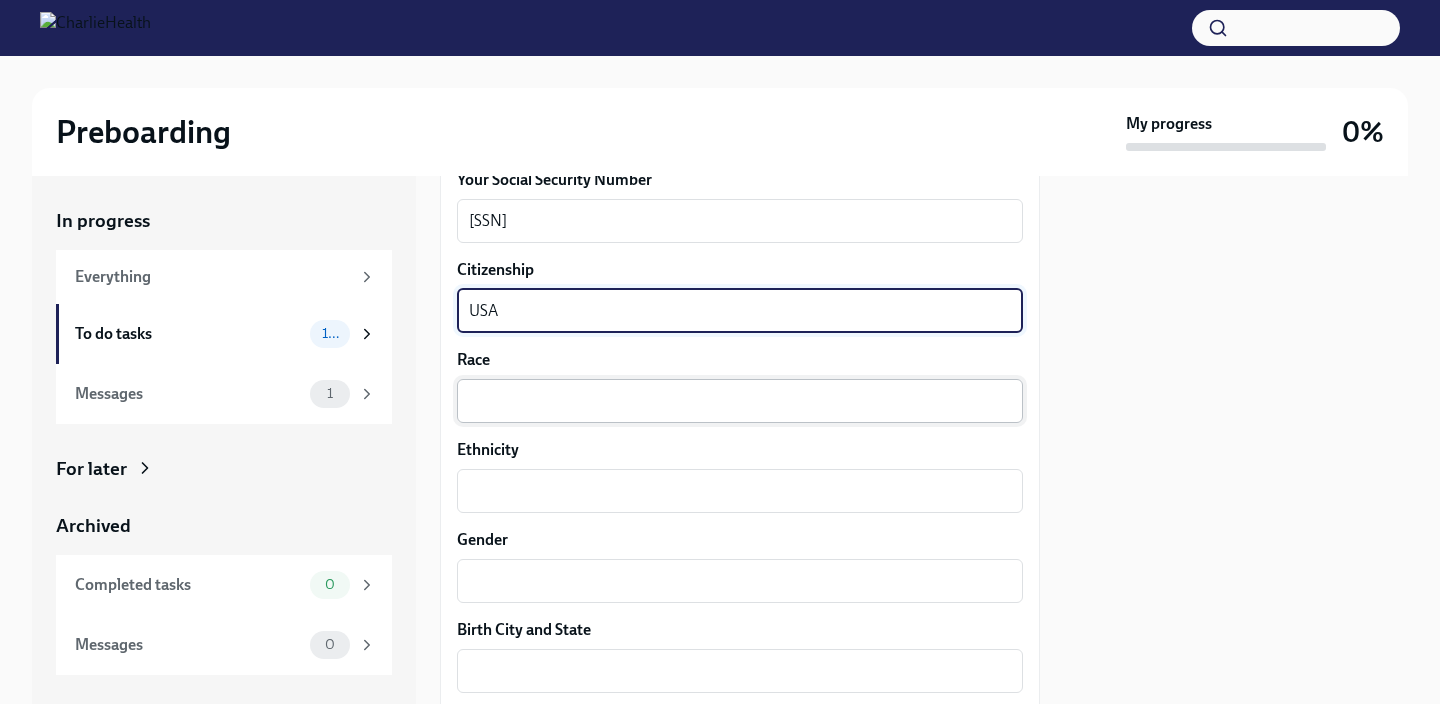 type on "USA" 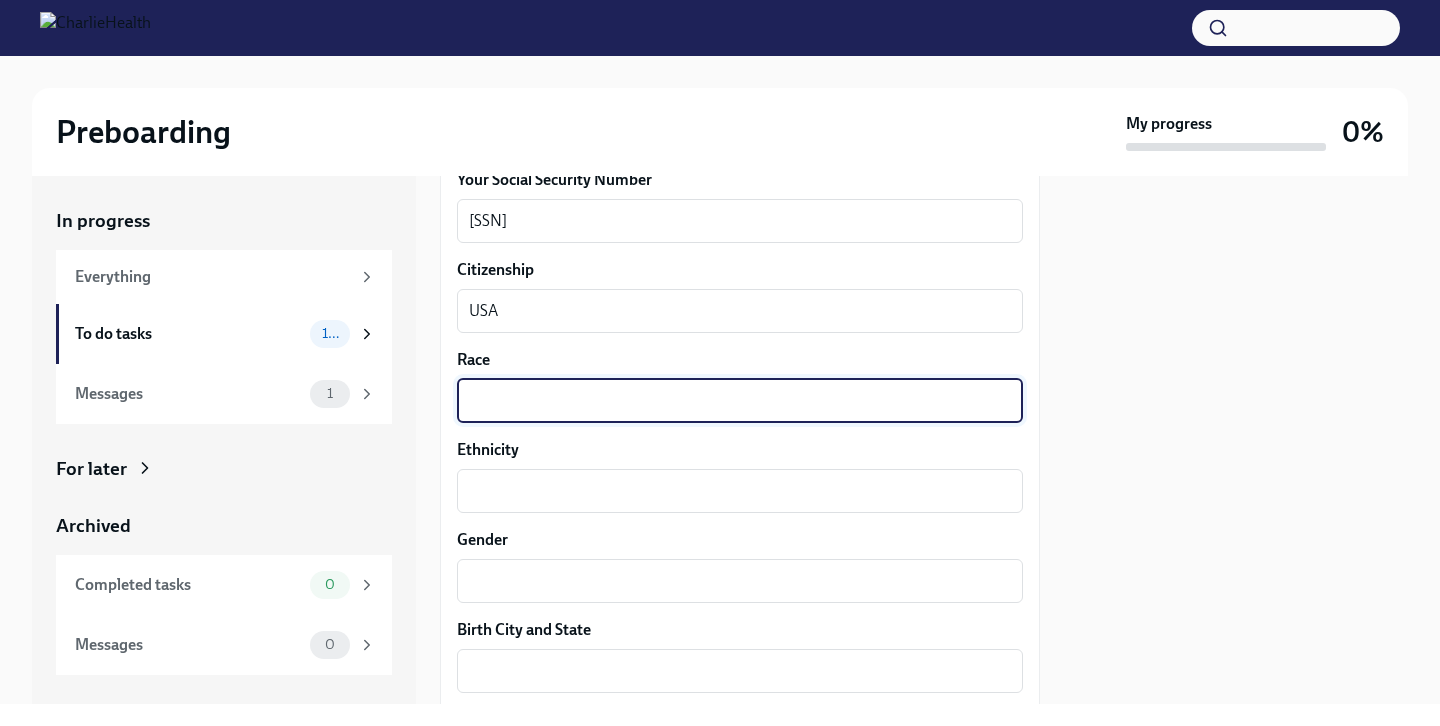 type on "V" 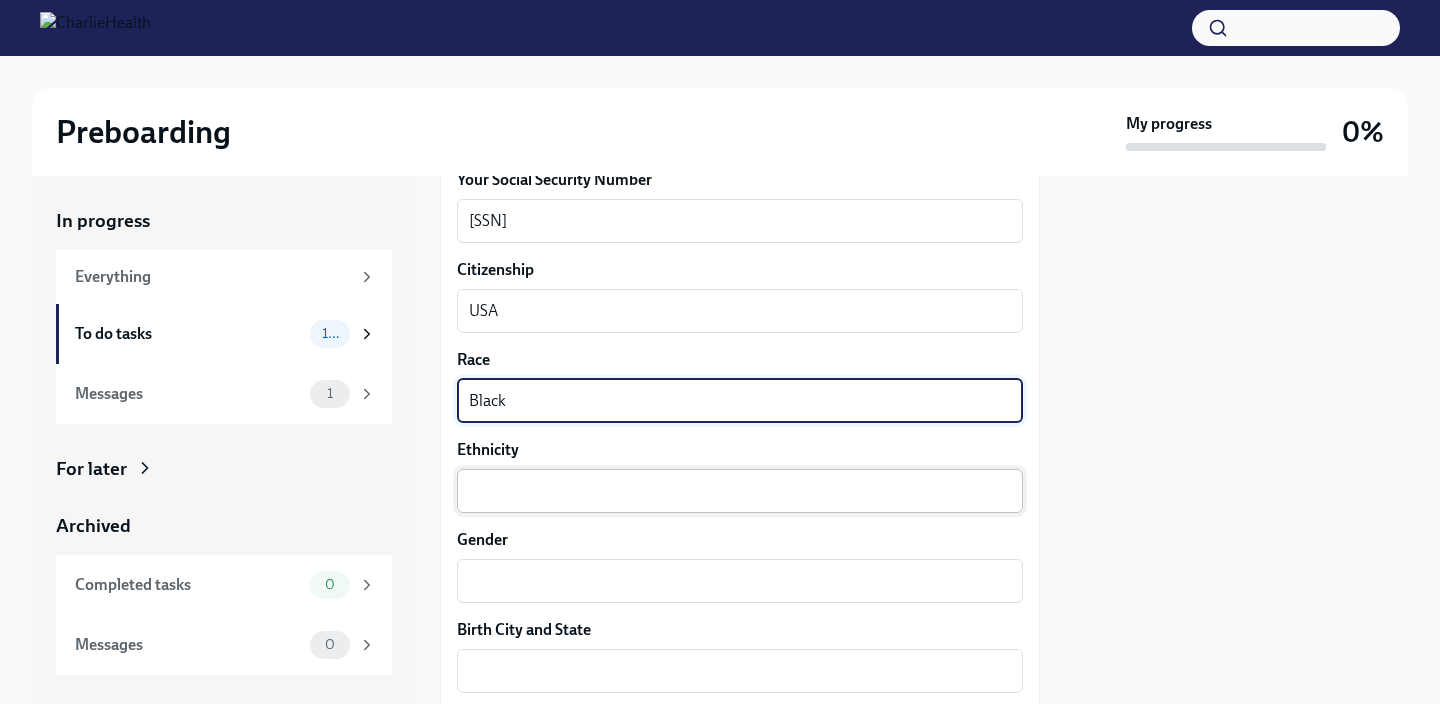 type on "Black" 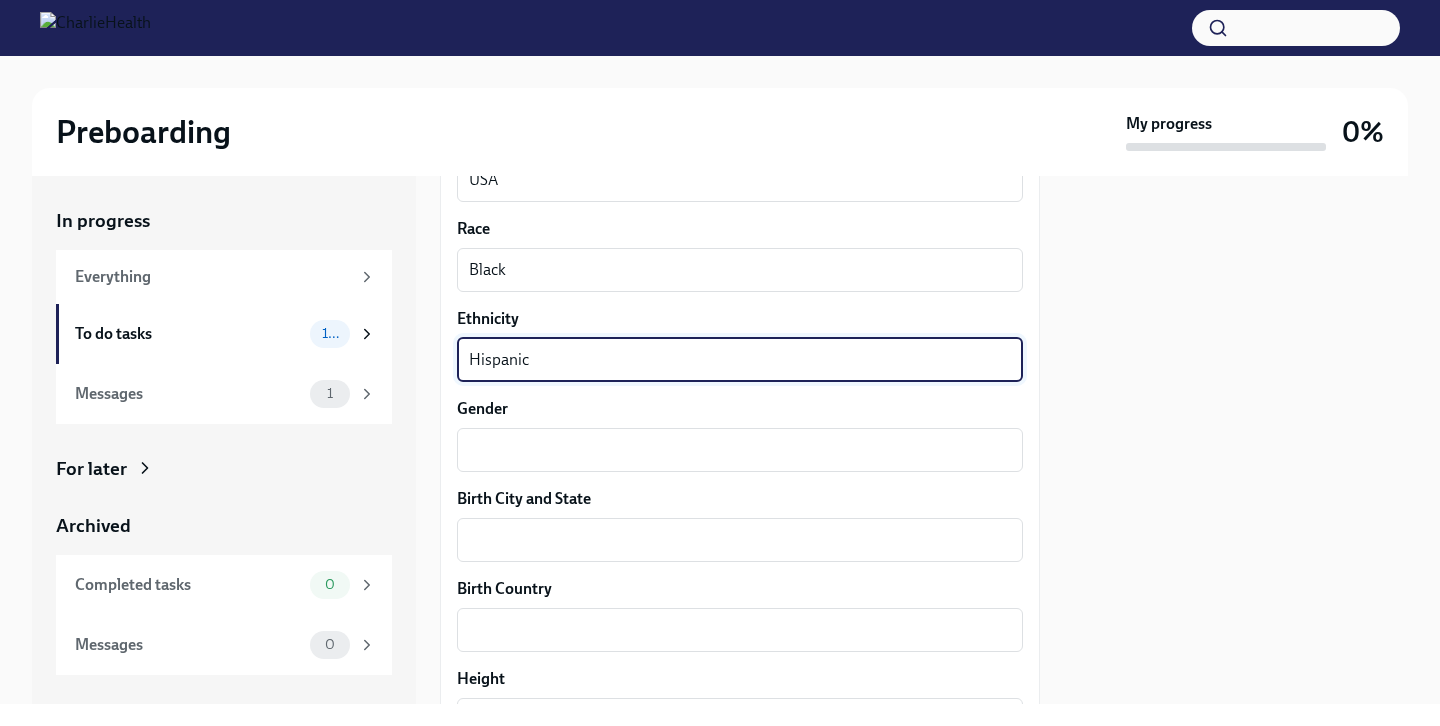 scroll, scrollTop: 1329, scrollLeft: 0, axis: vertical 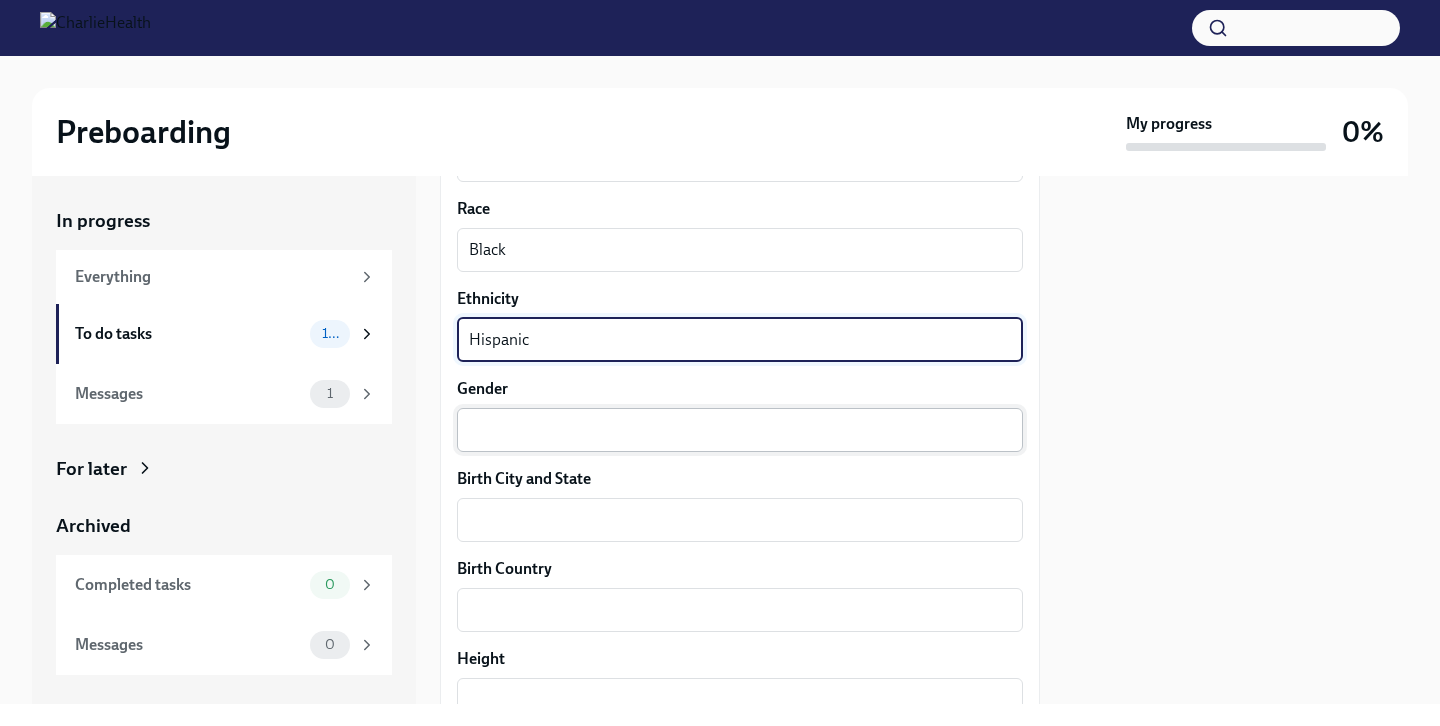 type on "Hispanic" 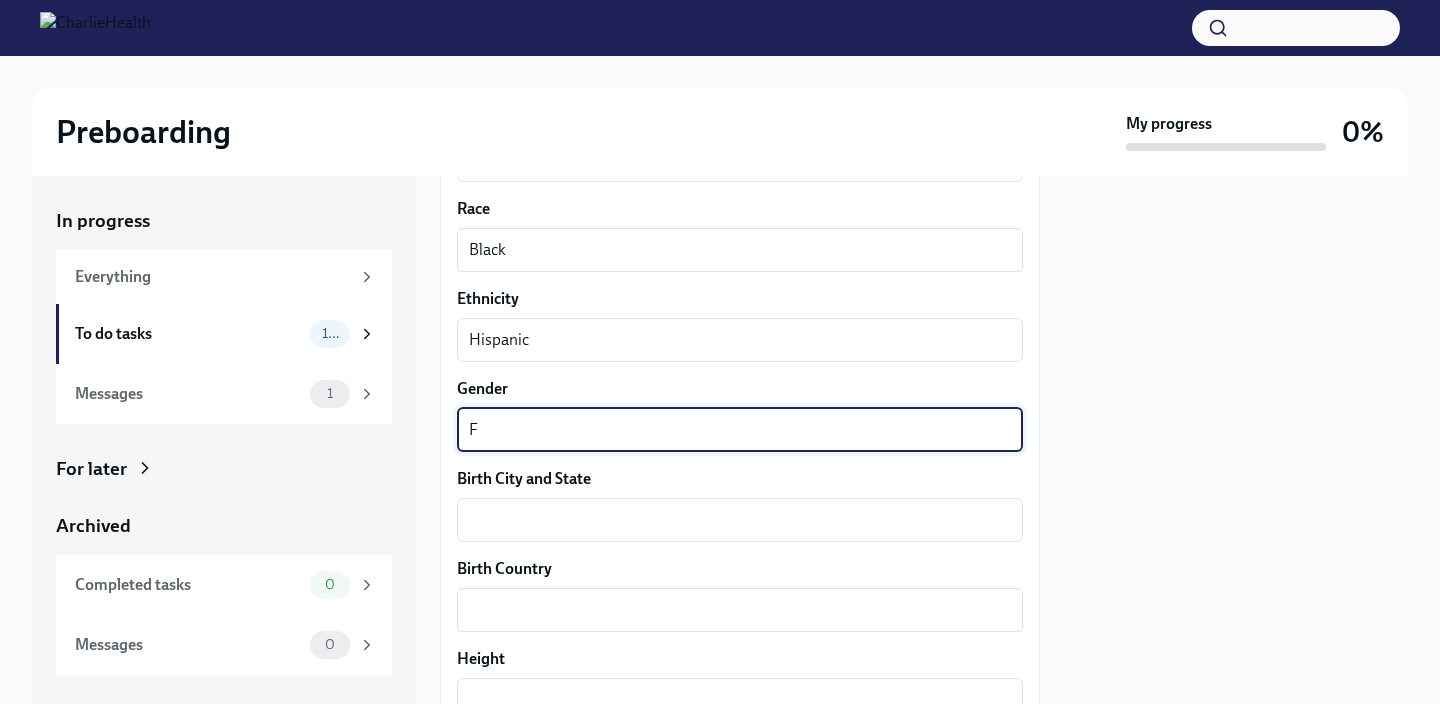 scroll, scrollTop: 1403, scrollLeft: 0, axis: vertical 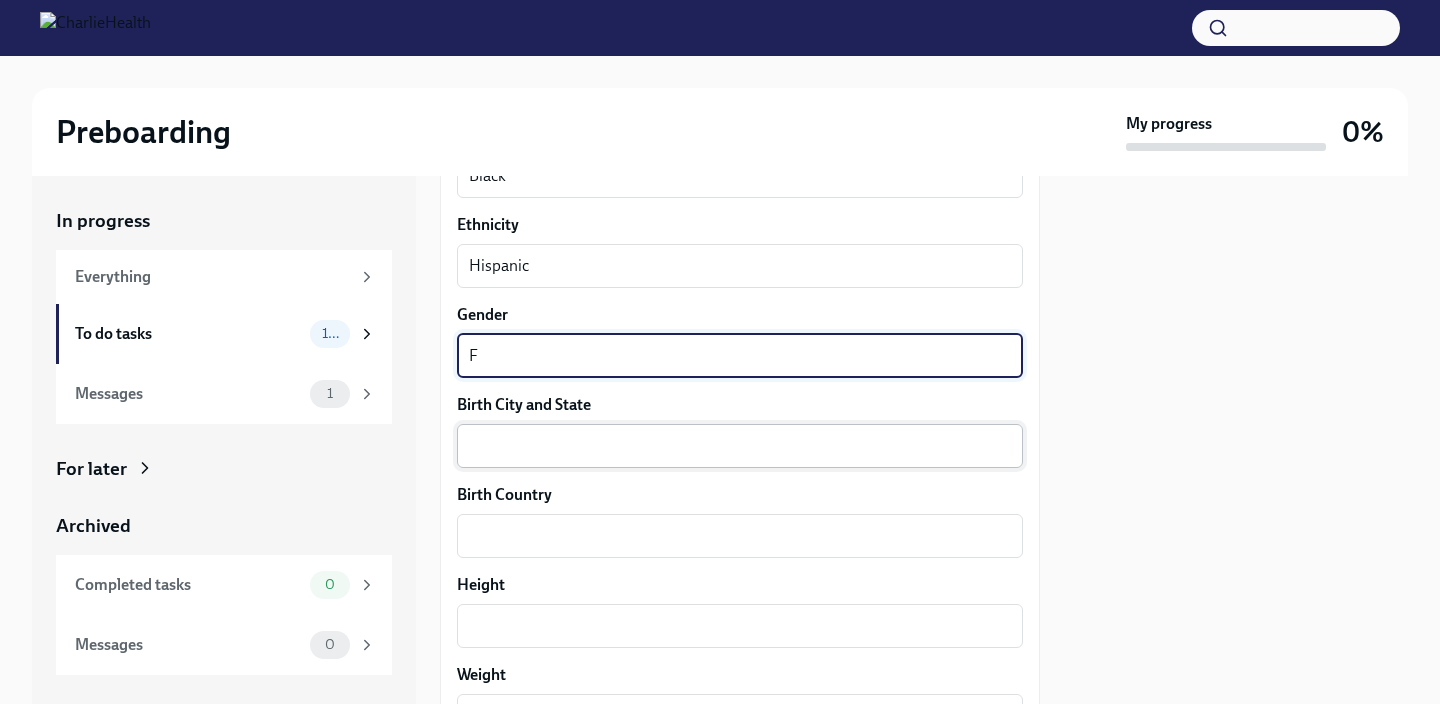 type on "F" 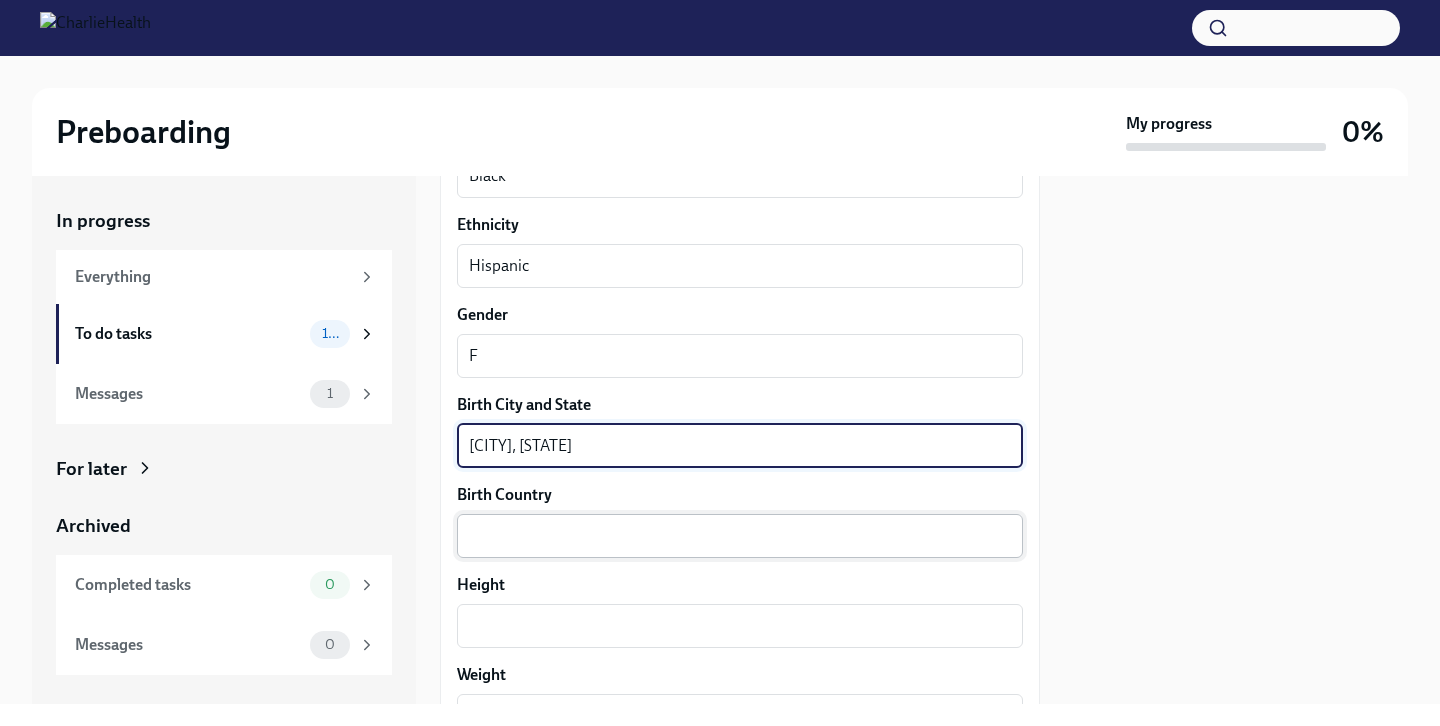 type on "[CITY], [STATE]" 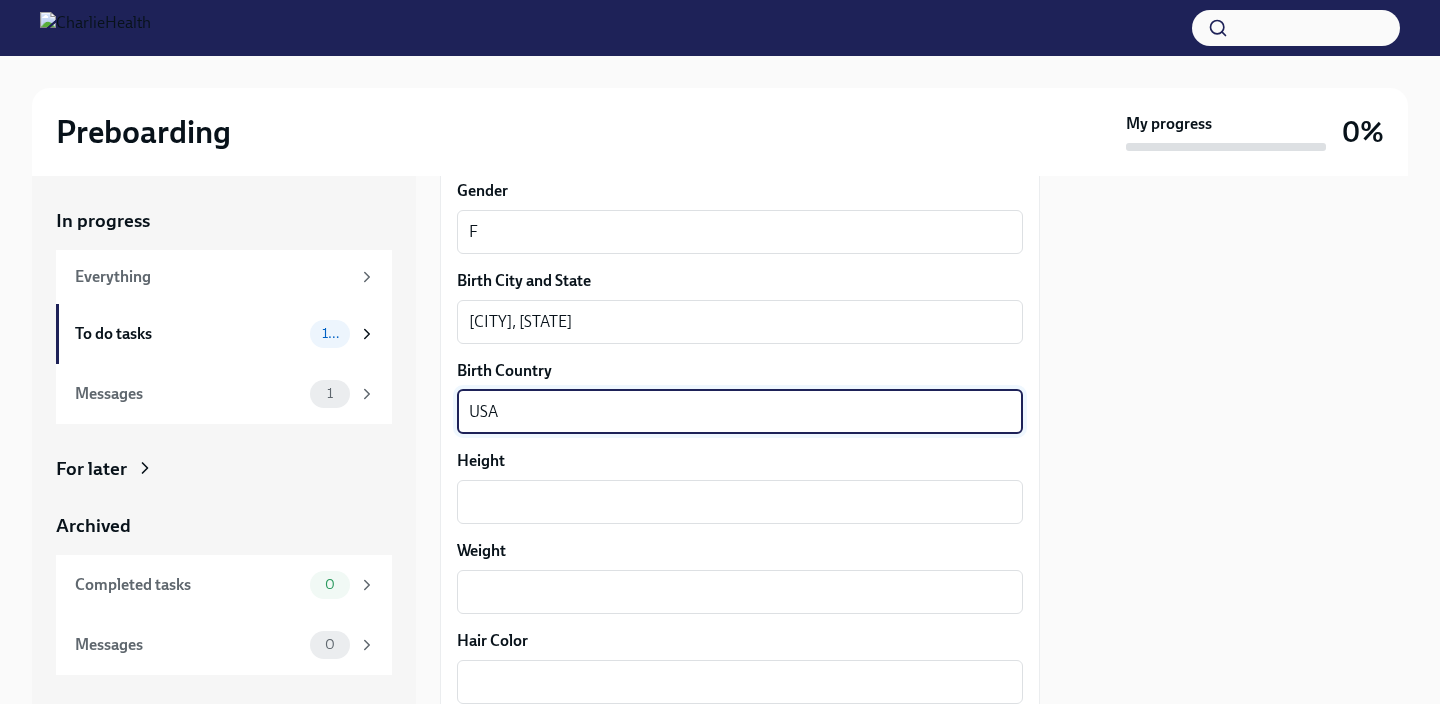 scroll, scrollTop: 1528, scrollLeft: 0, axis: vertical 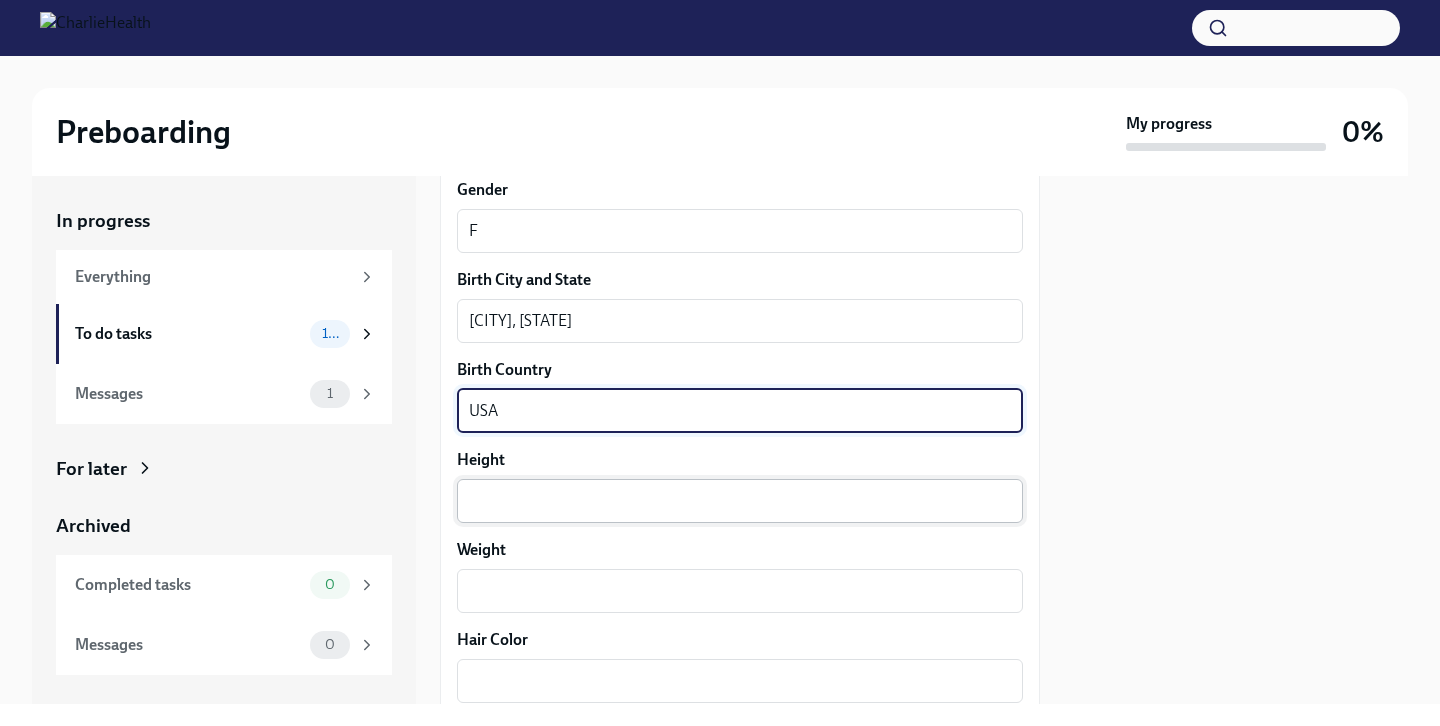 type on "USA" 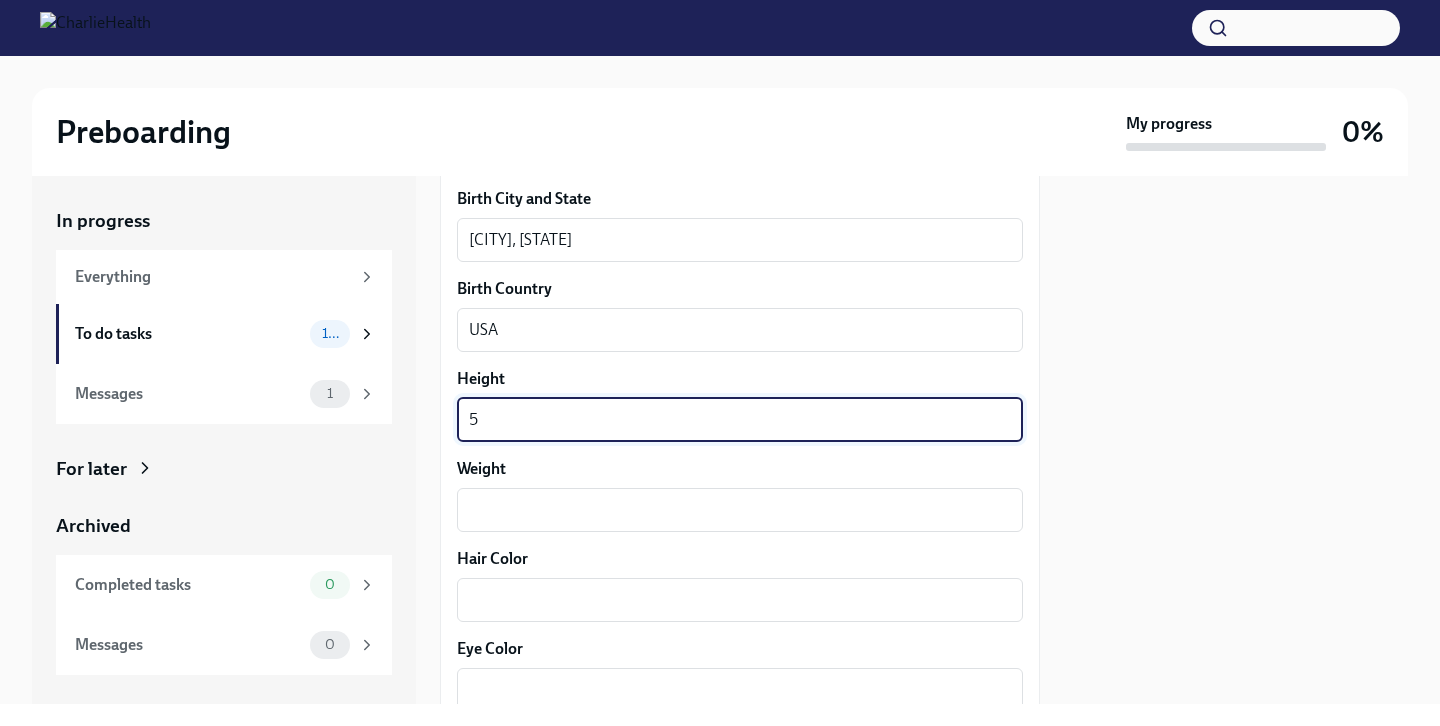 scroll, scrollTop: 1616, scrollLeft: 0, axis: vertical 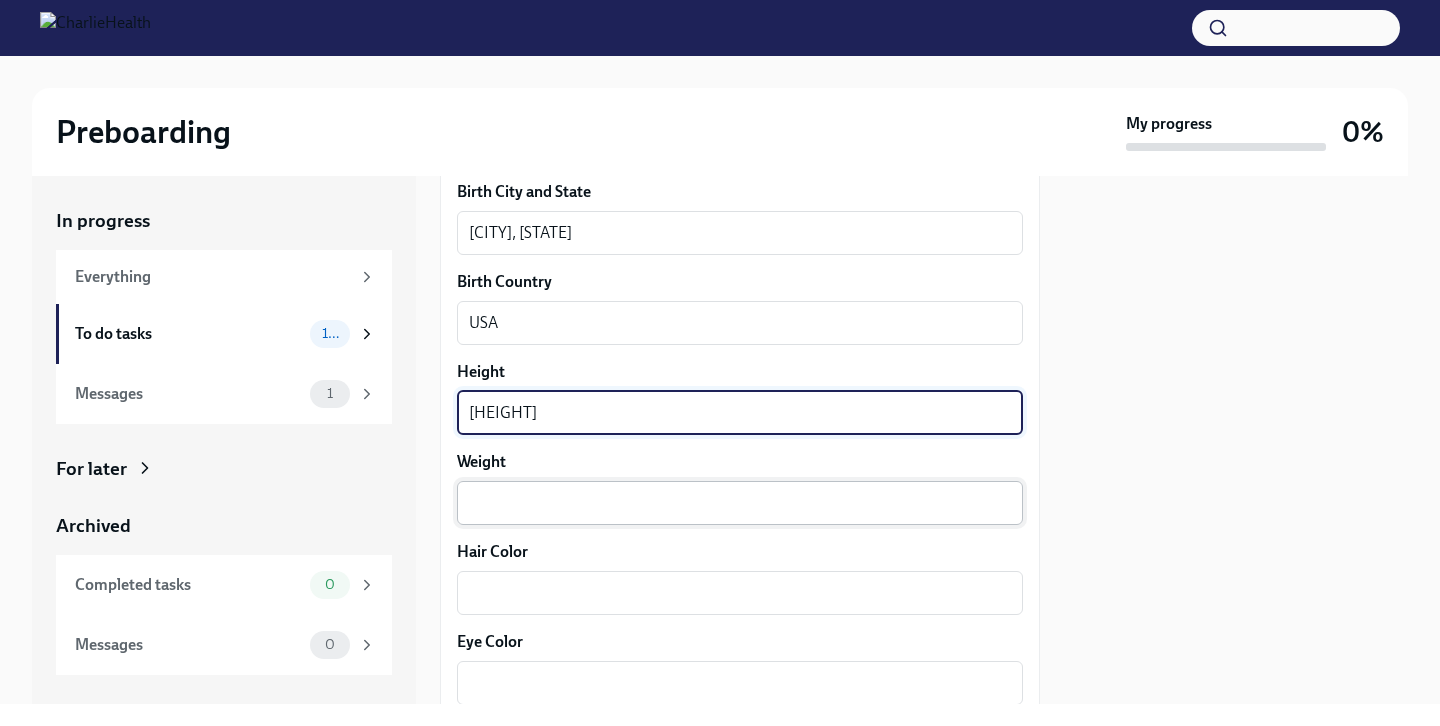 type on "[HEIGHT]" 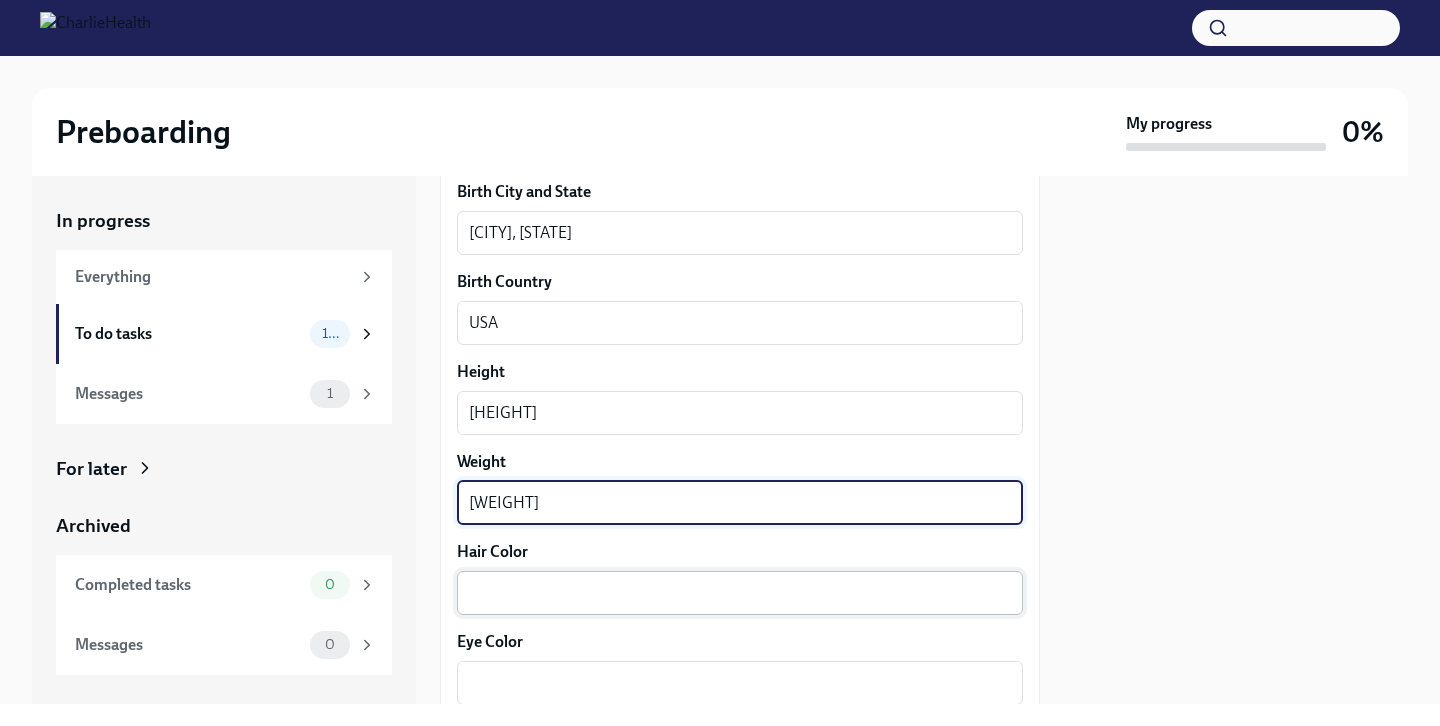 scroll, scrollTop: 1706, scrollLeft: 0, axis: vertical 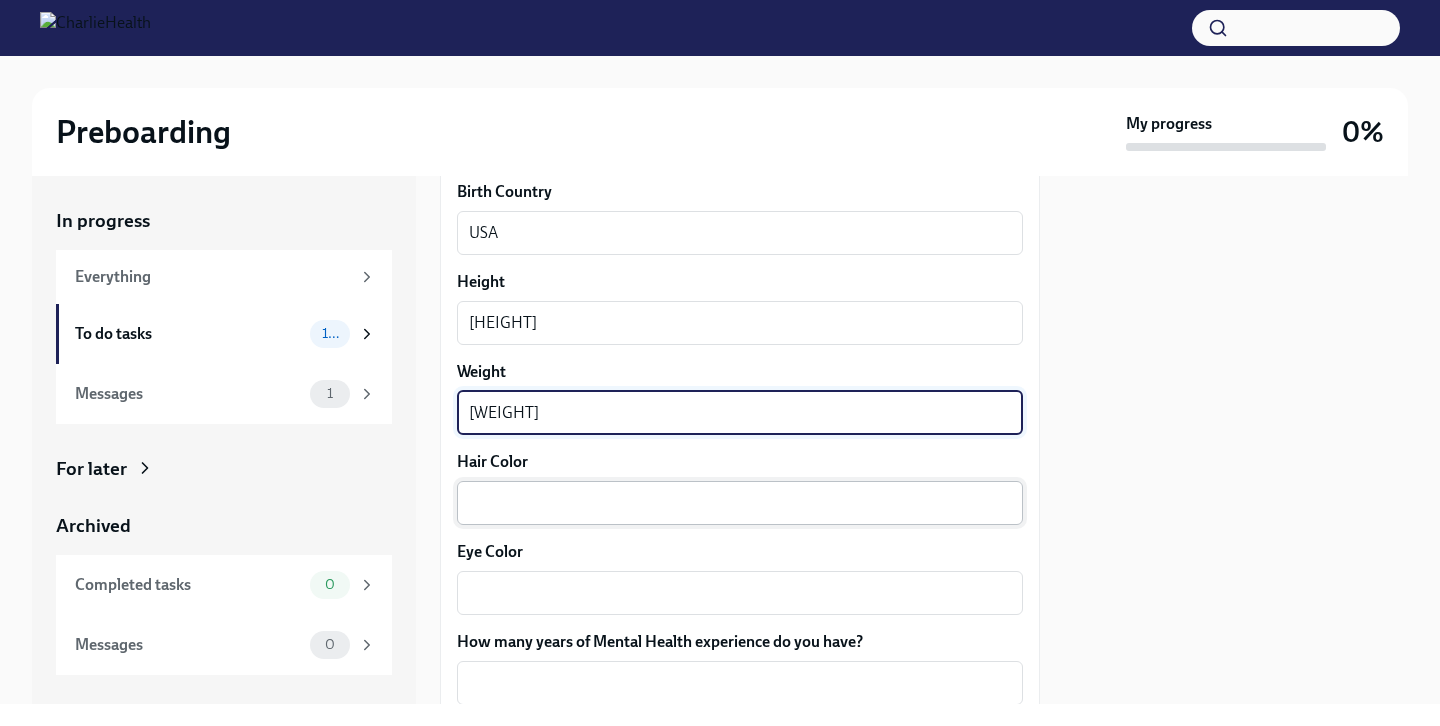 type on "[WEIGHT]" 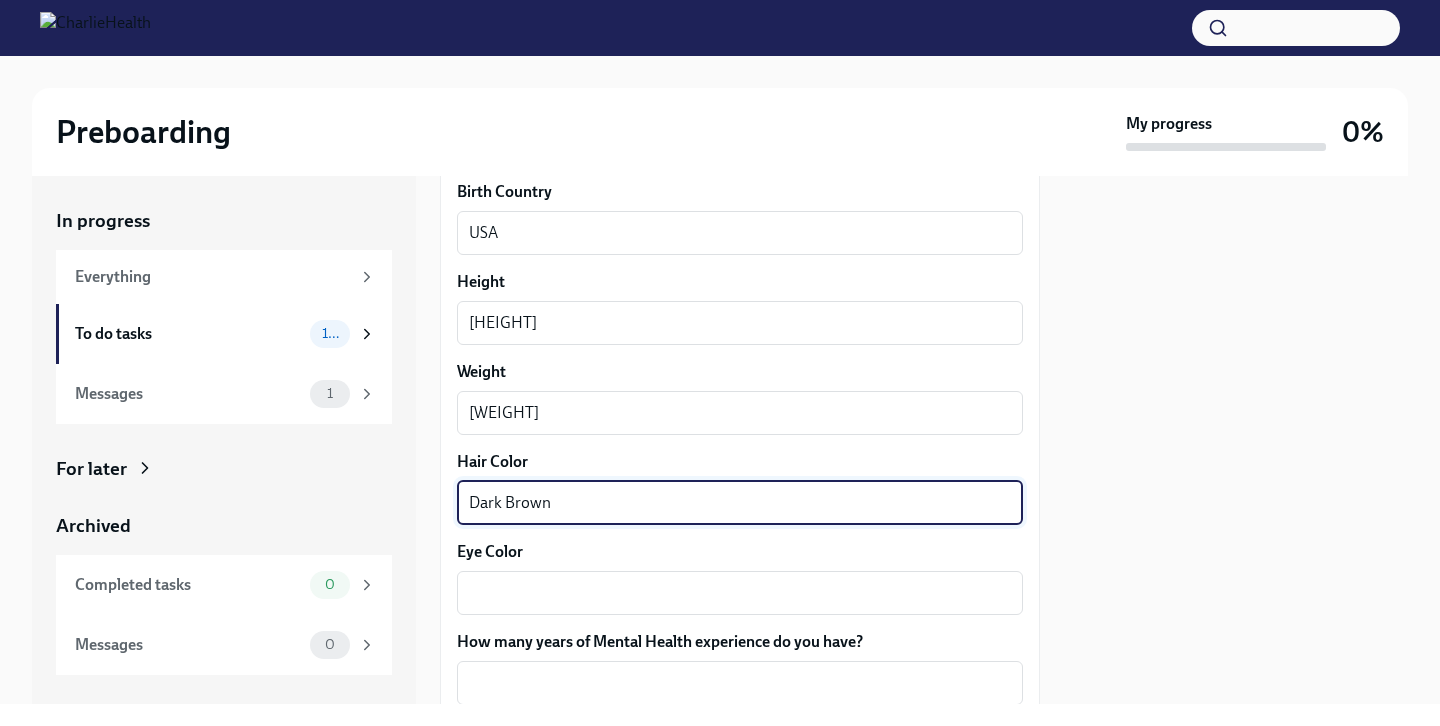 drag, startPoint x: 572, startPoint y: 514, endPoint x: 442, endPoint y: 501, distance: 130.64838 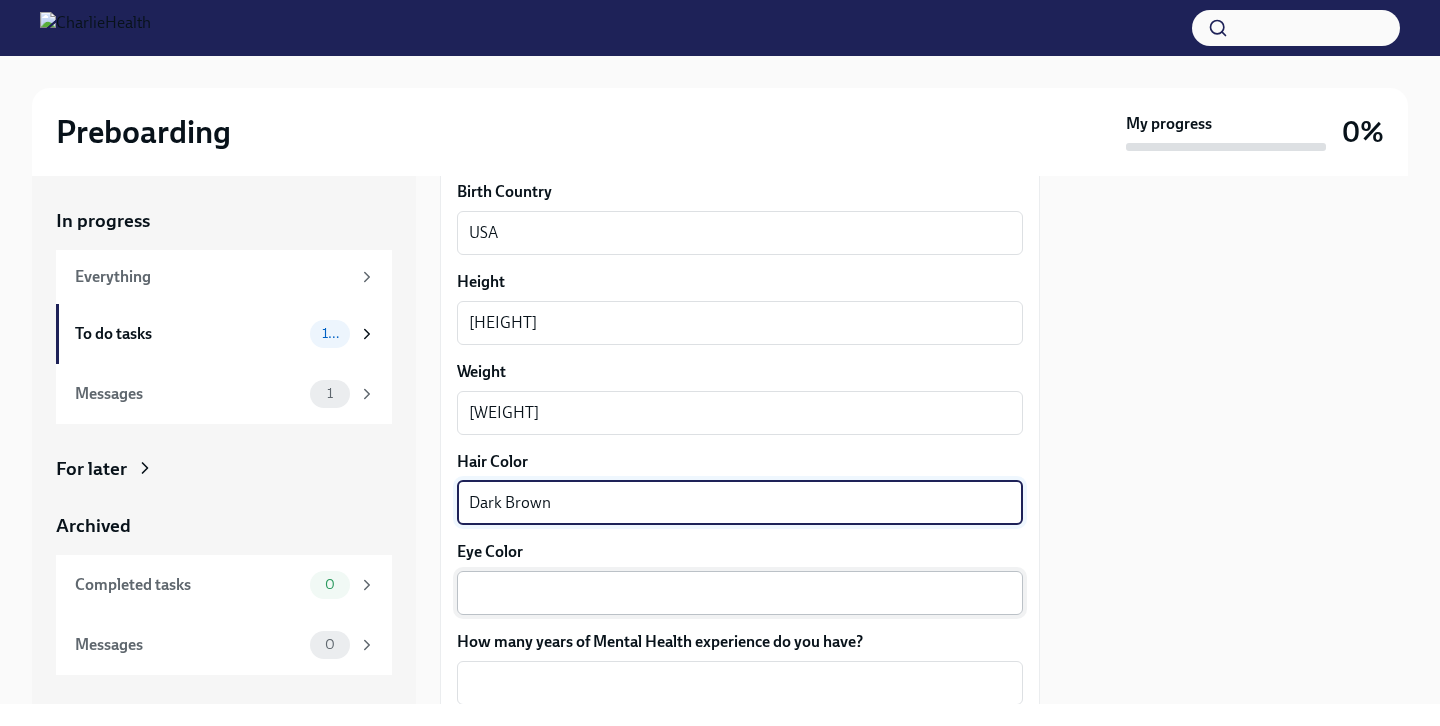 type on "Dark Brown" 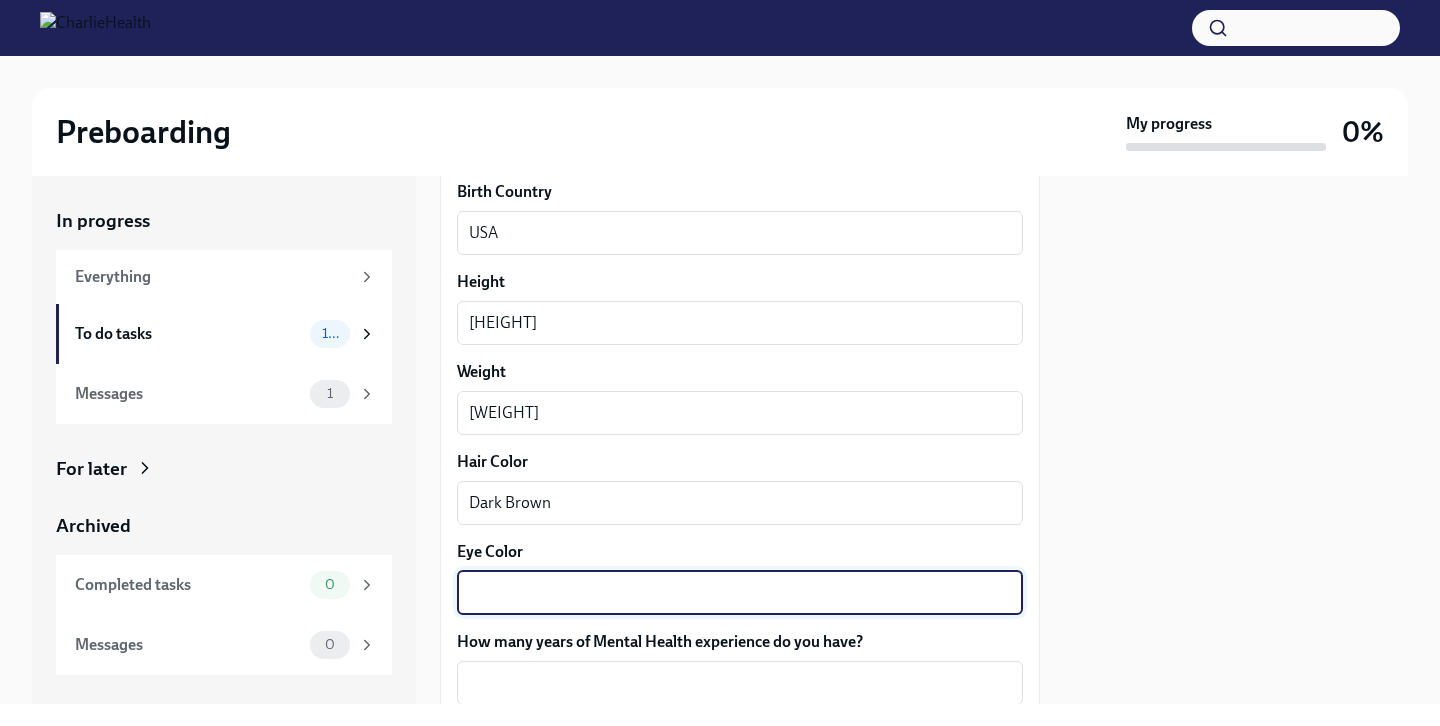 paste on "Dark Brown" 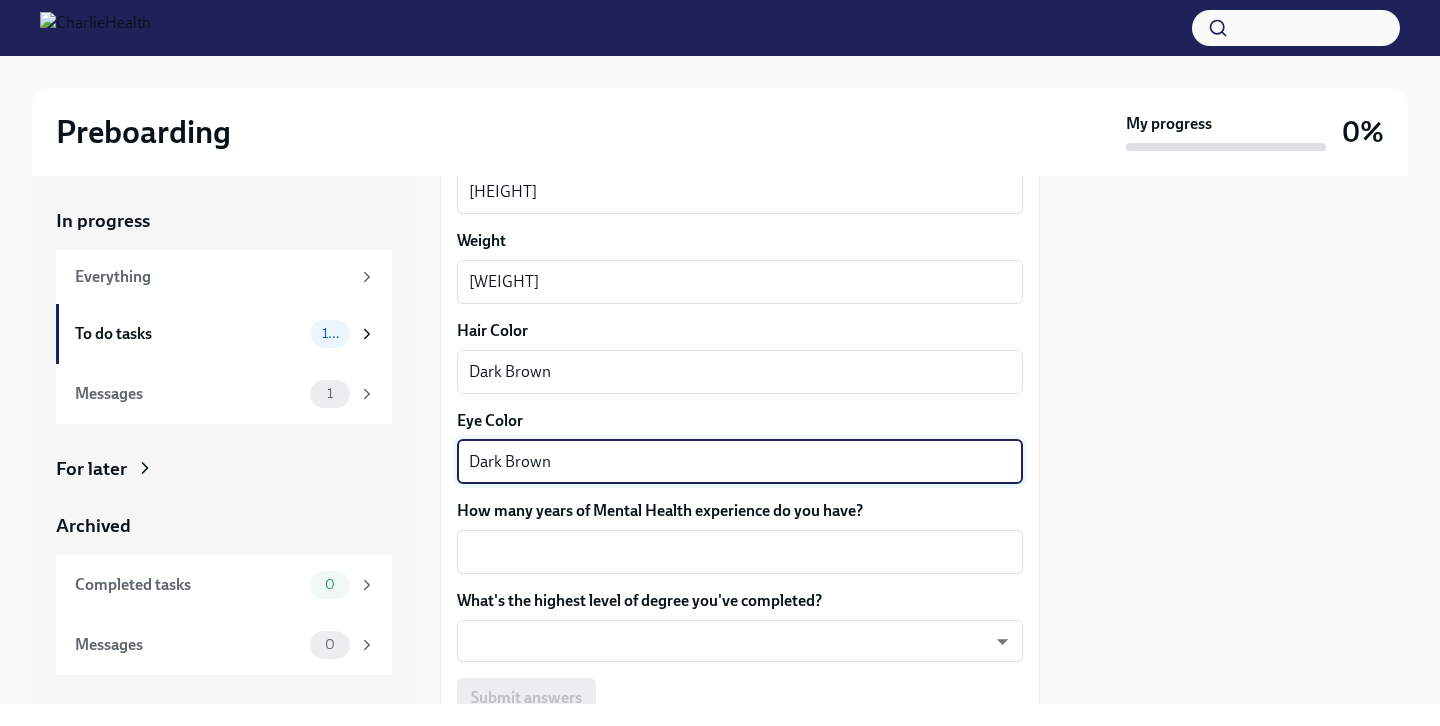 scroll, scrollTop: 1856, scrollLeft: 0, axis: vertical 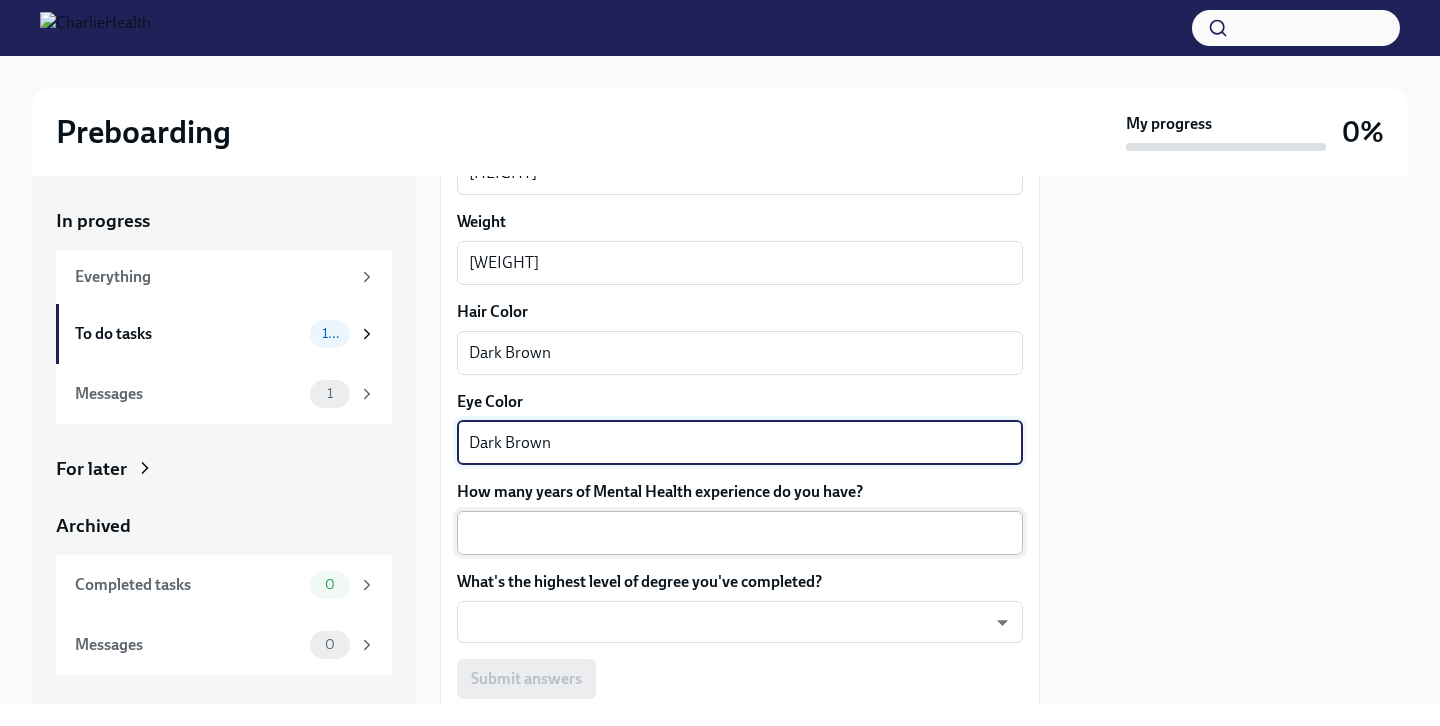 type on "Dark Brown" 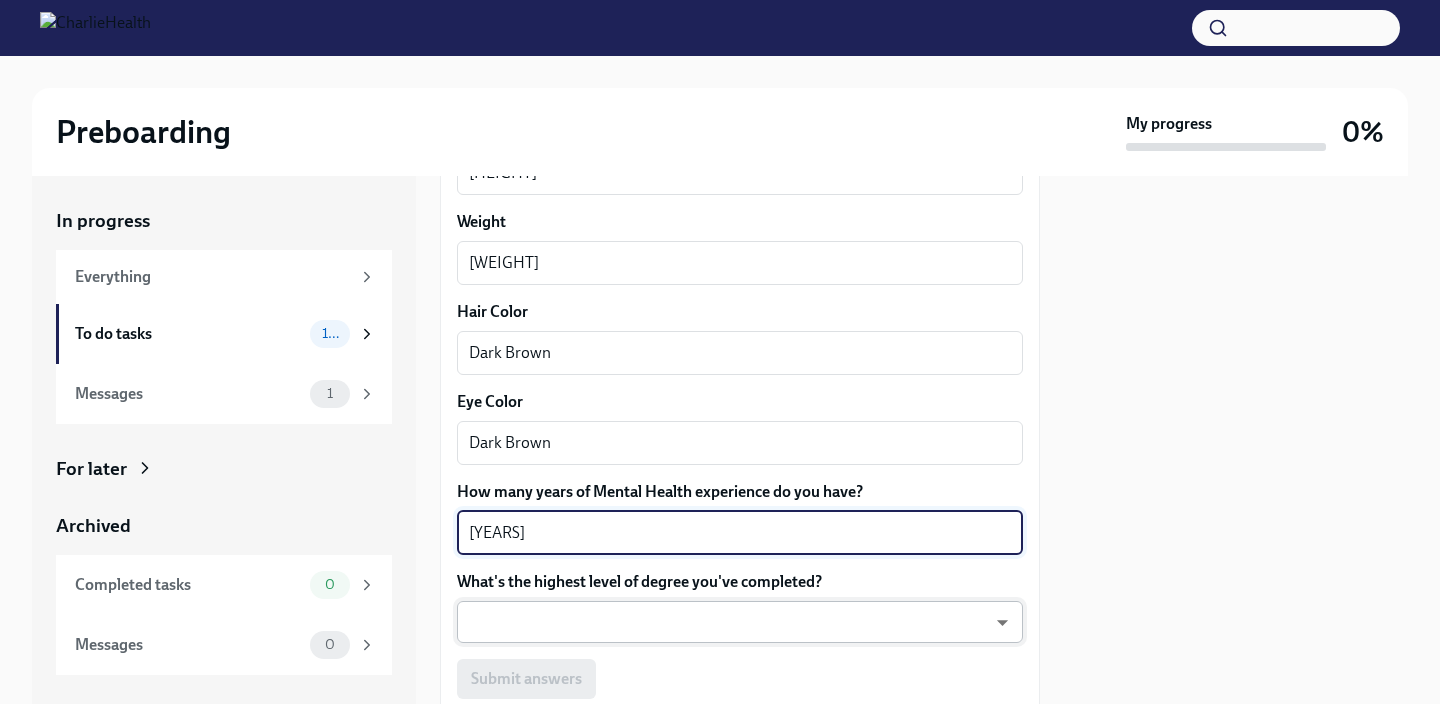 type on "[YEARS]" 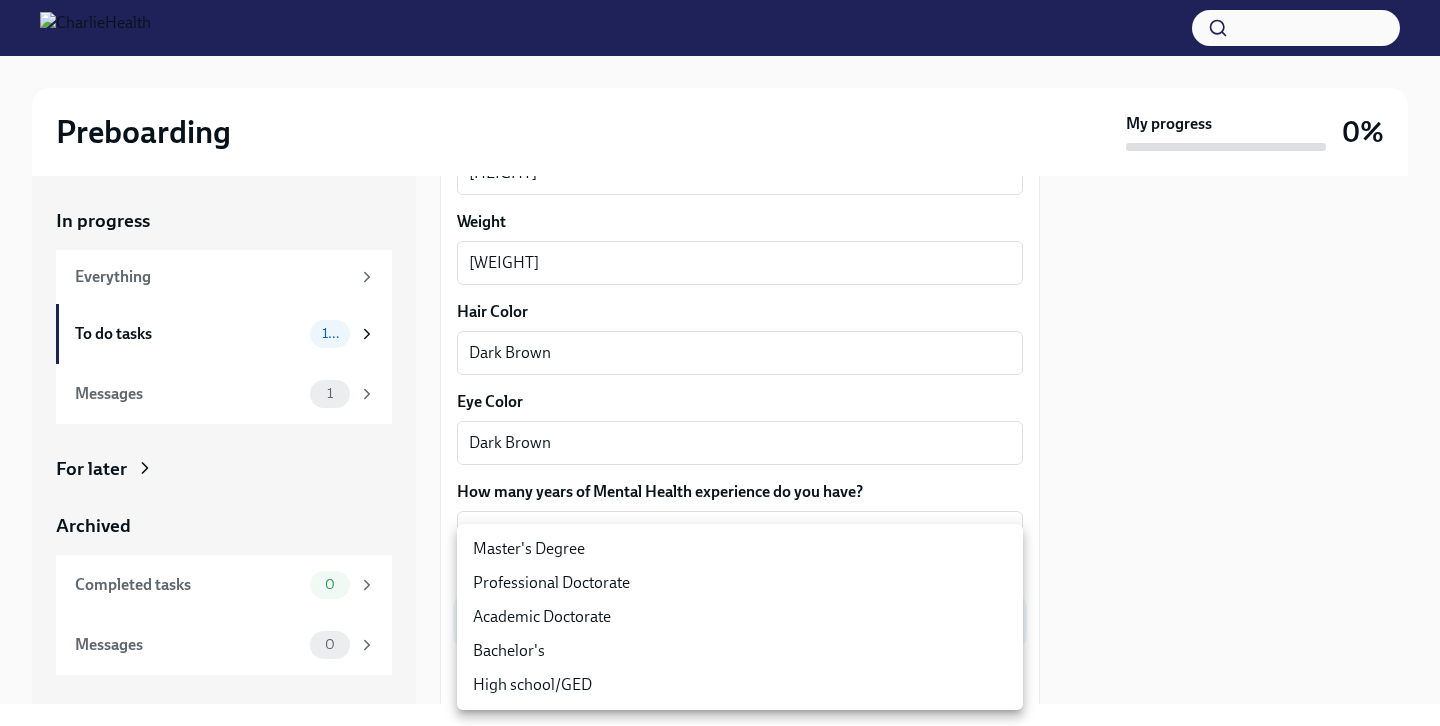 click on "Master's Degree" at bounding box center (740, 549) 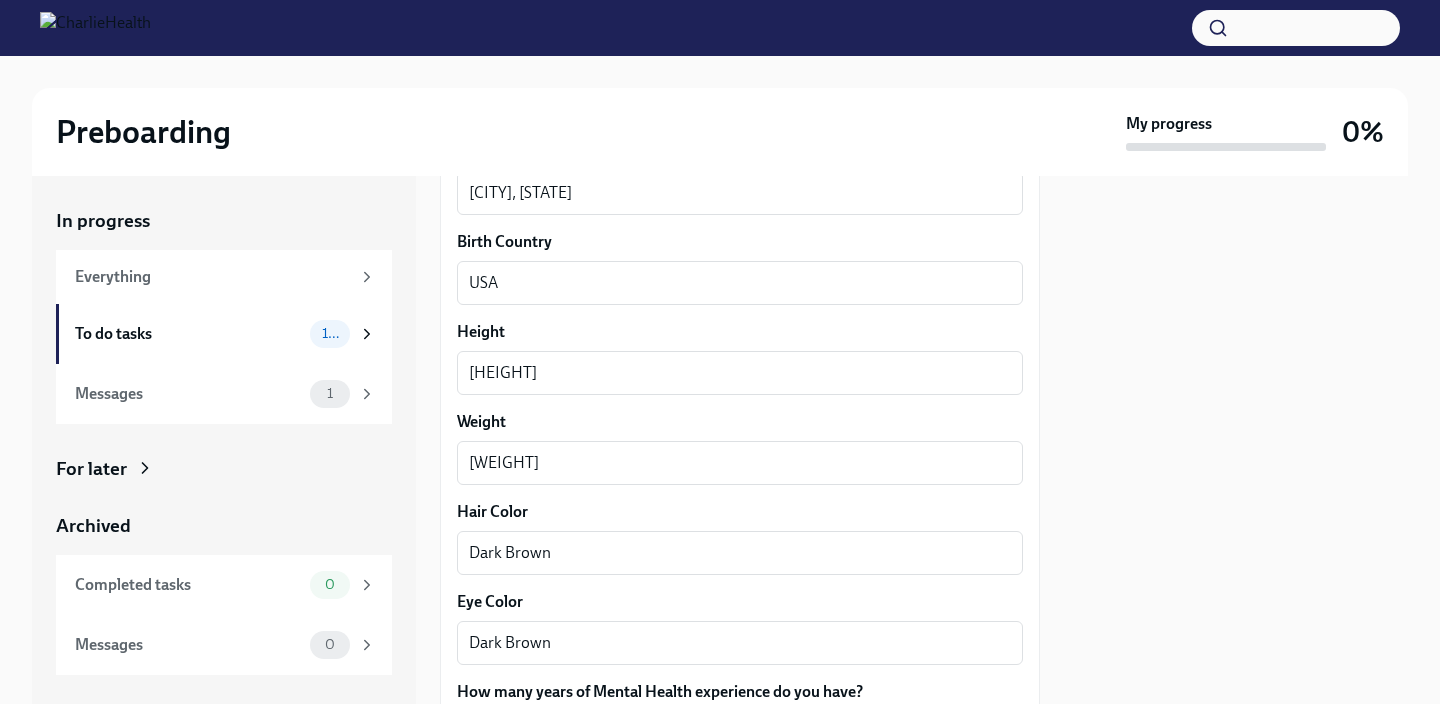 scroll, scrollTop: 1733, scrollLeft: 0, axis: vertical 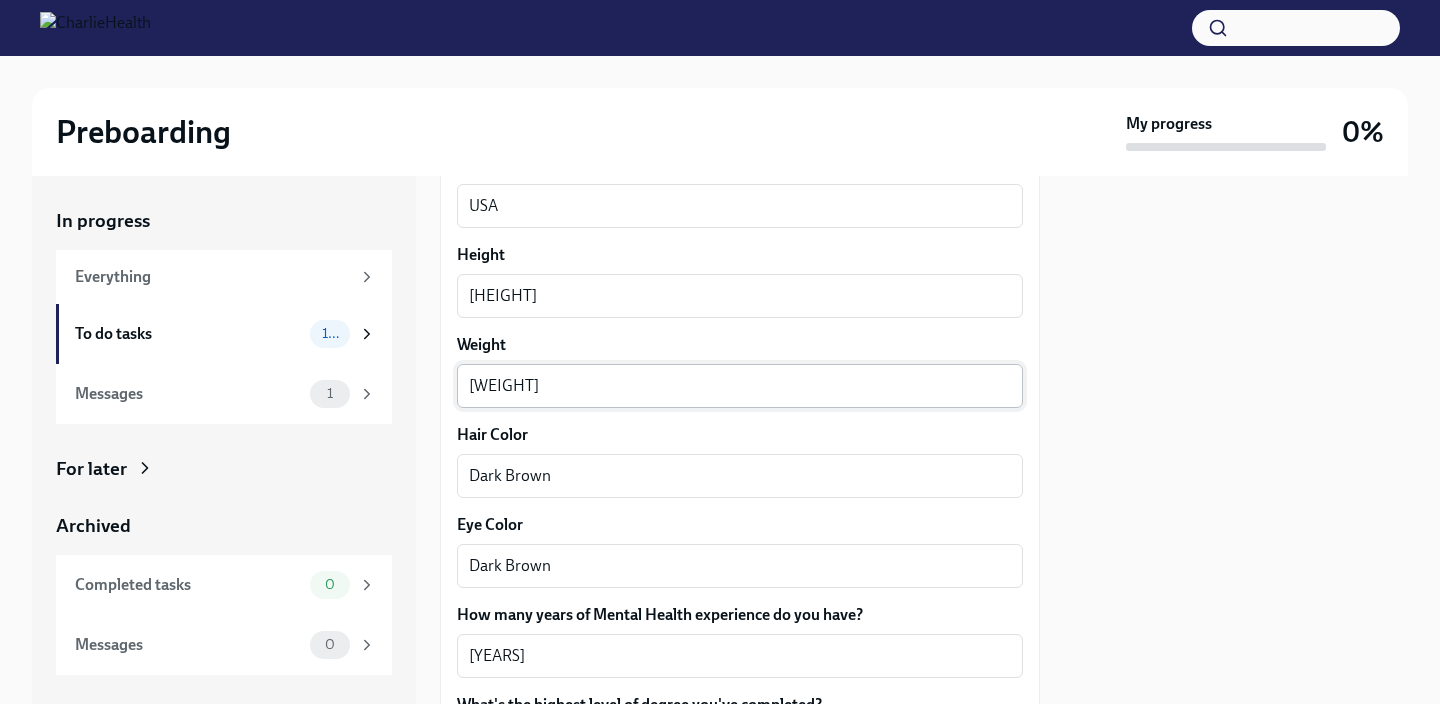 click on "[WEIGHT]" at bounding box center (740, 386) 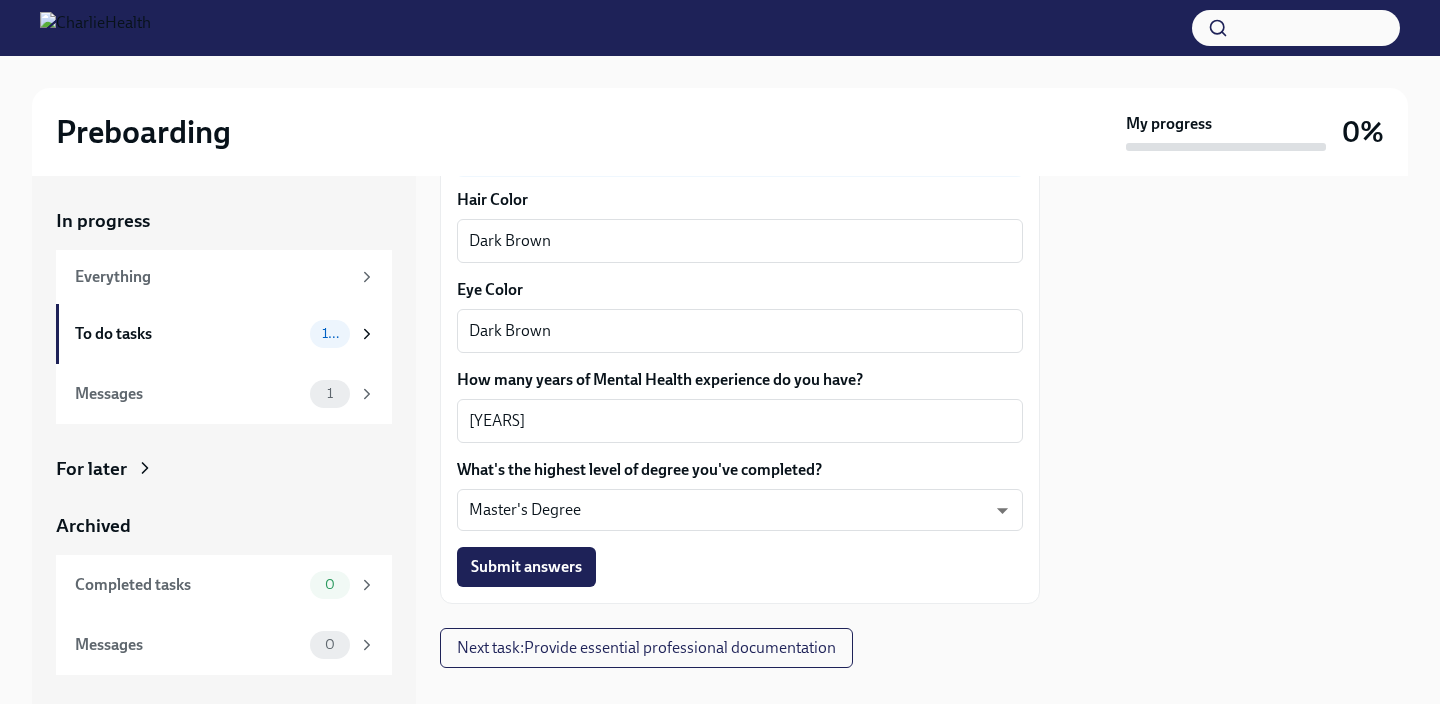 scroll, scrollTop: 1996, scrollLeft: 0, axis: vertical 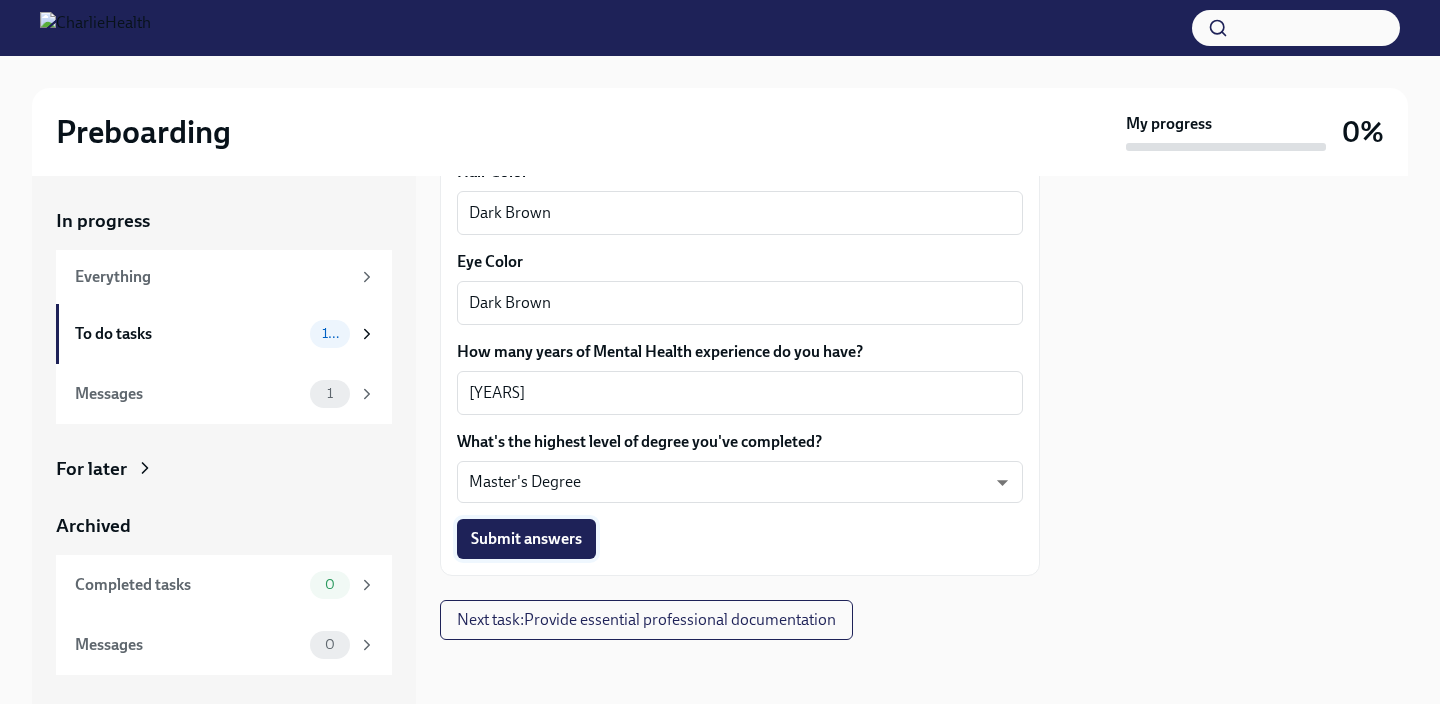 type on "[WEIGHT]" 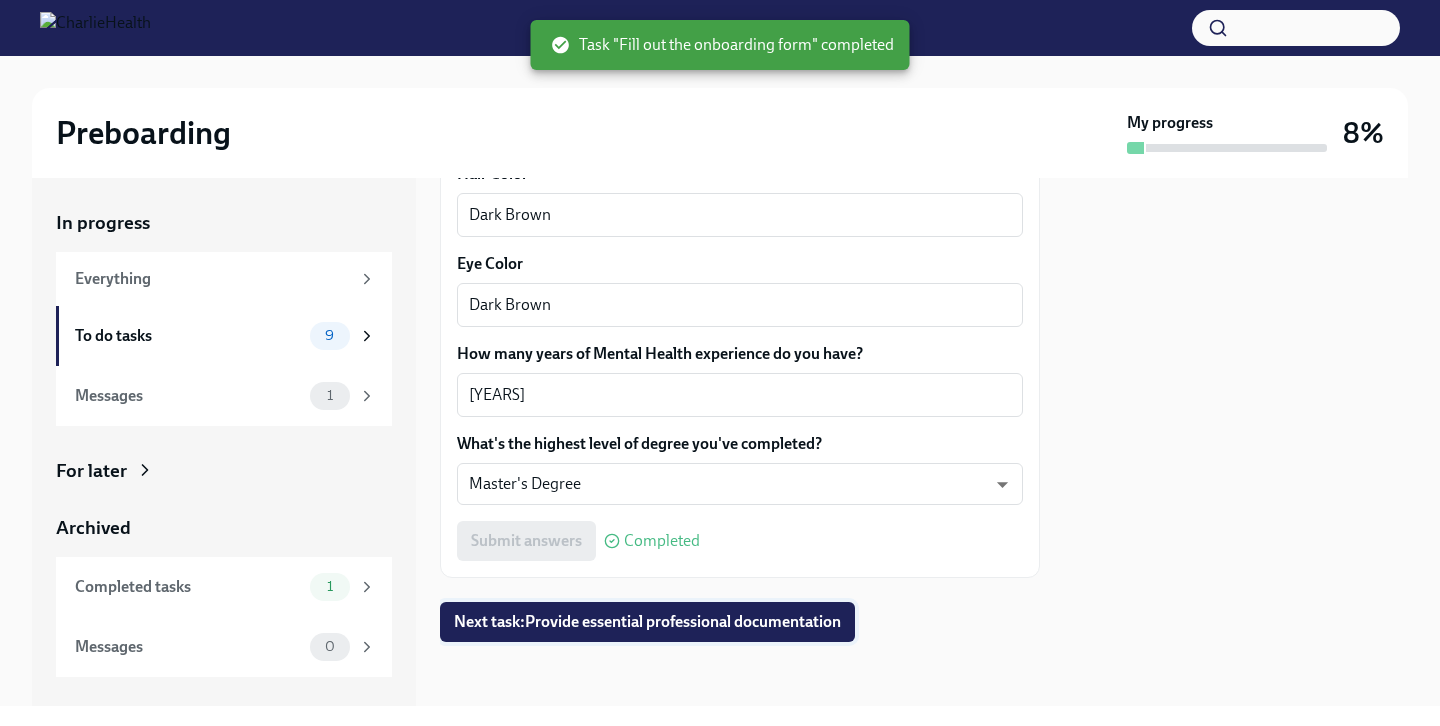 click on "Next task :  Provide essential professional documentation" at bounding box center [647, 622] 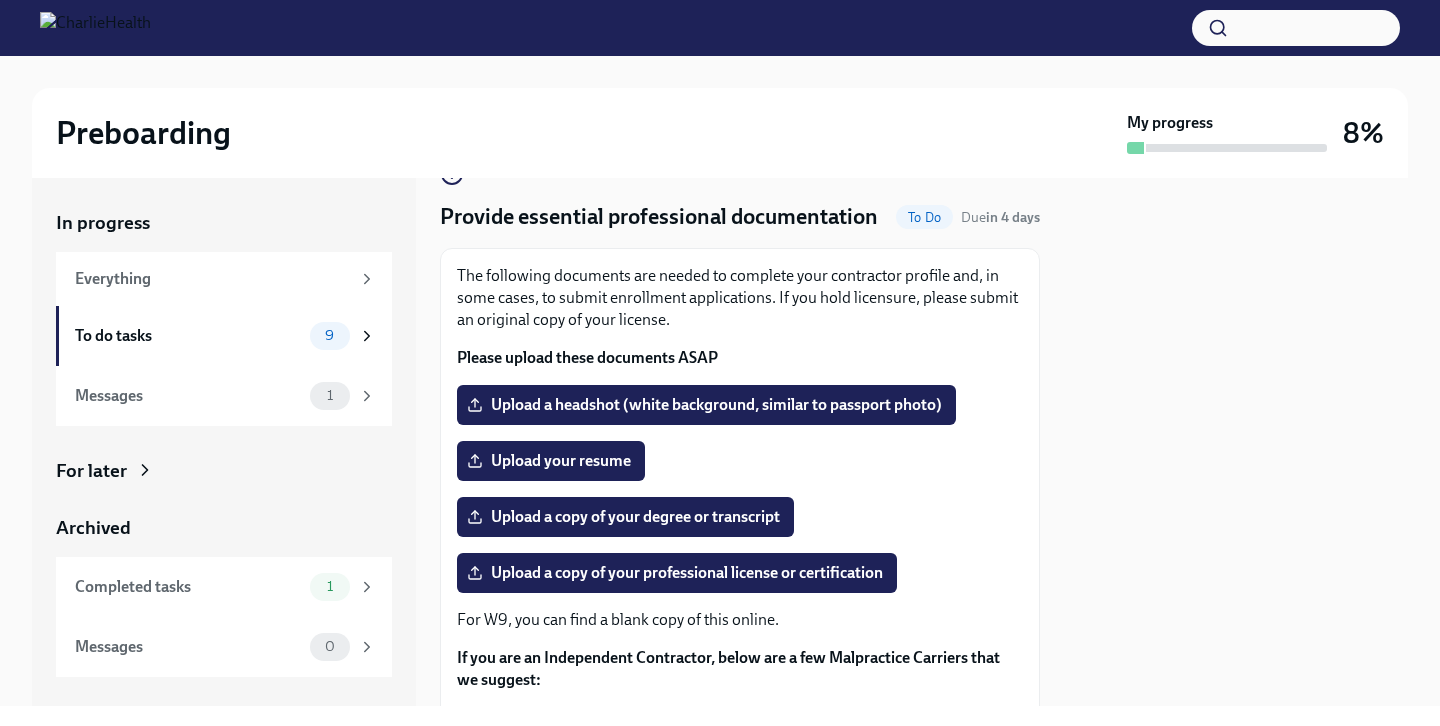 scroll, scrollTop: 43, scrollLeft: 0, axis: vertical 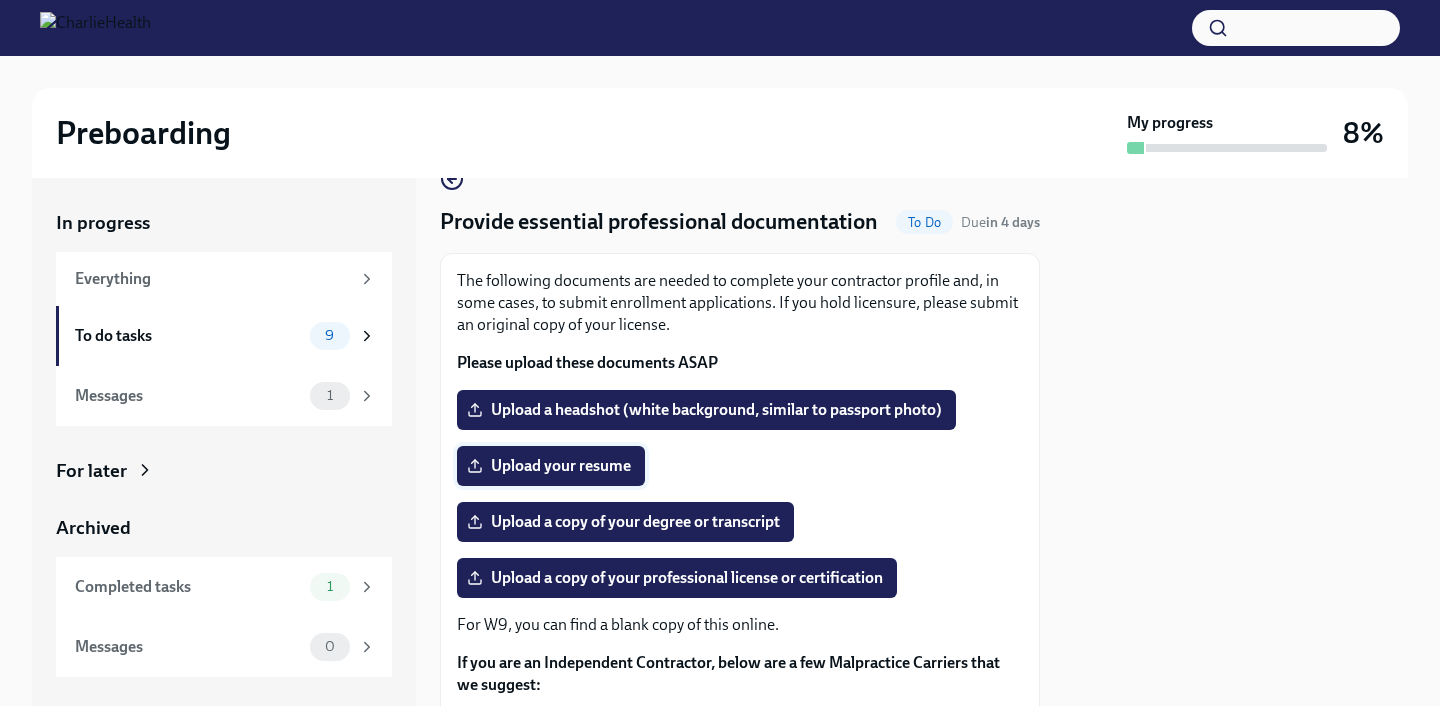 click on "Upload your resume" at bounding box center [551, 466] 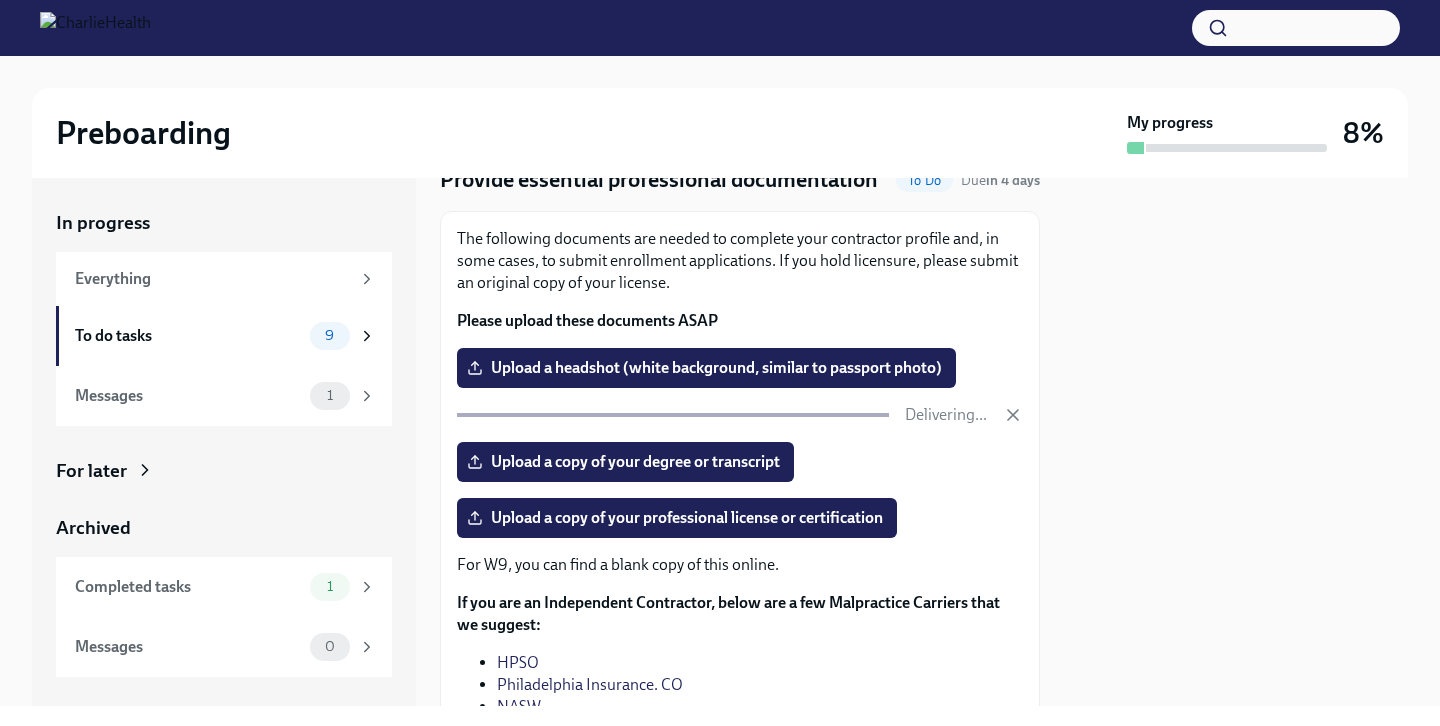 scroll, scrollTop: 92, scrollLeft: 0, axis: vertical 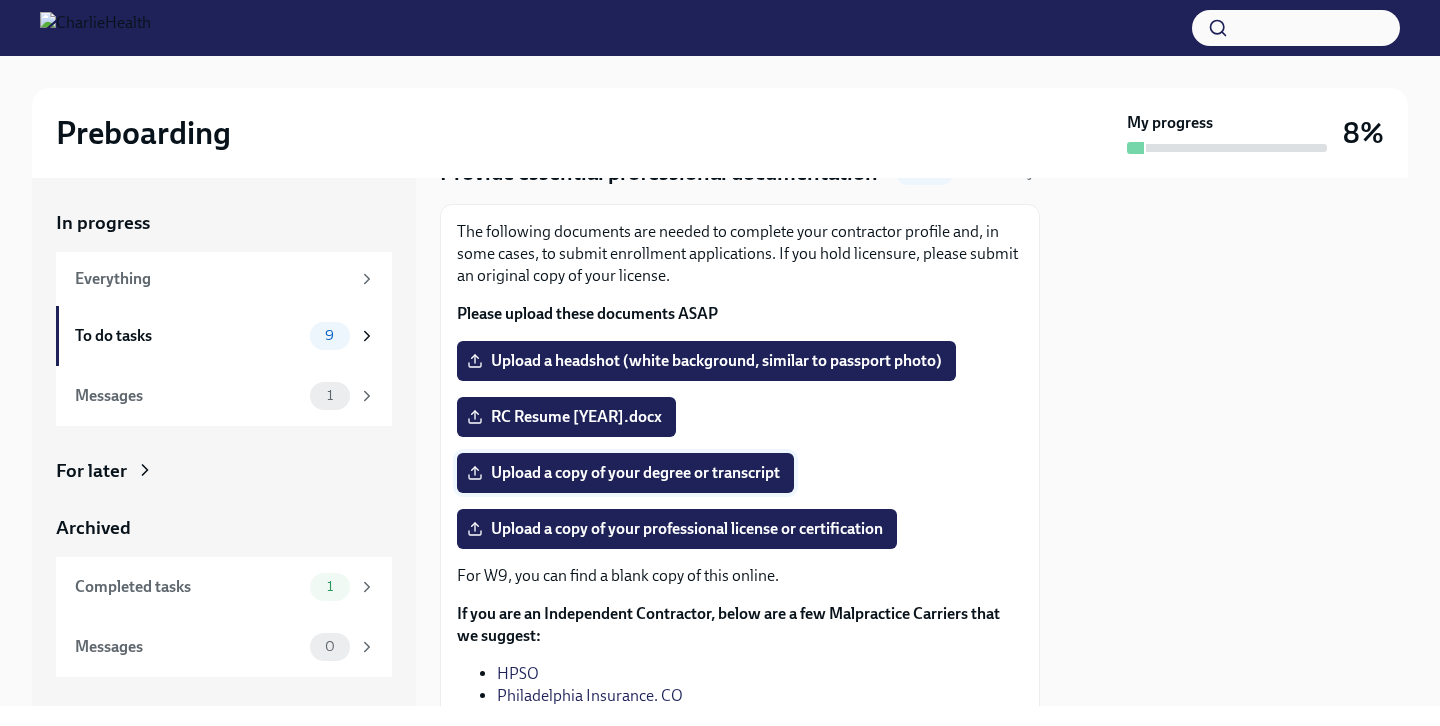 click on "Upload a copy of your degree or transcript" at bounding box center [625, 473] 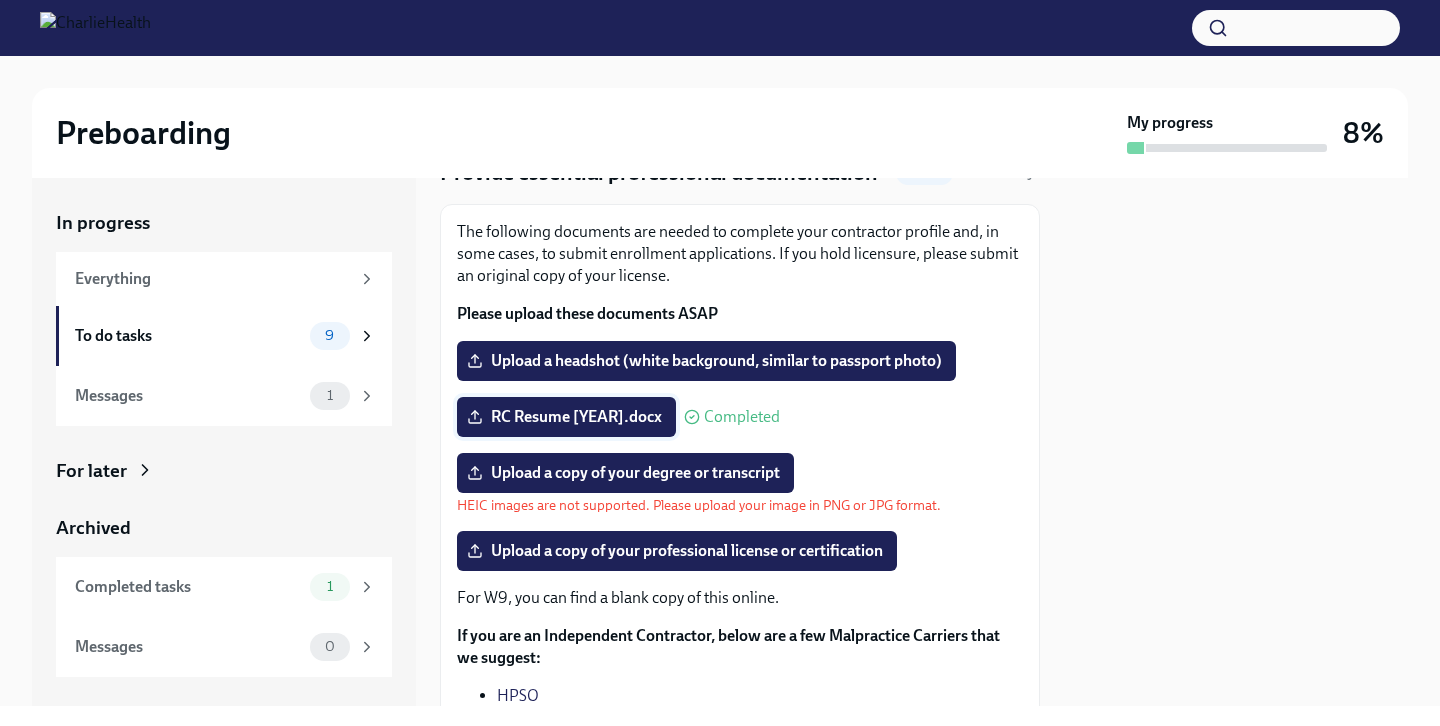 click on "RC Resume [YEAR].docx" at bounding box center (566, 417) 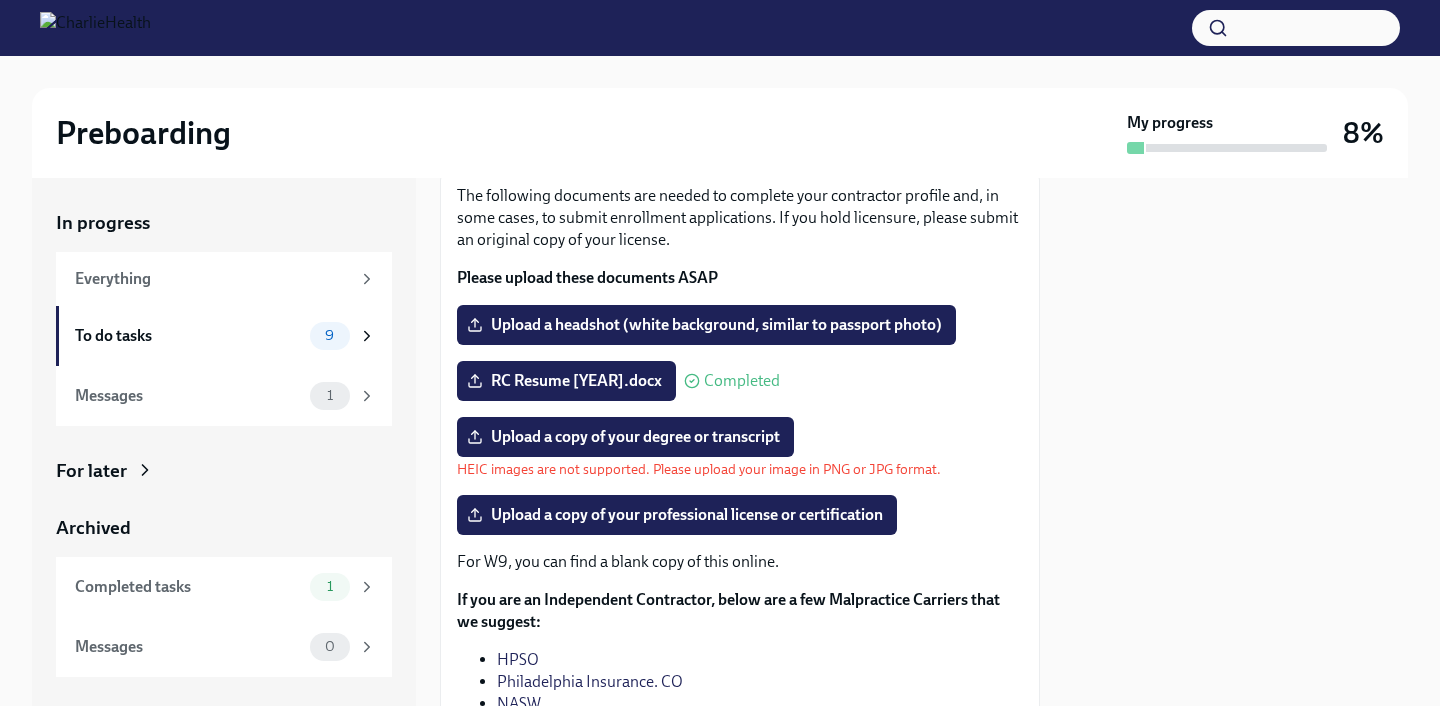 scroll, scrollTop: 129, scrollLeft: 0, axis: vertical 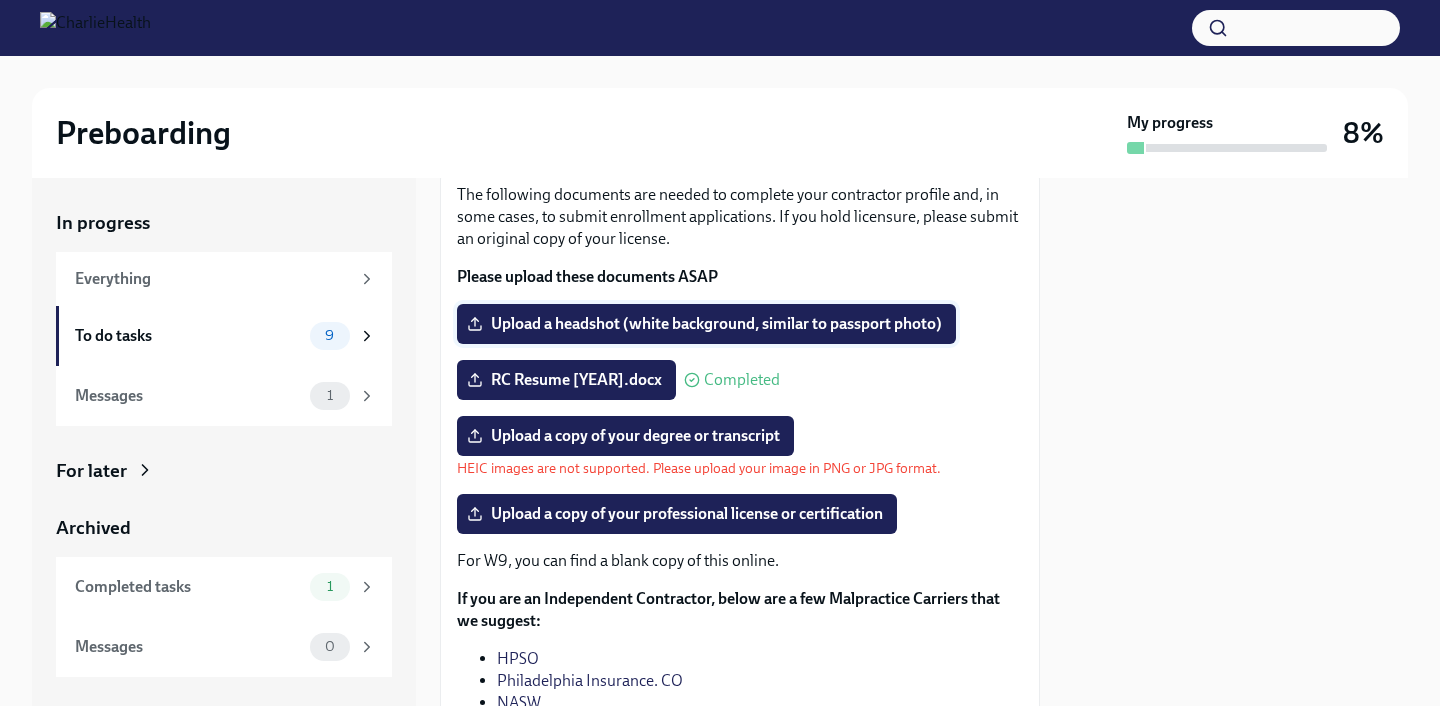click on "Upload a headshot (white background, similar to passport photo)" at bounding box center [706, 324] 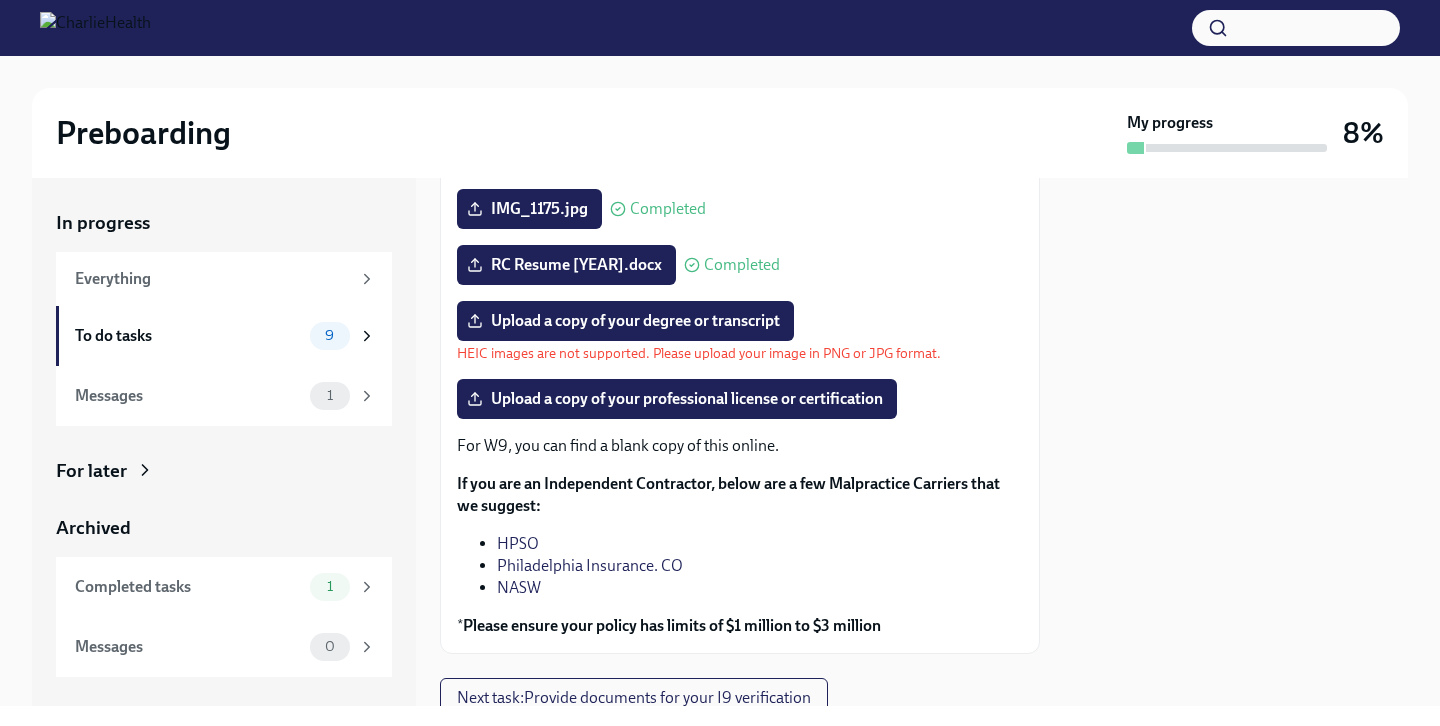 scroll, scrollTop: 254, scrollLeft: 0, axis: vertical 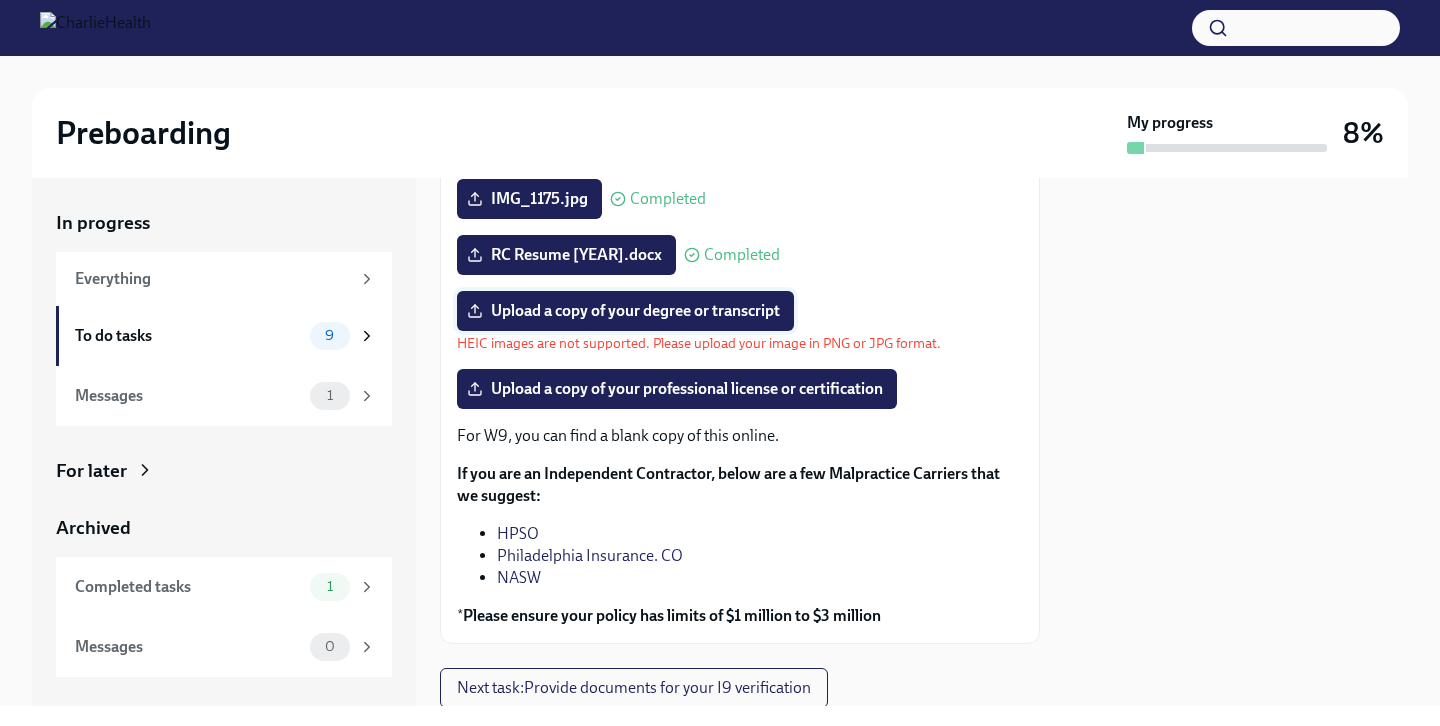 click on "Upload a copy of your degree or transcript" at bounding box center [625, 311] 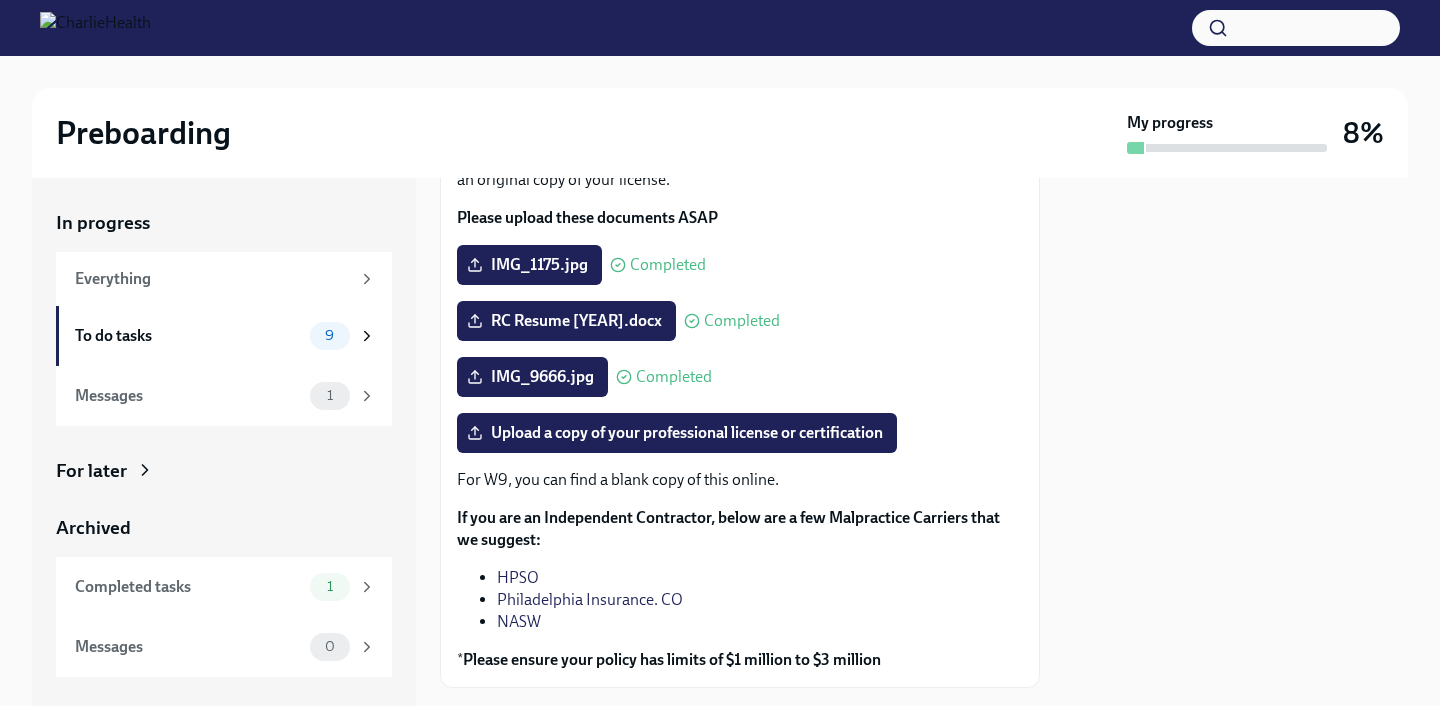 scroll, scrollTop: 195, scrollLeft: 0, axis: vertical 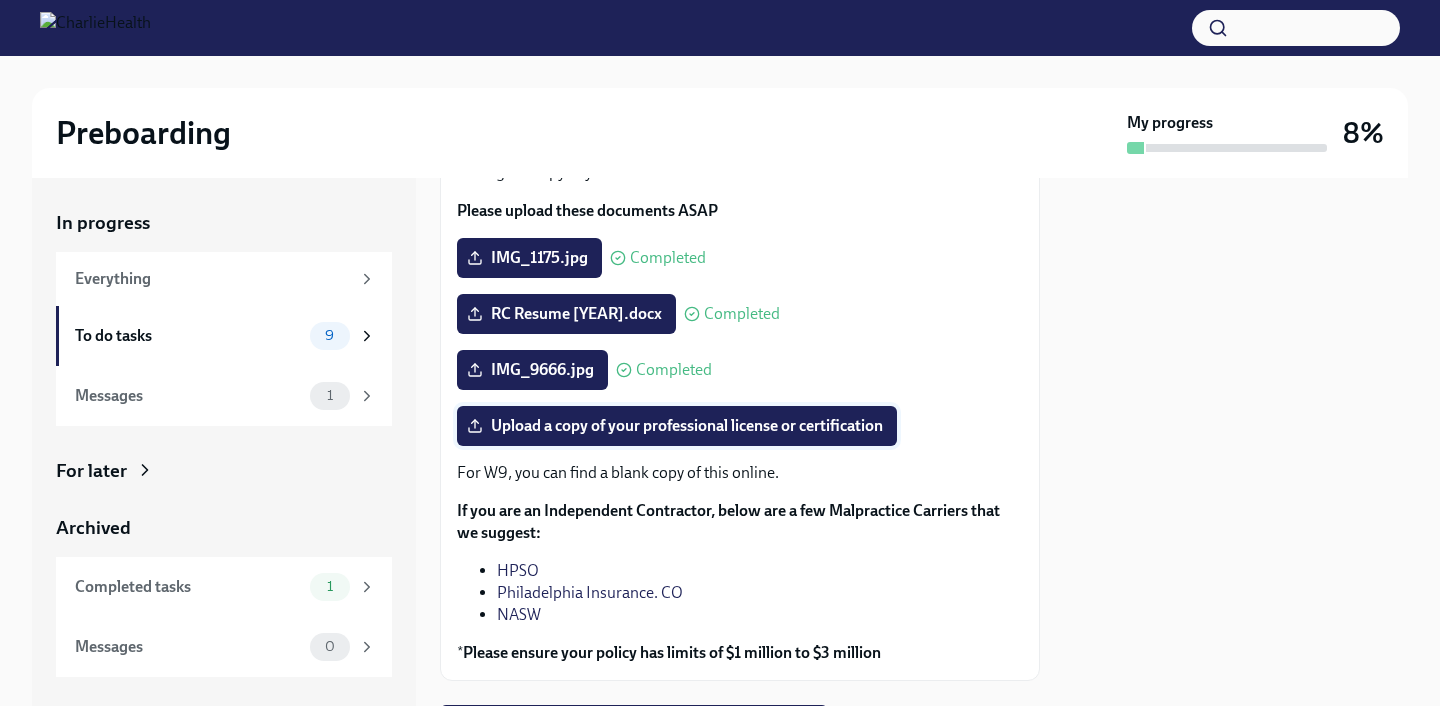 click on "Upload a copy of your professional license or certification" at bounding box center [677, 426] 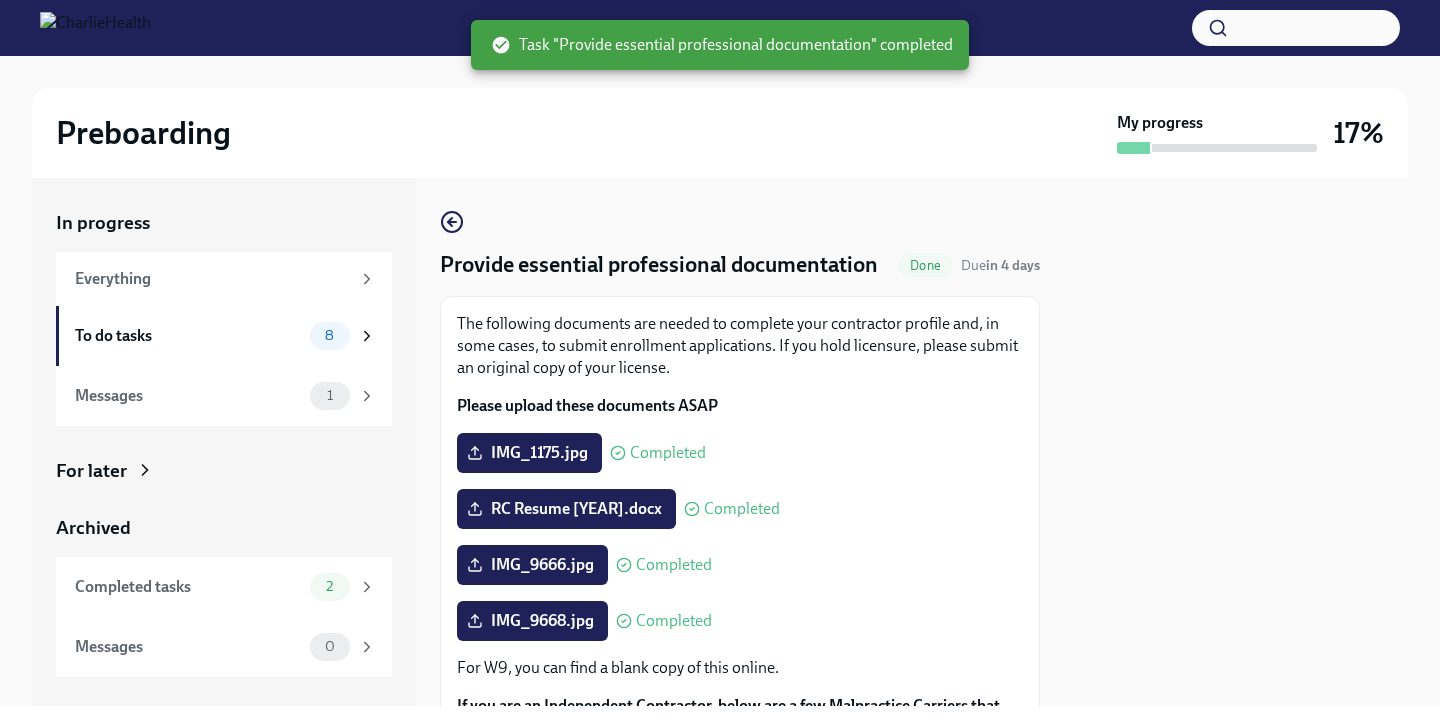scroll, scrollTop: 298, scrollLeft: 0, axis: vertical 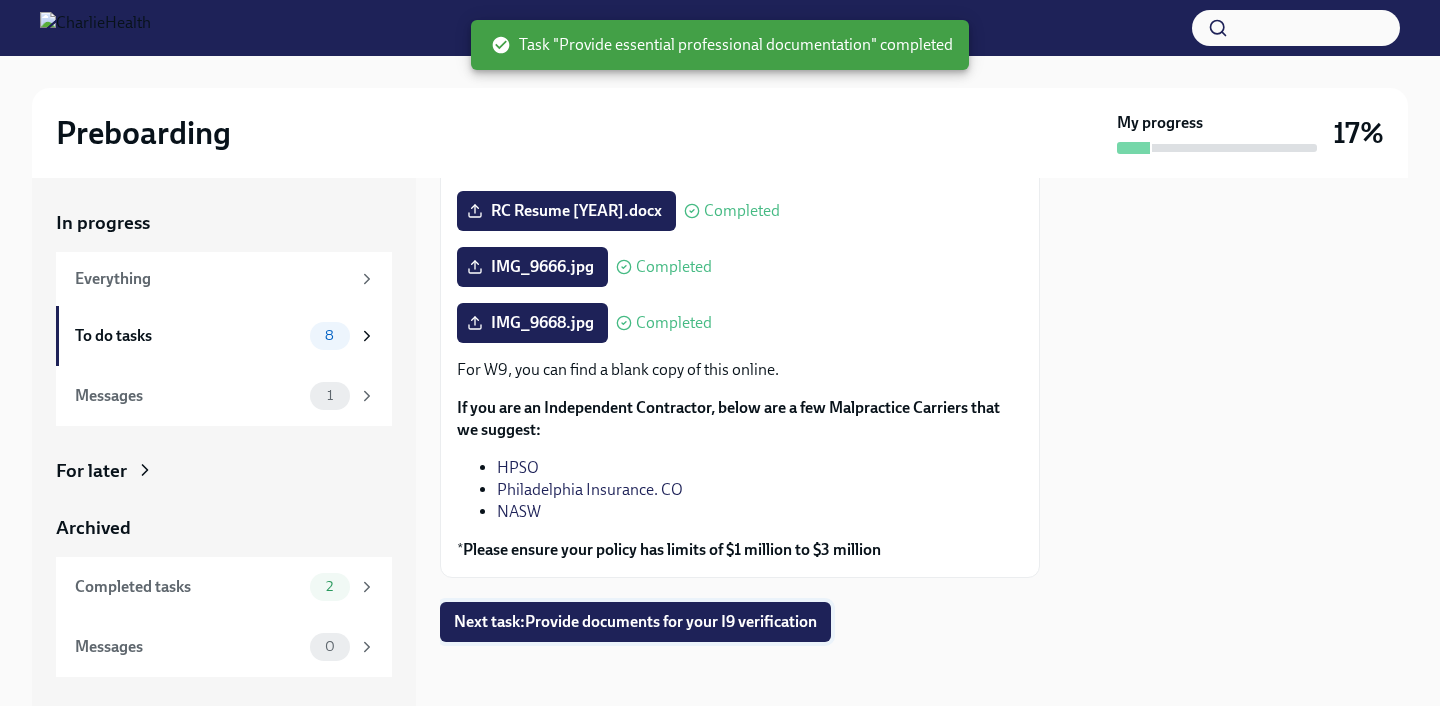 click on "Next task :  Provide documents for your I9 verification" at bounding box center [635, 622] 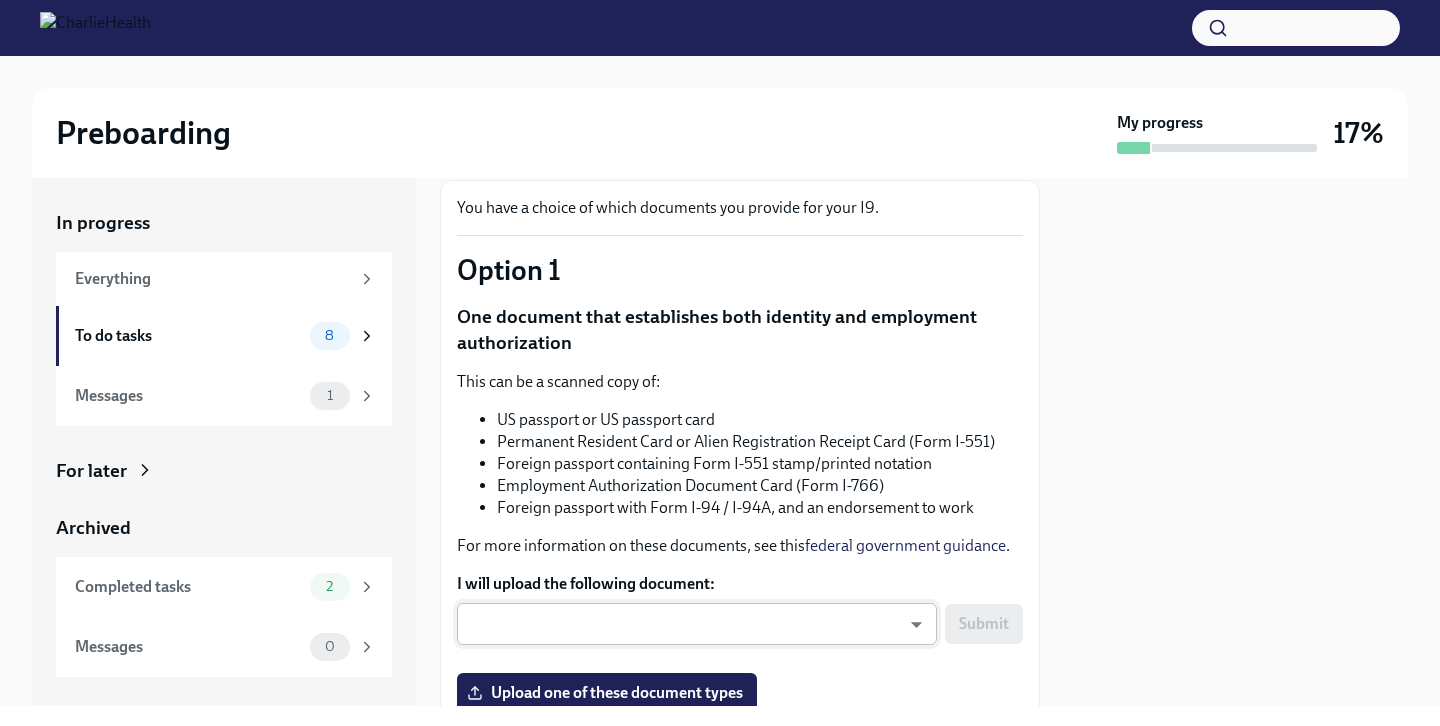 scroll, scrollTop: 117, scrollLeft: 0, axis: vertical 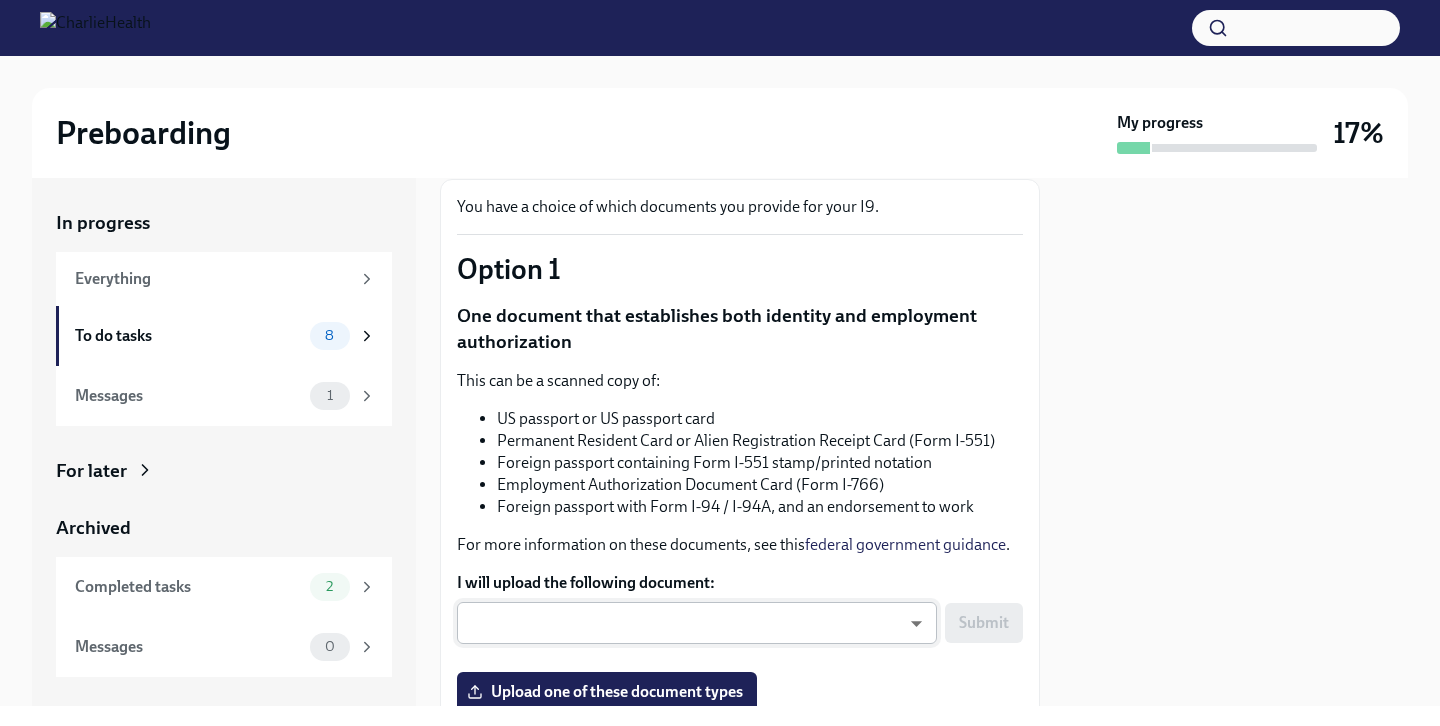 click on "Preboarding My progress 17% In progress Everything To do tasks 8 Messages 1 For later Archived Completed tasks 2 Messages 0 Provide documents for your I9 verification To Do Due  in 5 days You have a choice of which documents you provide for your I9. Option 1 One document that establishes both identity and employment authorization This can be a scanned copy of:
US passport or US passport card
Permanent Resident Card or Alien Registration Receipt Card (Form I-551)
Foreign passport containing Form I-551 stamp/printed notation
Employment Authorization Document Card (Form I-766)
Foreign passport with Form I-94 / I-94A, and an endorsement to work
For more information on these documents, see this  federal government guidance . I will upload the following document: ​ ​ Submit Upload one of these document types Option 2 One document that establishes identity, and a second document that establishes employment authorization Your  identity-establishing  document can be:" at bounding box center [720, 363] 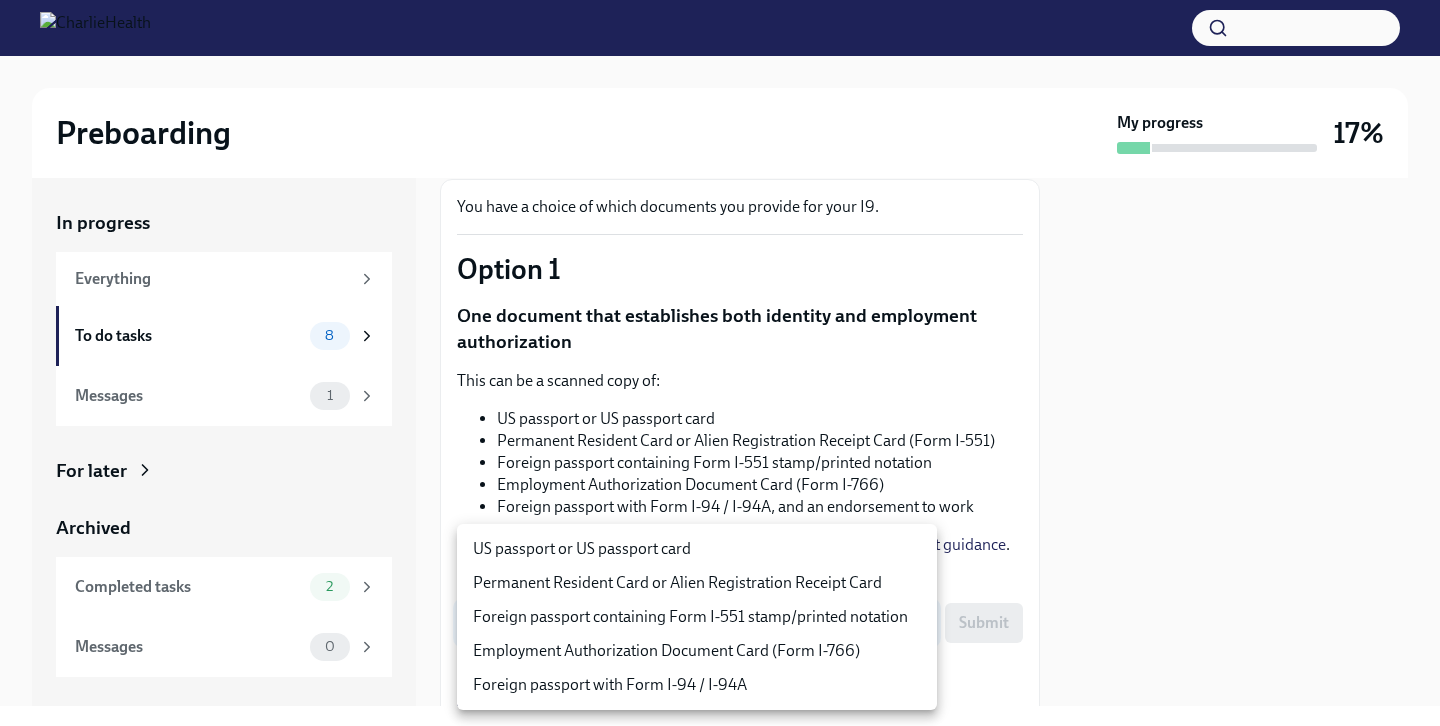 click on "US passport or US passport card" at bounding box center [697, 549] 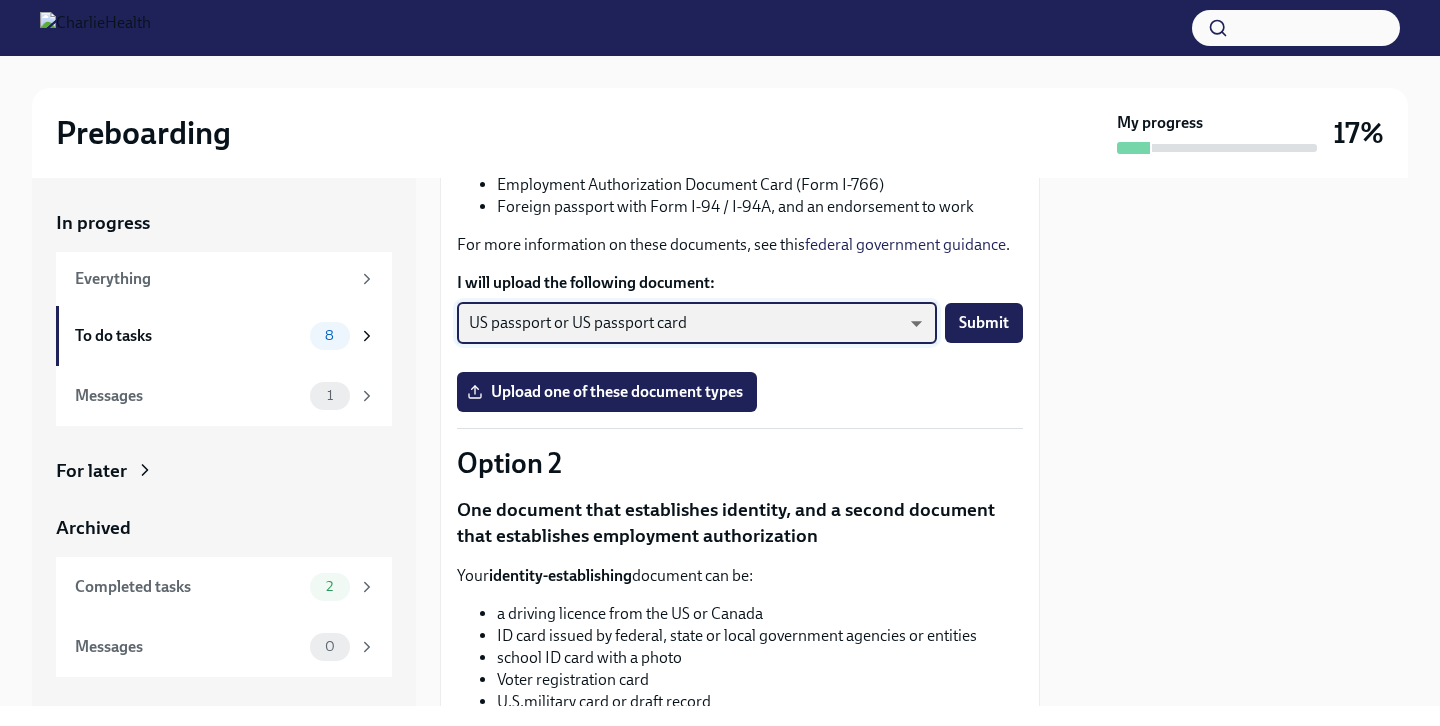 scroll, scrollTop: 418, scrollLeft: 0, axis: vertical 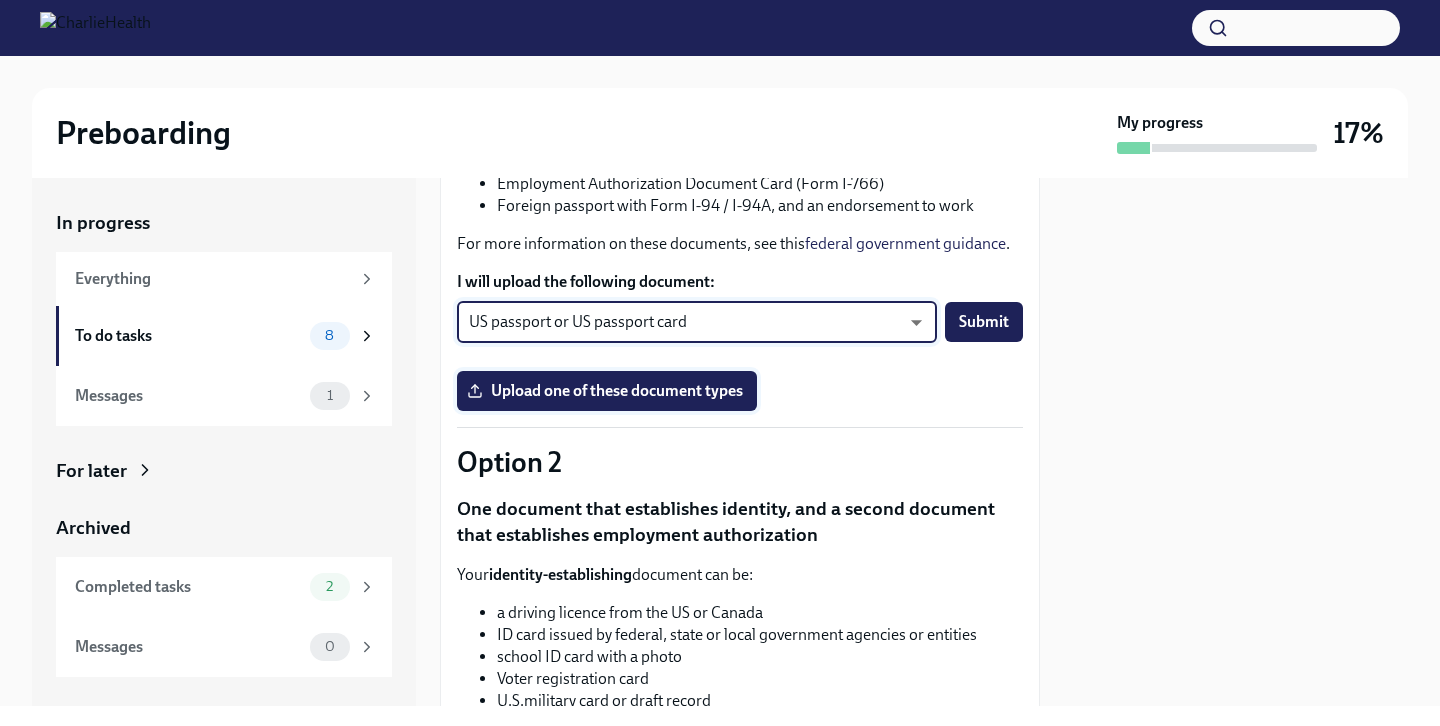 click on "Upload one of these document types" at bounding box center (607, 391) 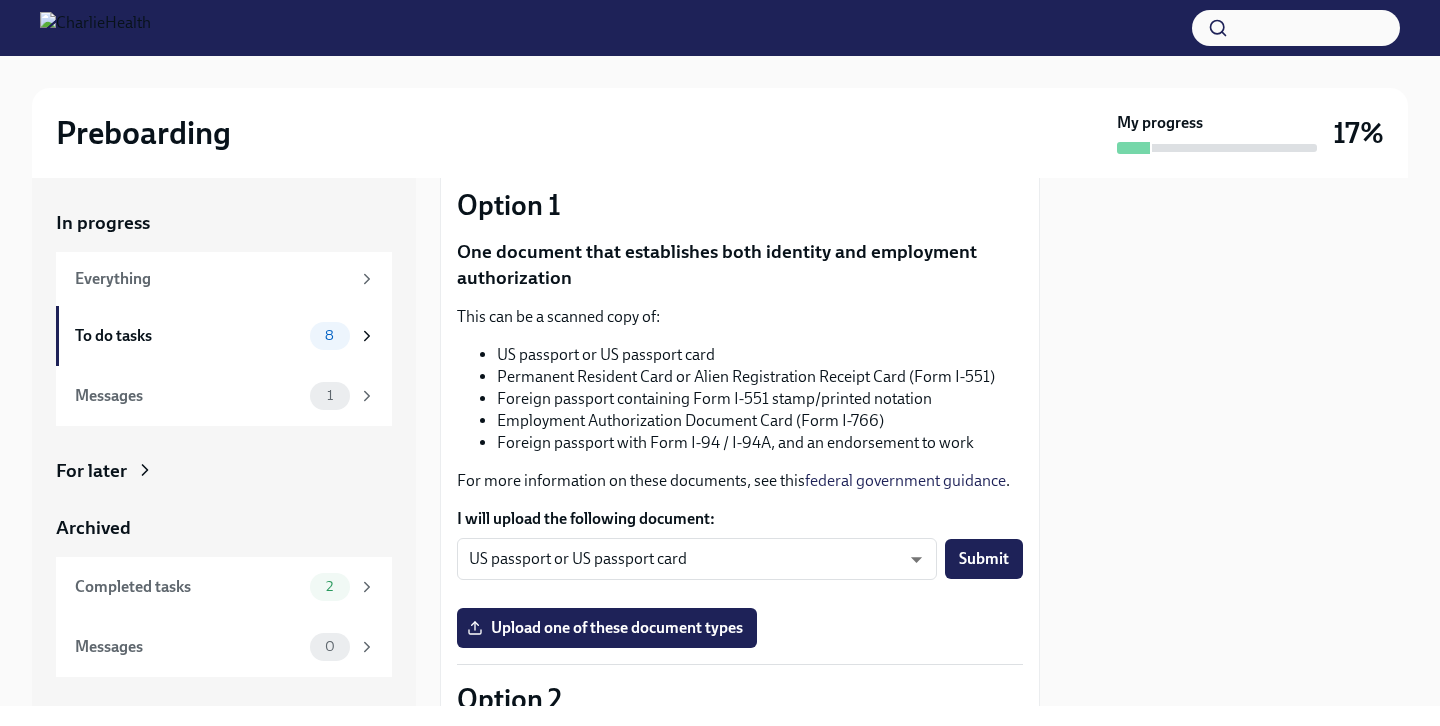 scroll, scrollTop: 179, scrollLeft: 0, axis: vertical 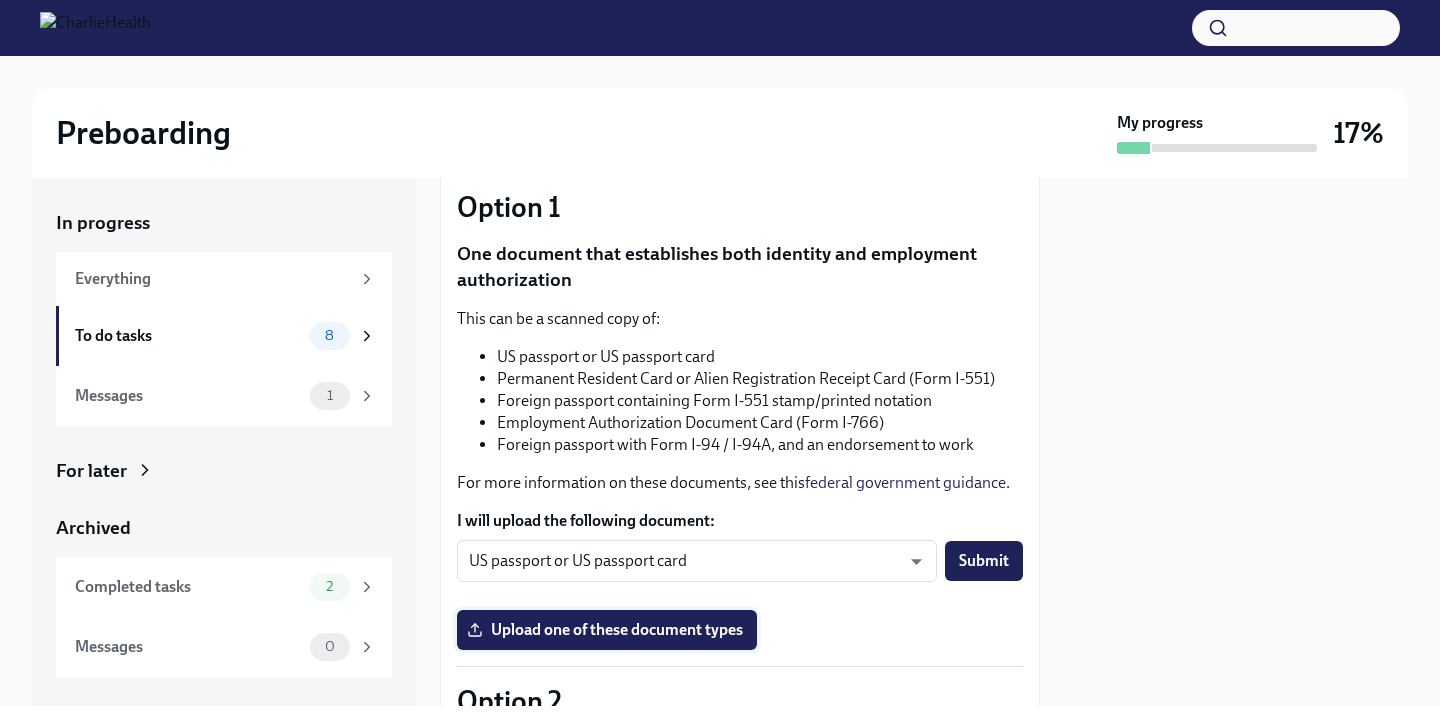 click on "Upload one of these document types" at bounding box center (607, 630) 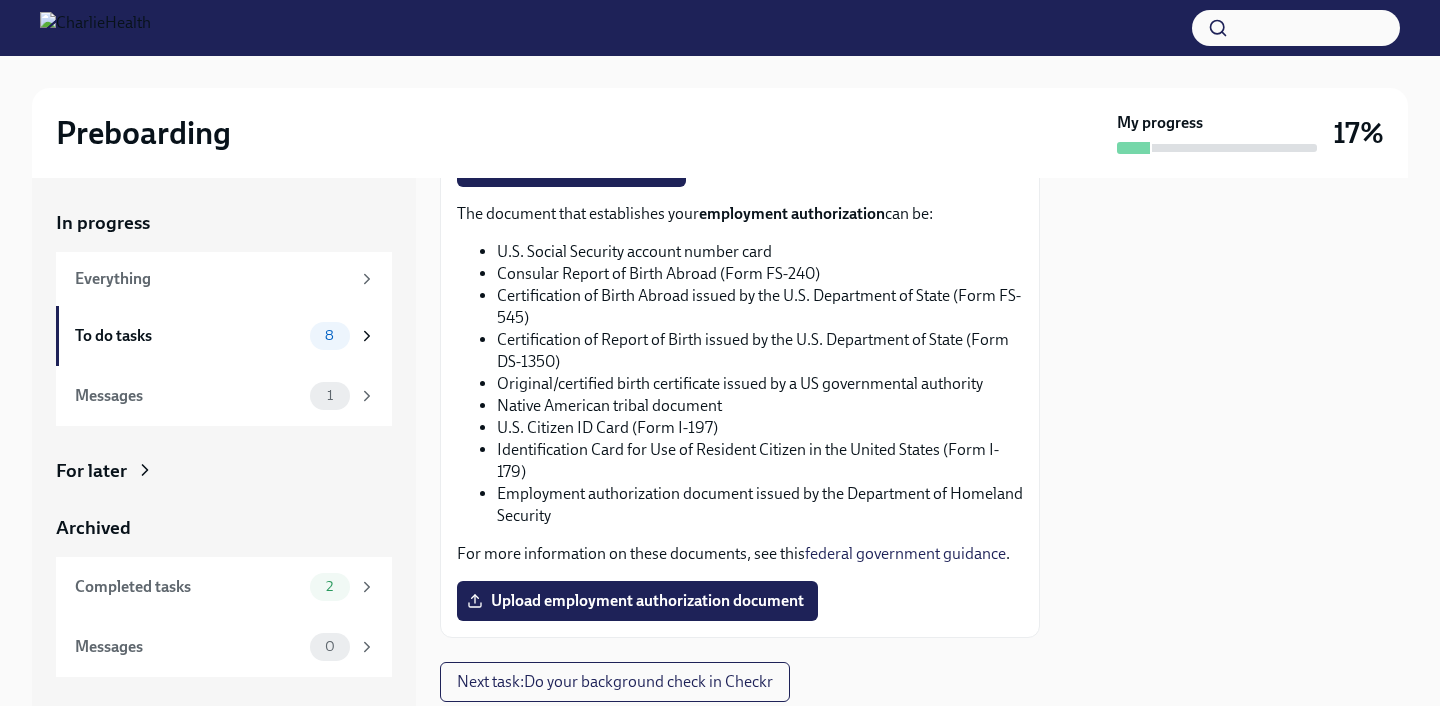 scroll, scrollTop: 1163, scrollLeft: 0, axis: vertical 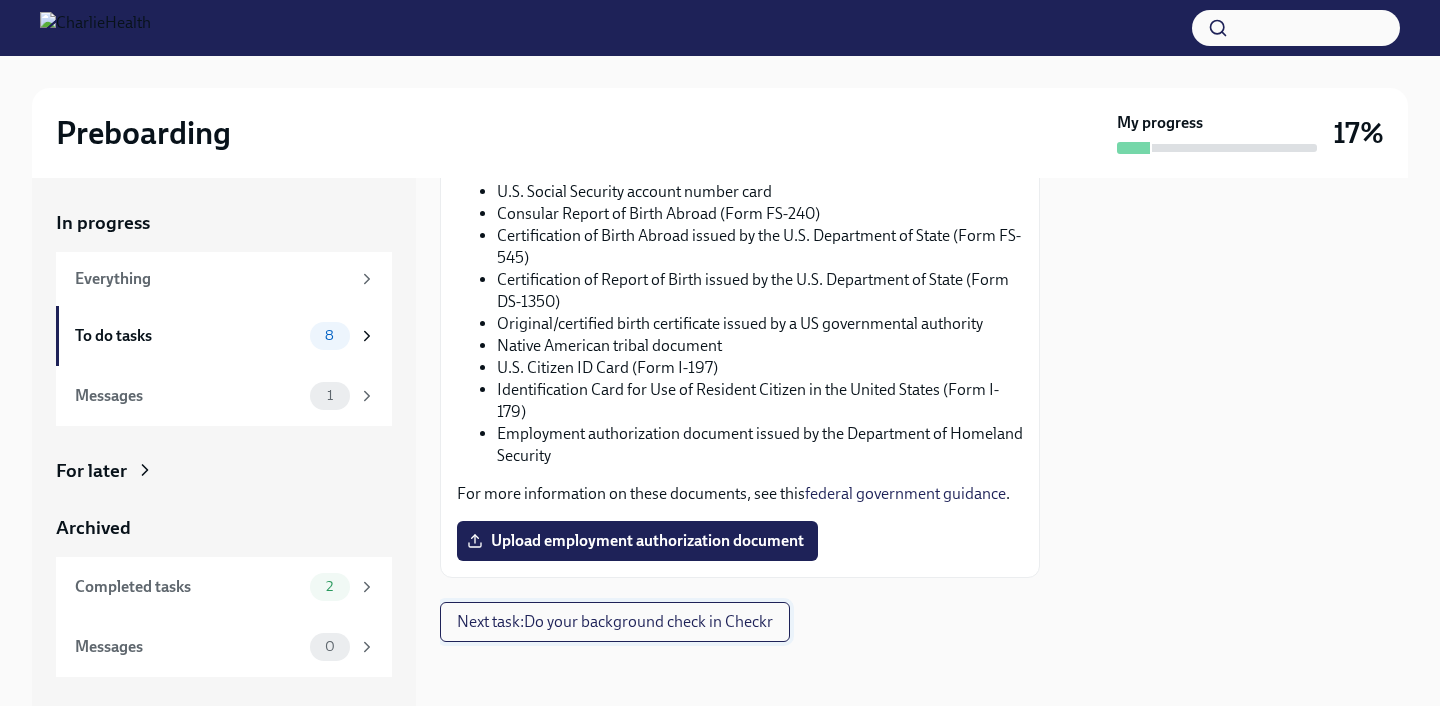click on "Next task :  Do your background check in Checkr" at bounding box center [615, 622] 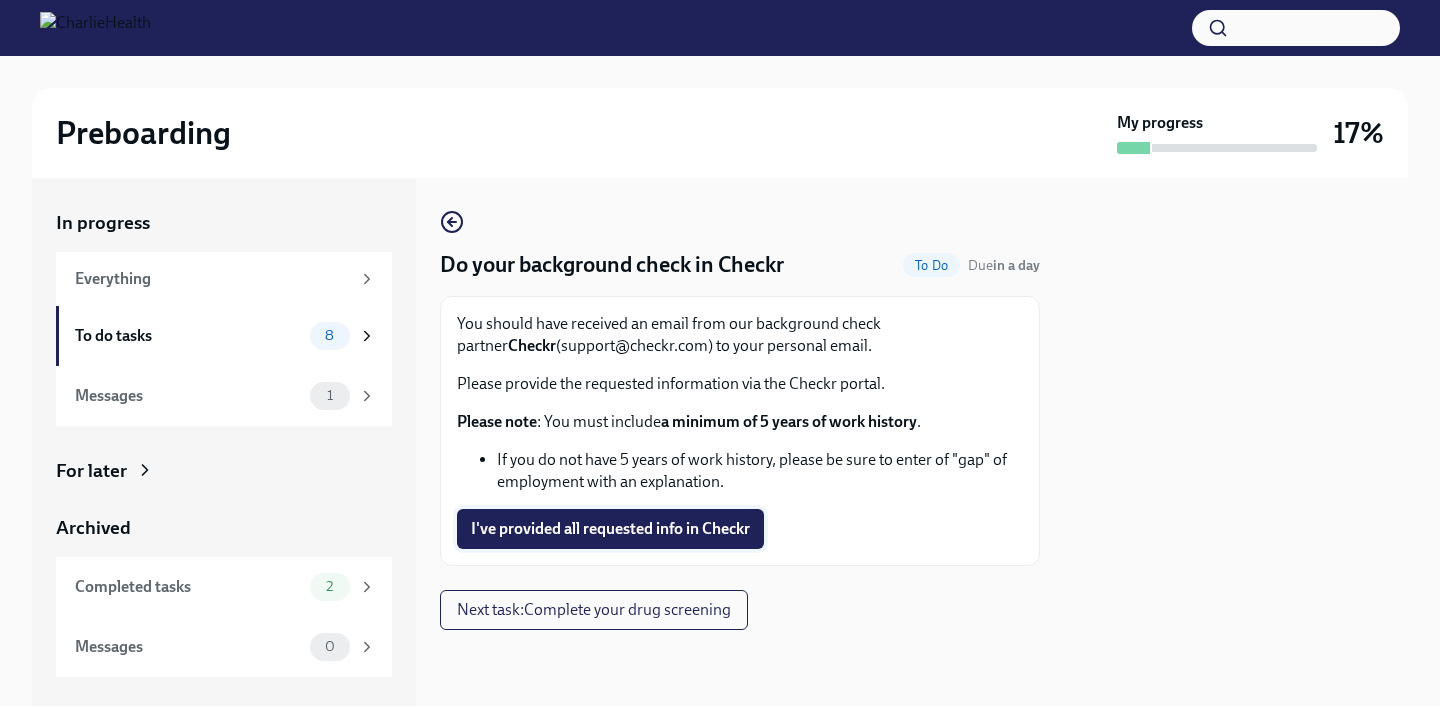 click on "I've provided all requested info in Checkr" at bounding box center (610, 529) 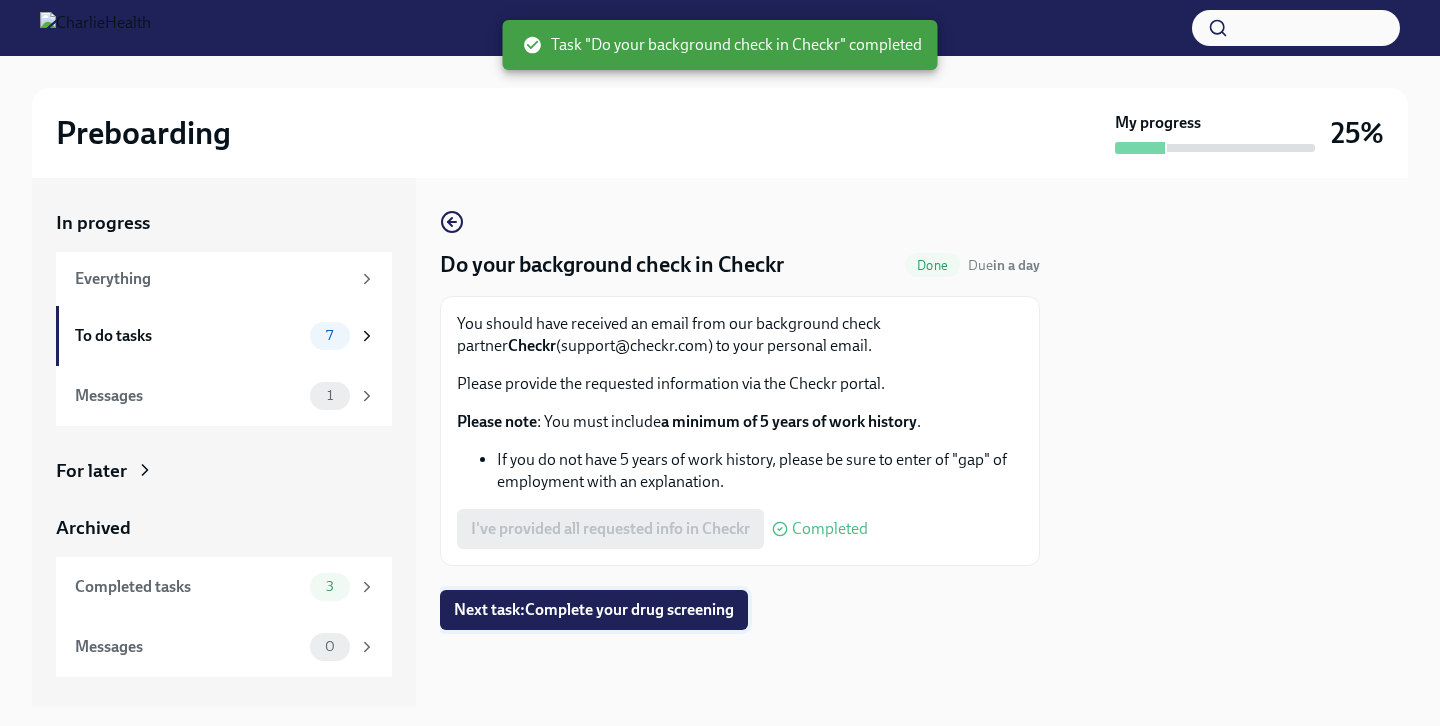 click on "Next task :  Complete your drug screening" at bounding box center (594, 610) 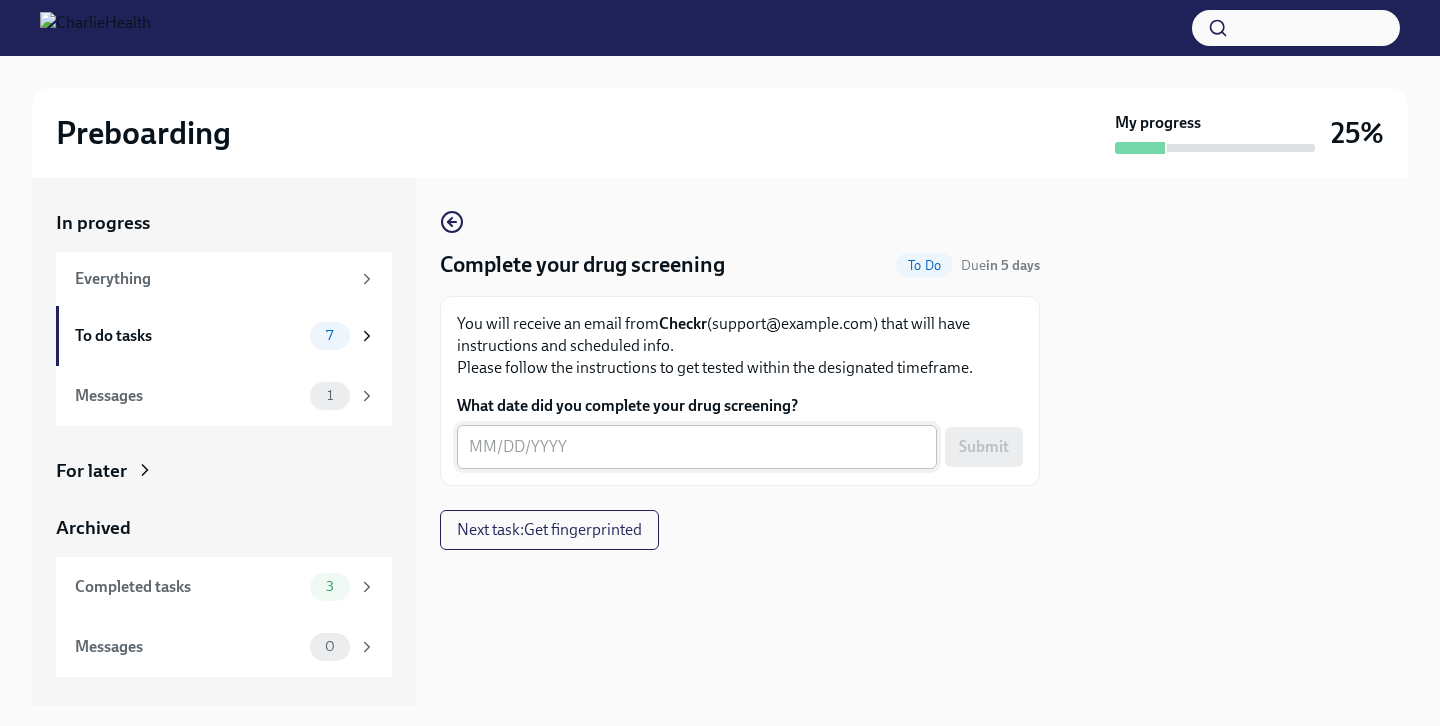 click on "What date did you complete your drug screening?" at bounding box center [697, 447] 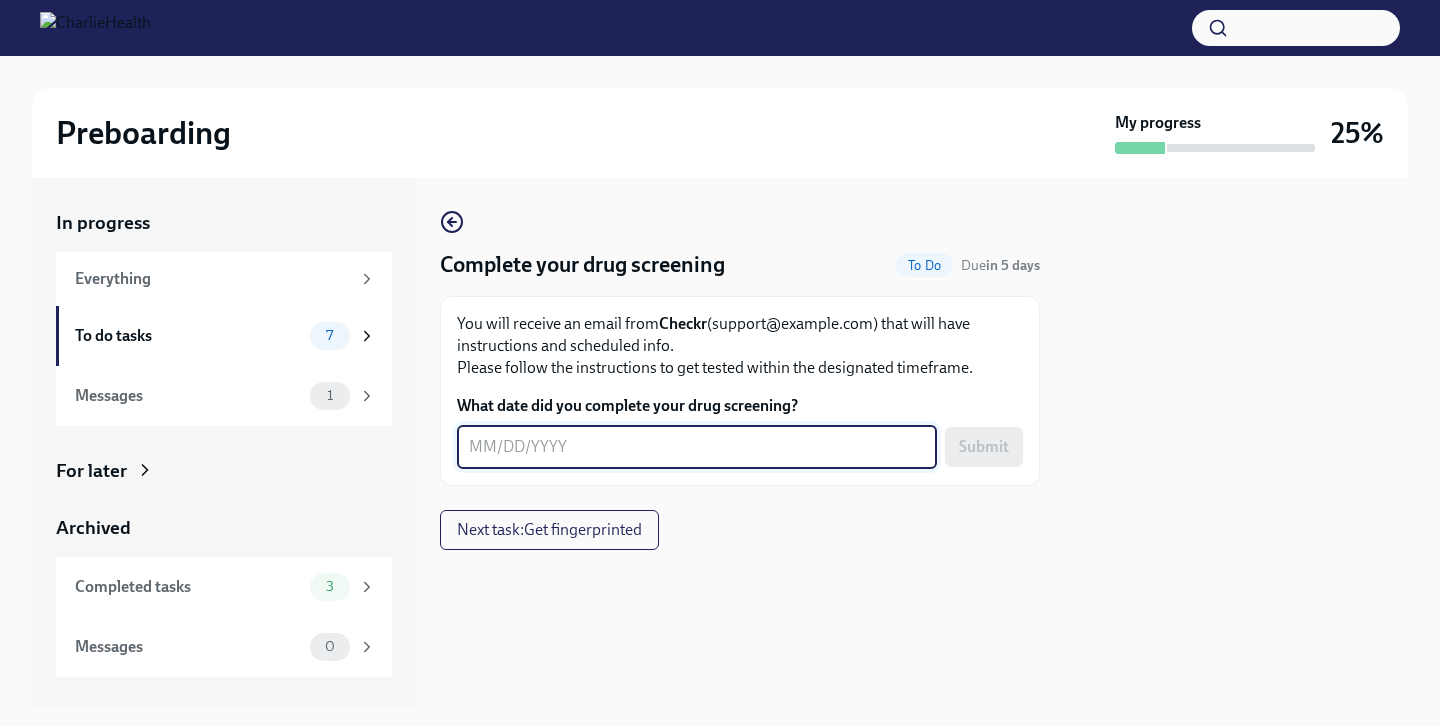 click on "What date did you complete your drug screening?" at bounding box center [697, 447] 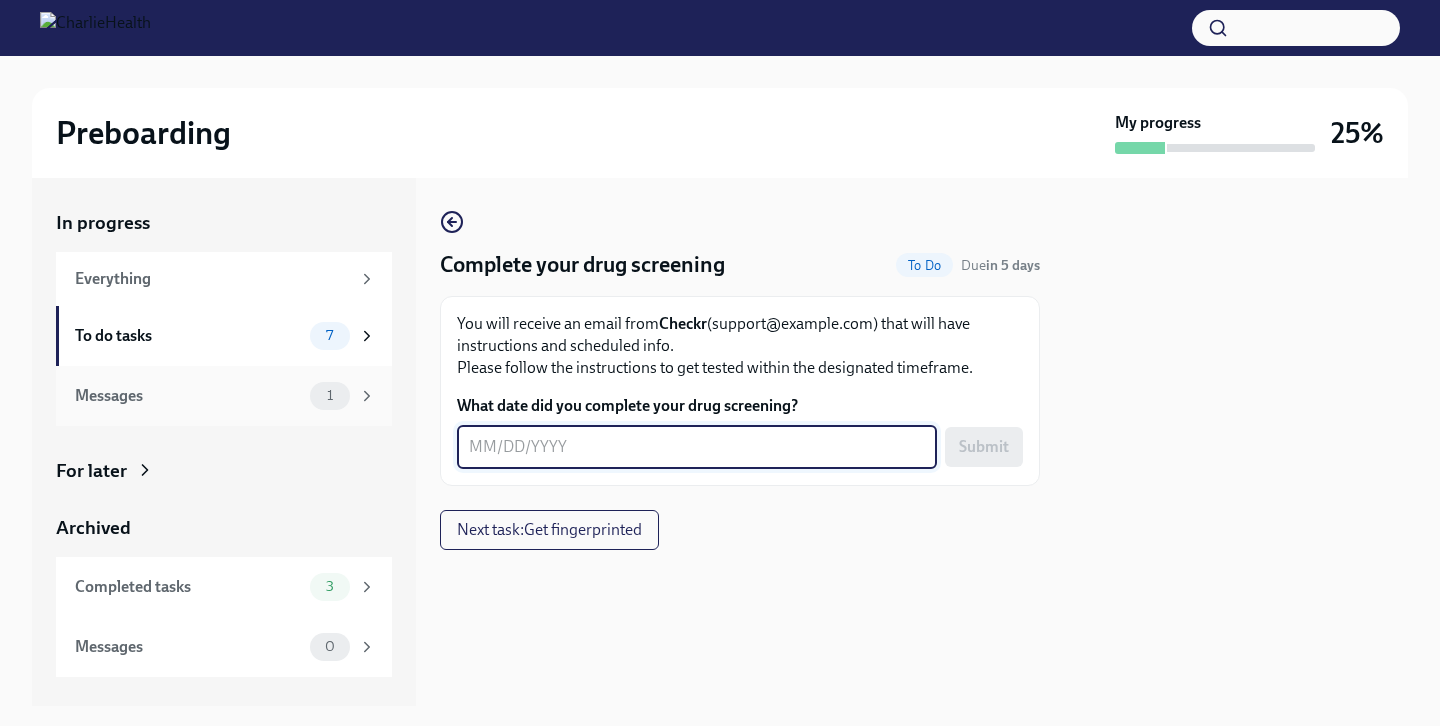 click on "Messages" at bounding box center [188, 396] 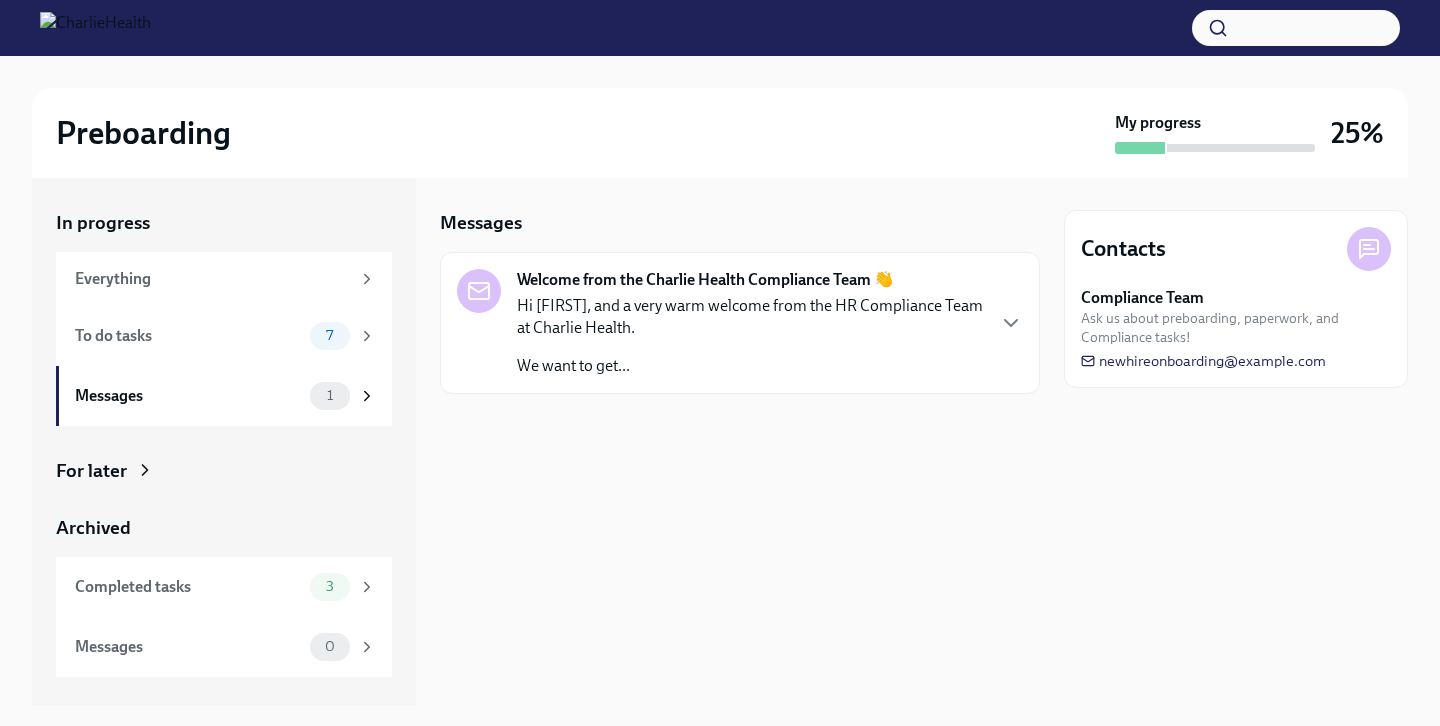 click on "Hi [FIRST], and a very warm welcome from the HR Compliance Team at Charlie Health." at bounding box center (750, 317) 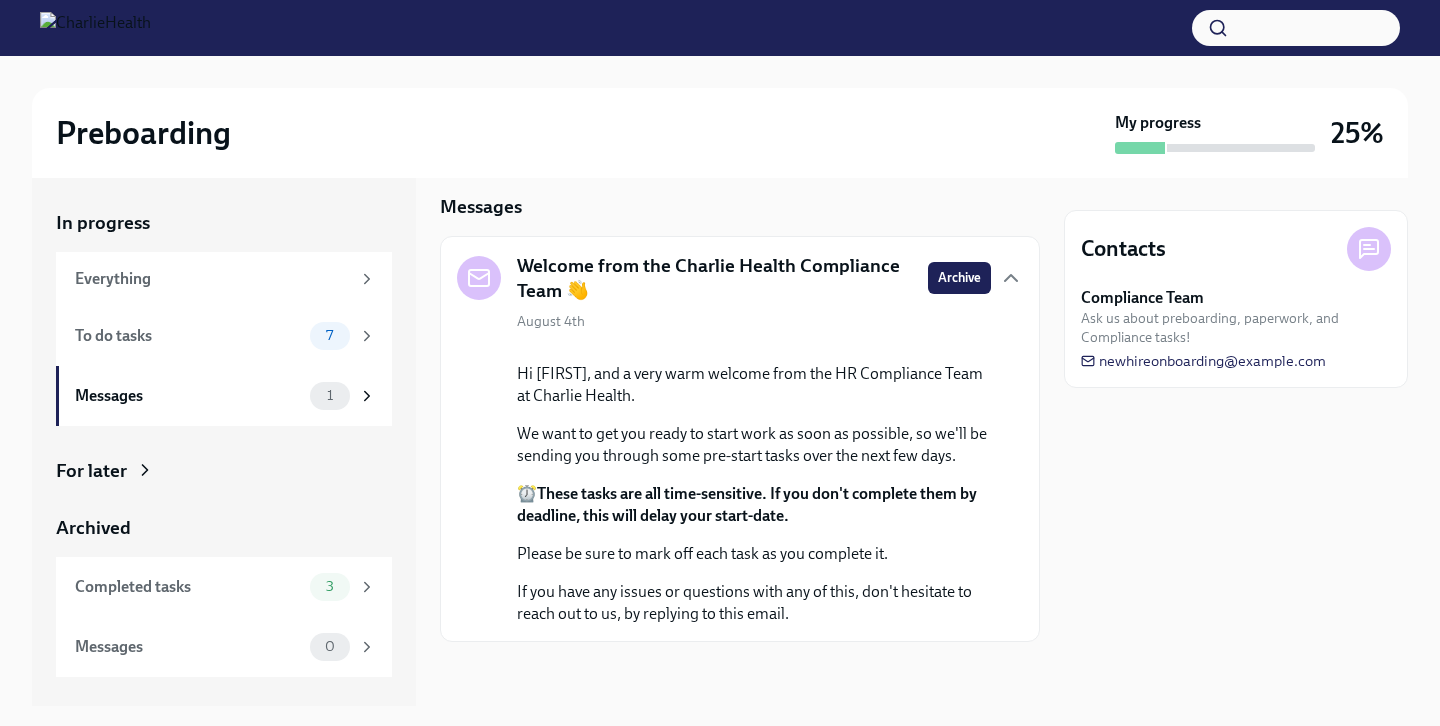 scroll, scrollTop: 19, scrollLeft: 0, axis: vertical 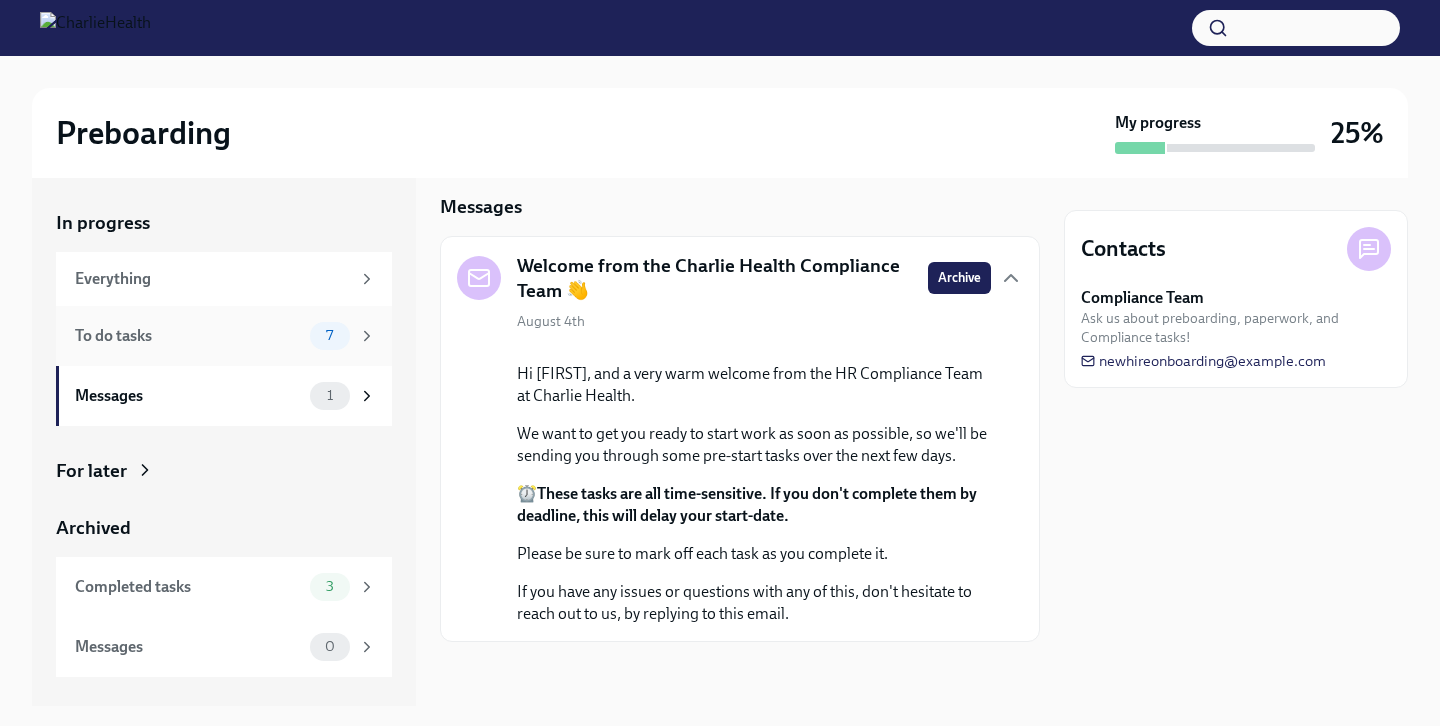 click on "To do tasks" at bounding box center (188, 336) 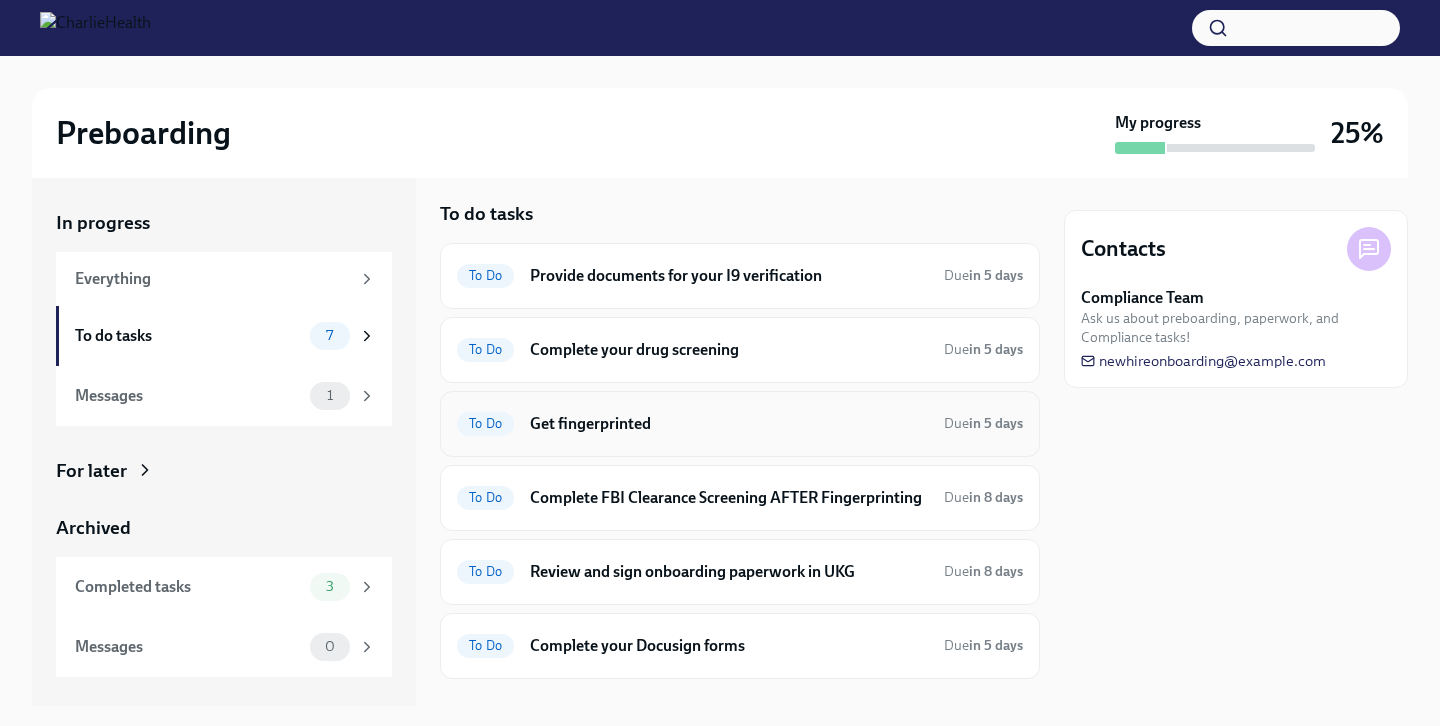 scroll, scrollTop: 0, scrollLeft: 0, axis: both 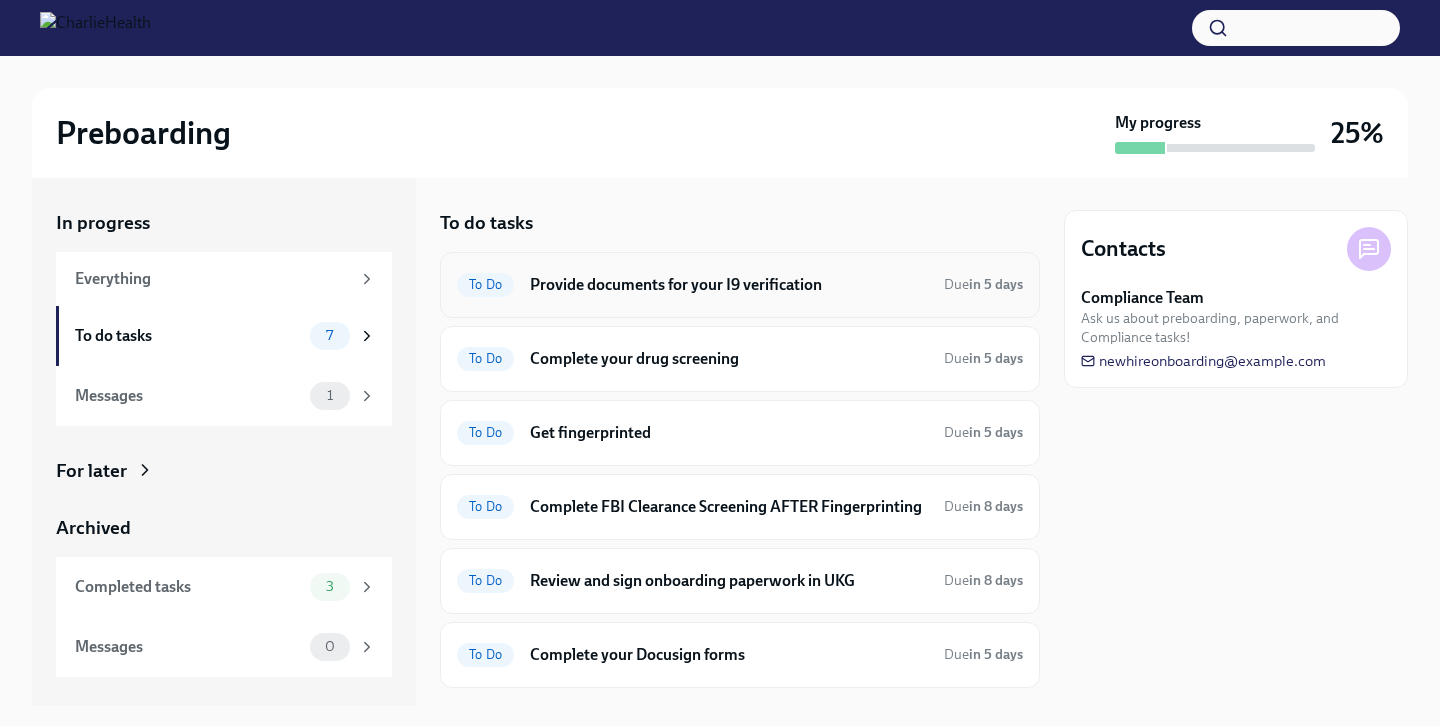 click on "Provide documents for your I9 verification" at bounding box center [729, 285] 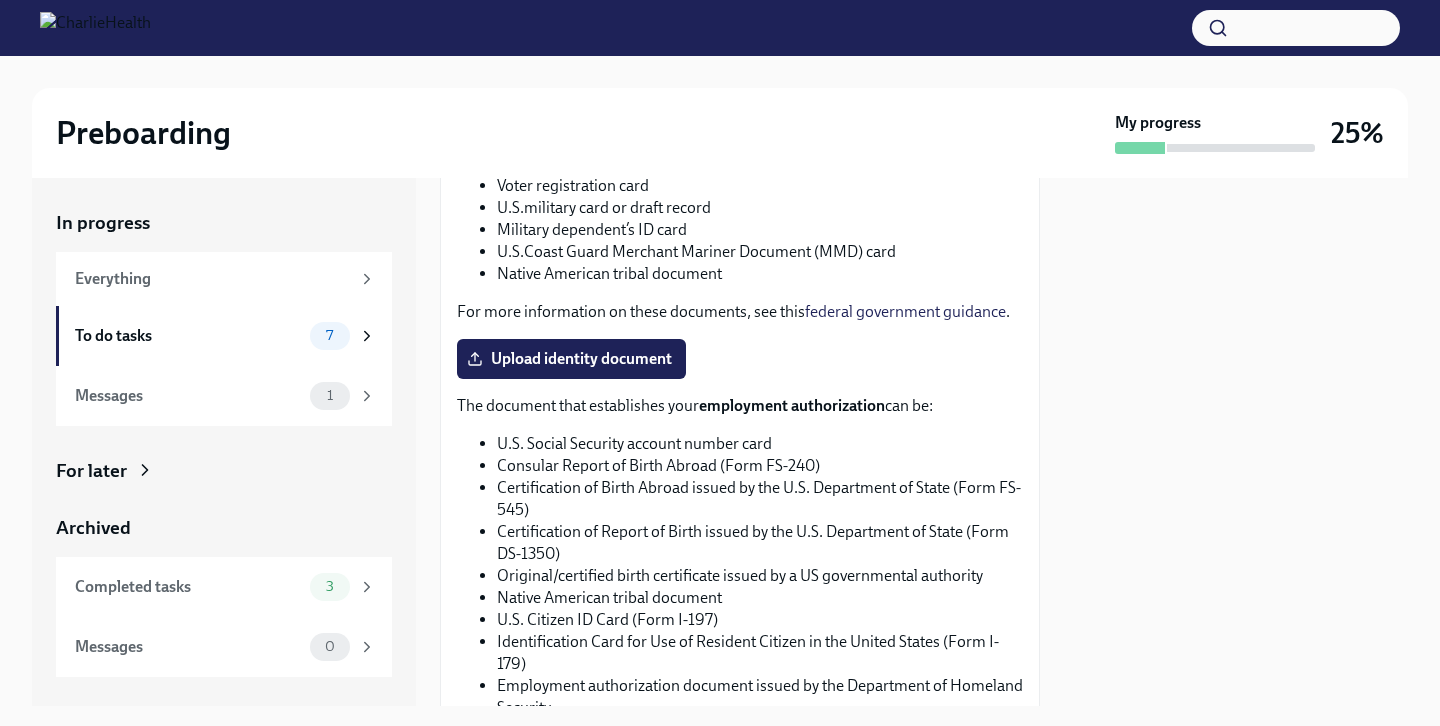 scroll, scrollTop: 944, scrollLeft: 0, axis: vertical 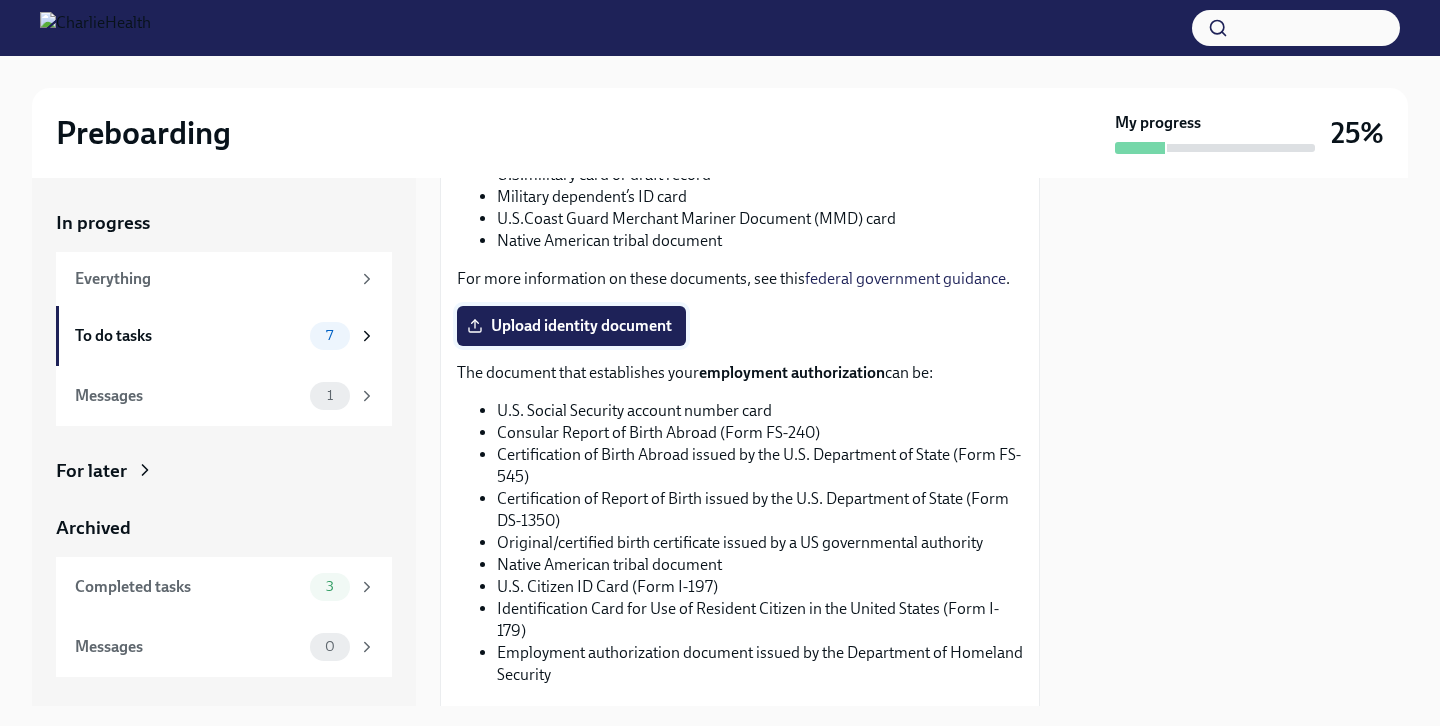 click on "Upload identity document" at bounding box center (571, 326) 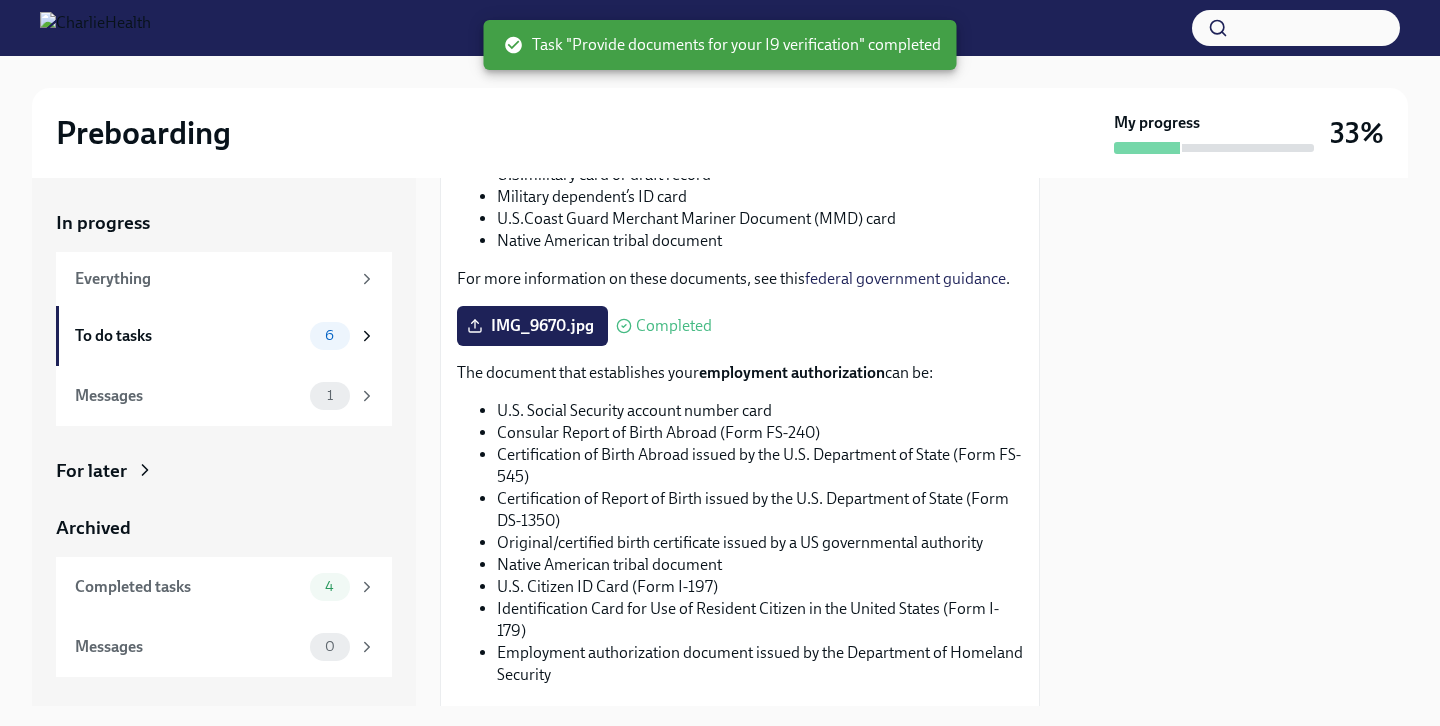 scroll, scrollTop: 1163, scrollLeft: 0, axis: vertical 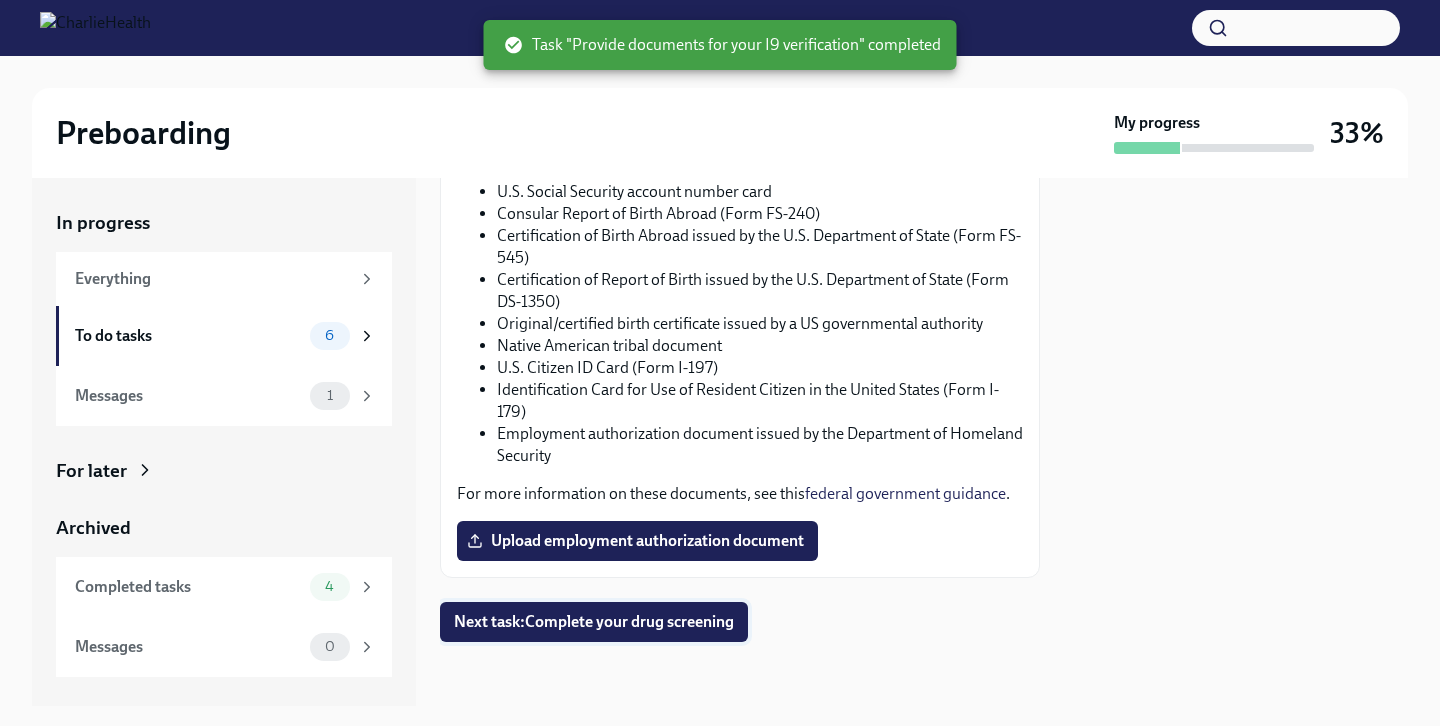click on "Next task :  Complete your drug screening" at bounding box center [594, 622] 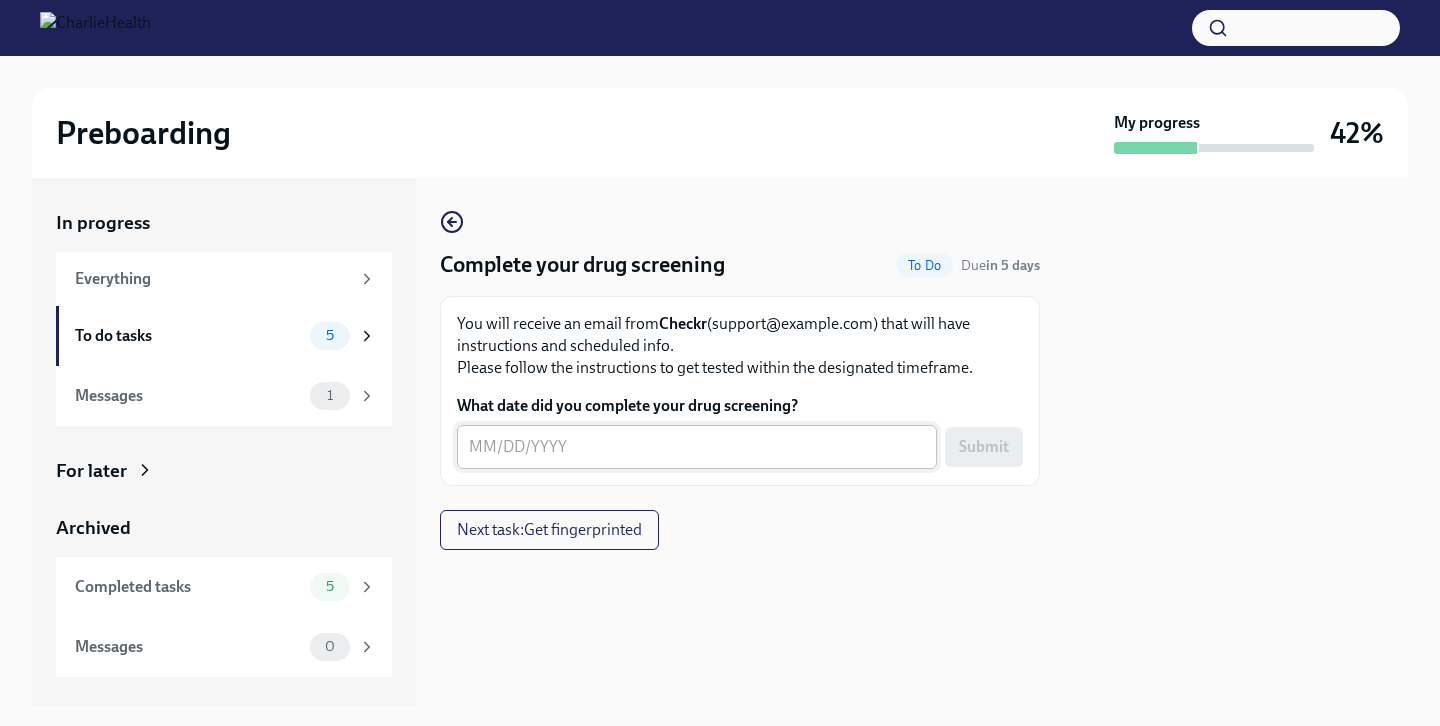 click on "What date did you complete your drug screening?" at bounding box center (697, 447) 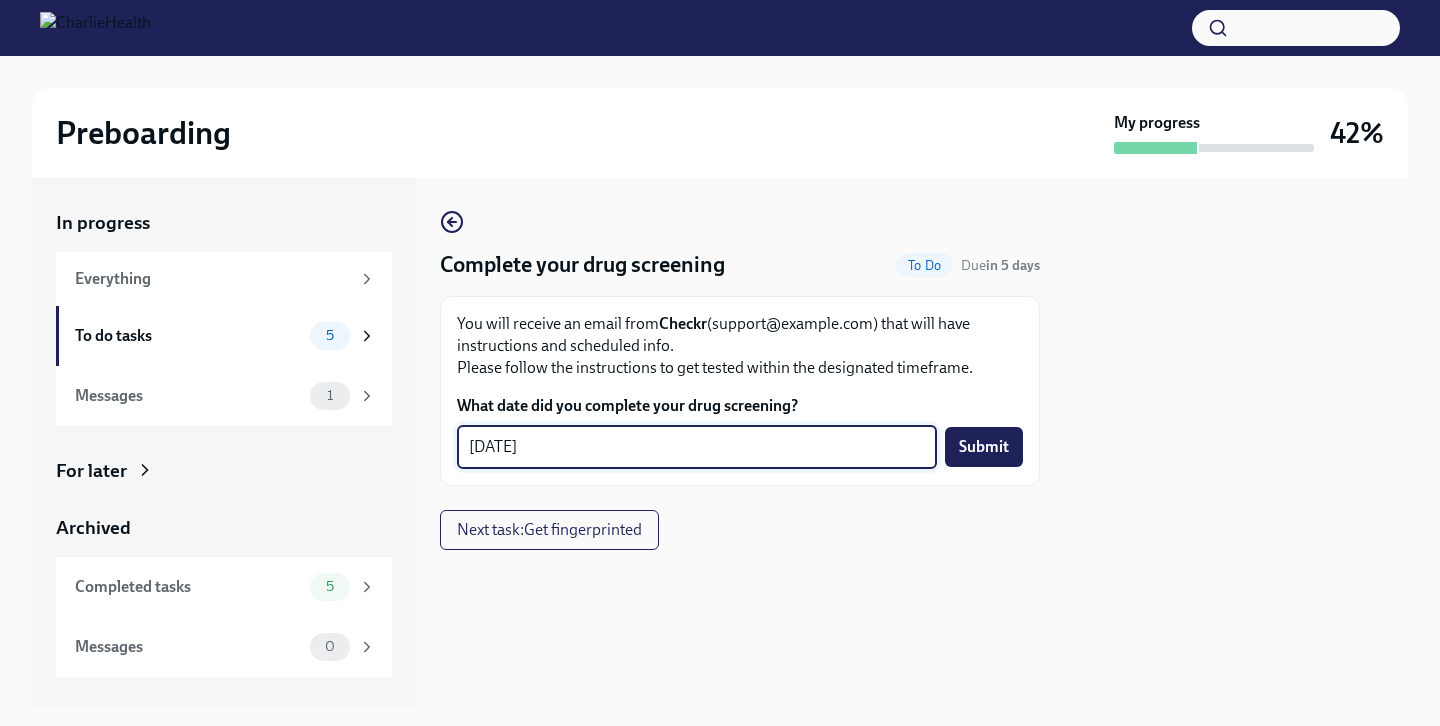 click on "[DATE]" at bounding box center (697, 447) 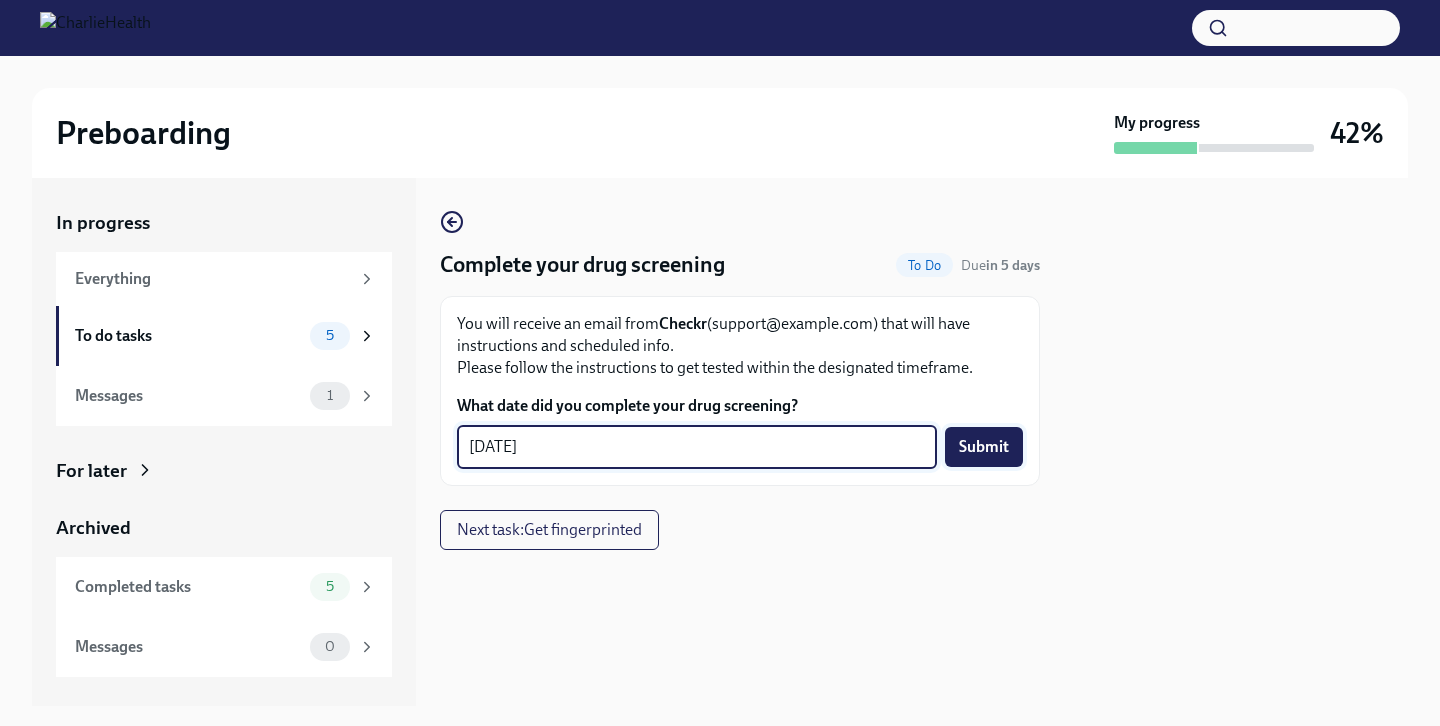 click on "Submit" at bounding box center (984, 447) 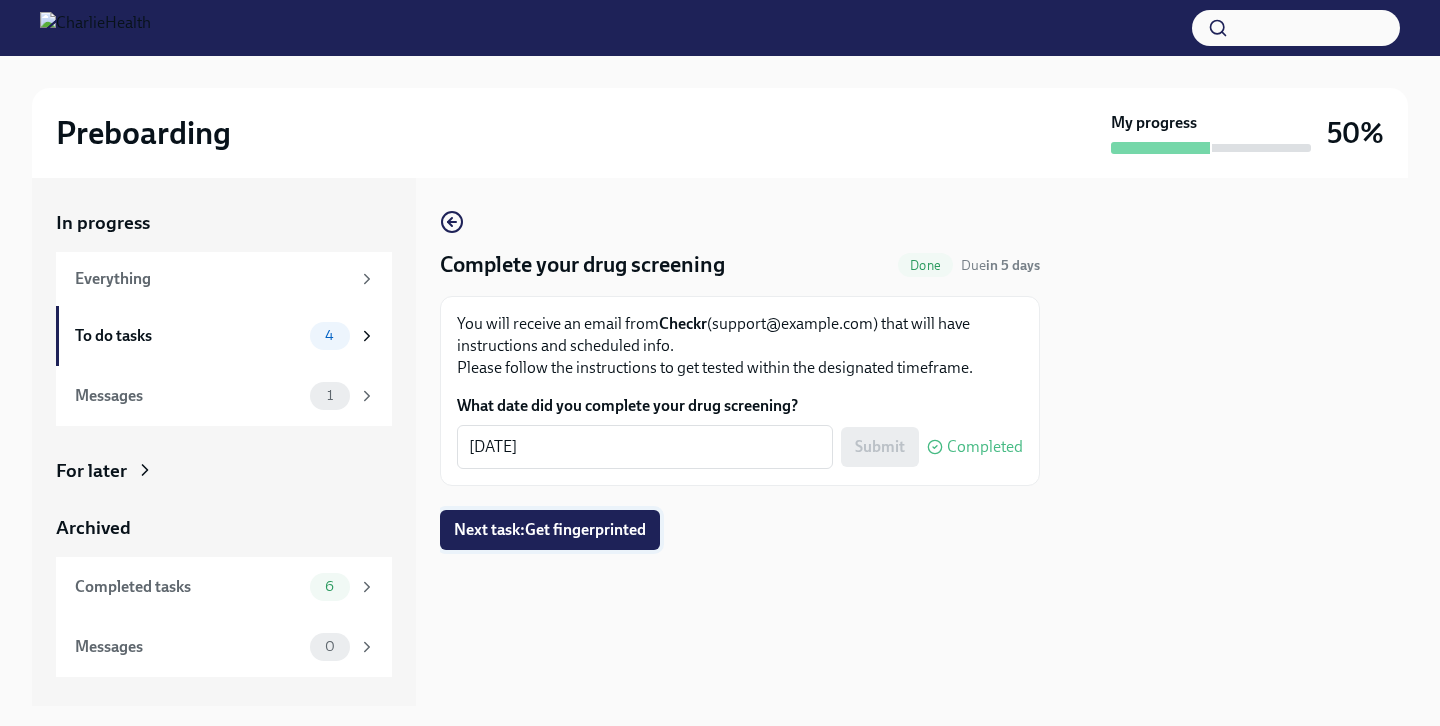 click on "Next task :  Get fingerprinted" at bounding box center [550, 530] 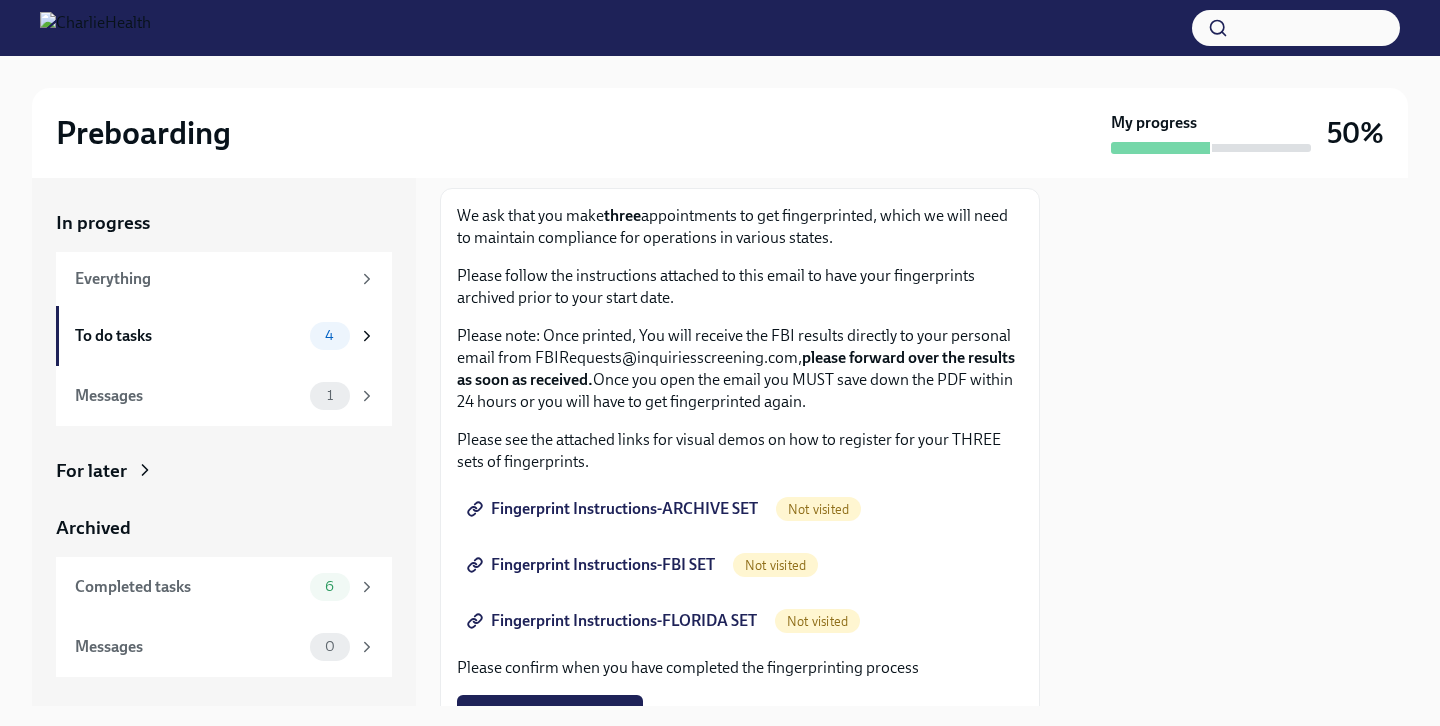scroll, scrollTop: 145, scrollLeft: 0, axis: vertical 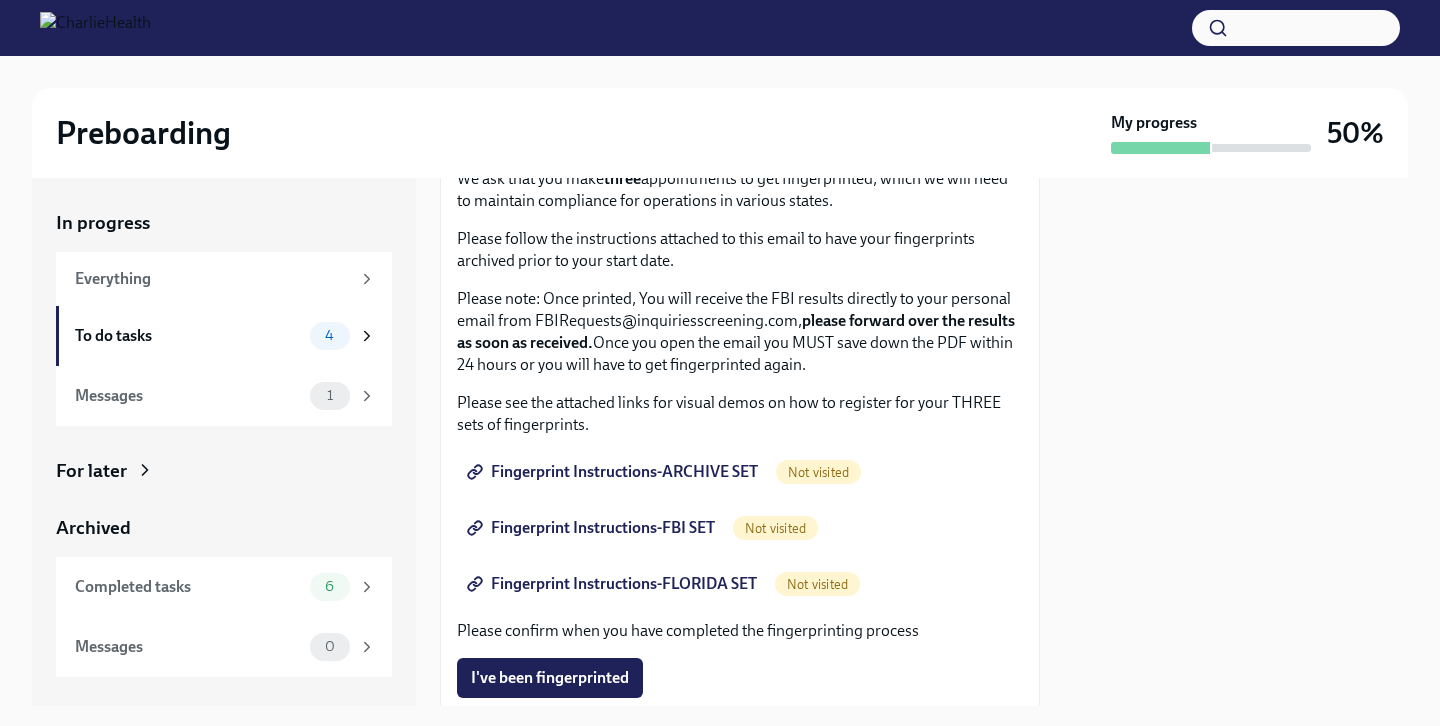 click on "Fingerprint Instructions-ARCHIVE SET" at bounding box center (614, 472) 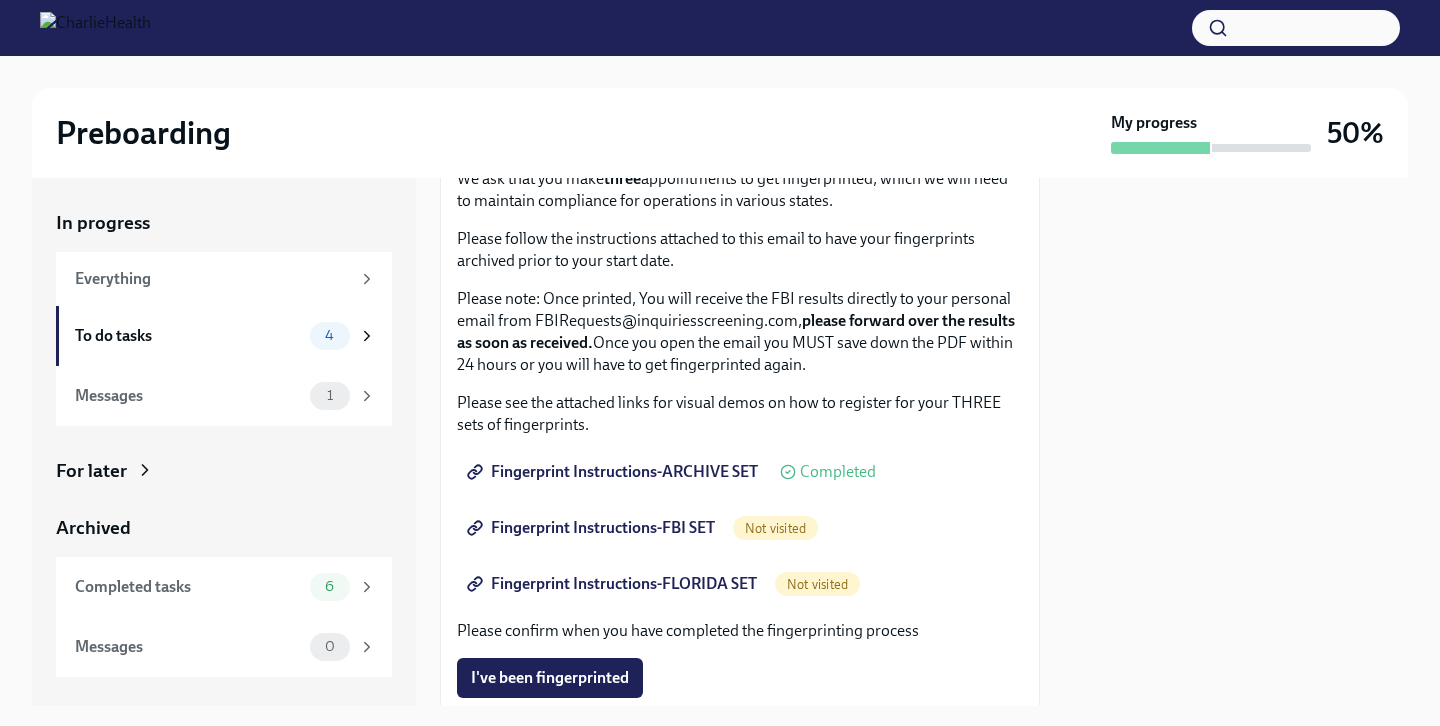 click on "Fingerprint Instructions-FBI SET" at bounding box center [593, 528] 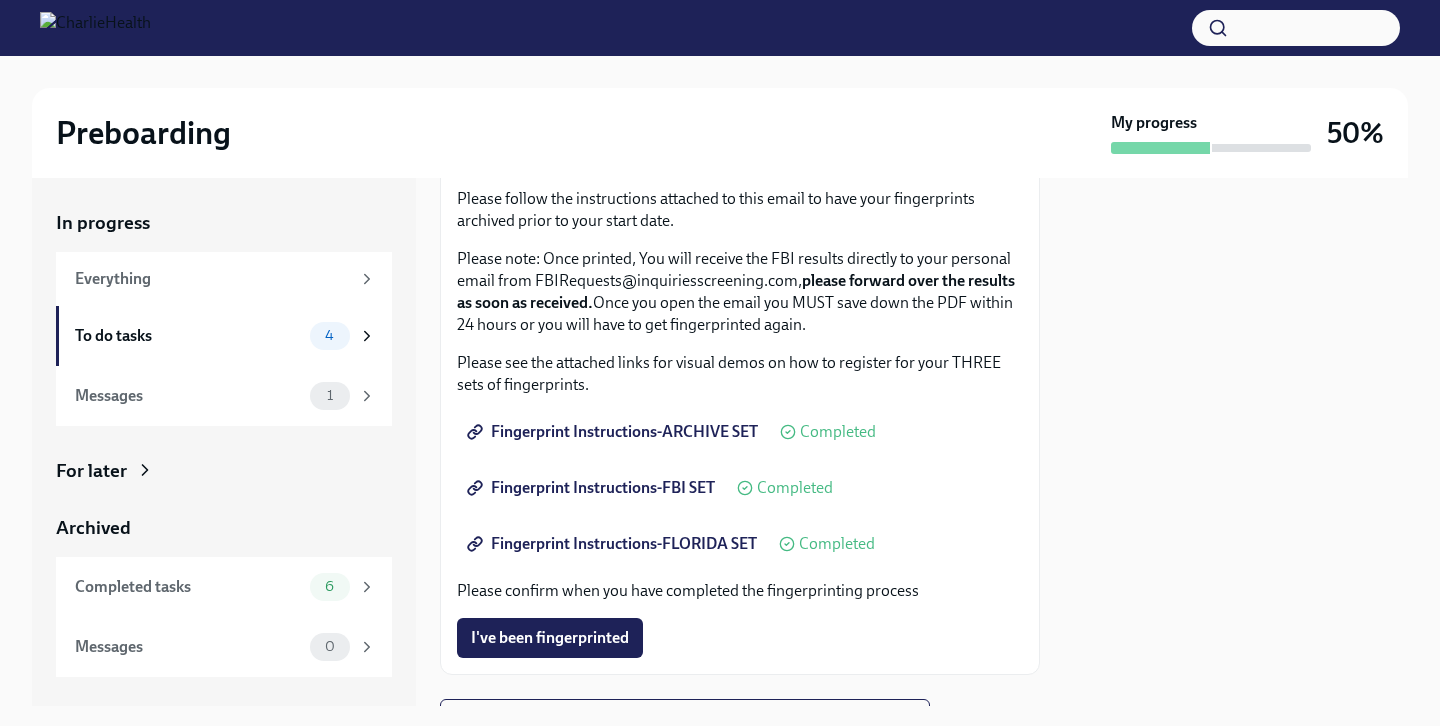 scroll, scrollTop: 0, scrollLeft: 0, axis: both 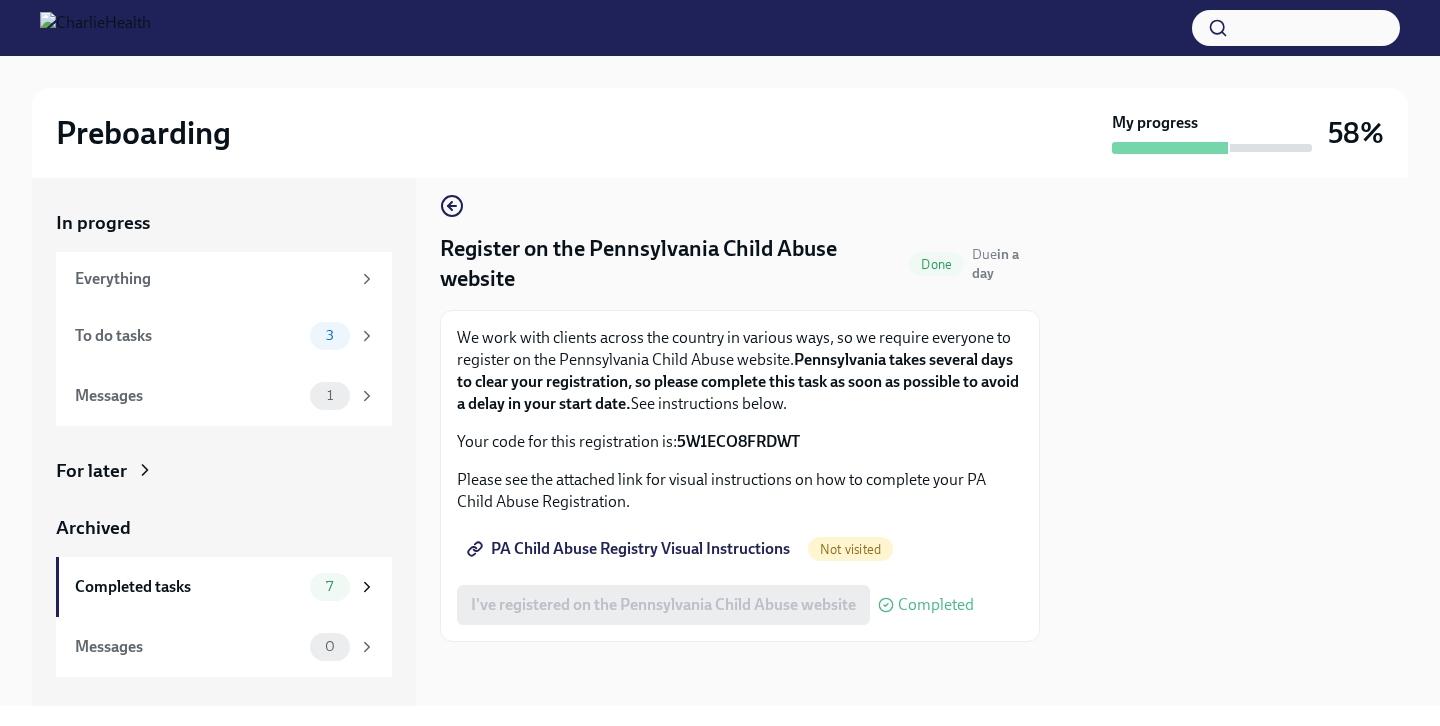 click on "PA Child Abuse Registry Visual Instructions" at bounding box center [630, 549] 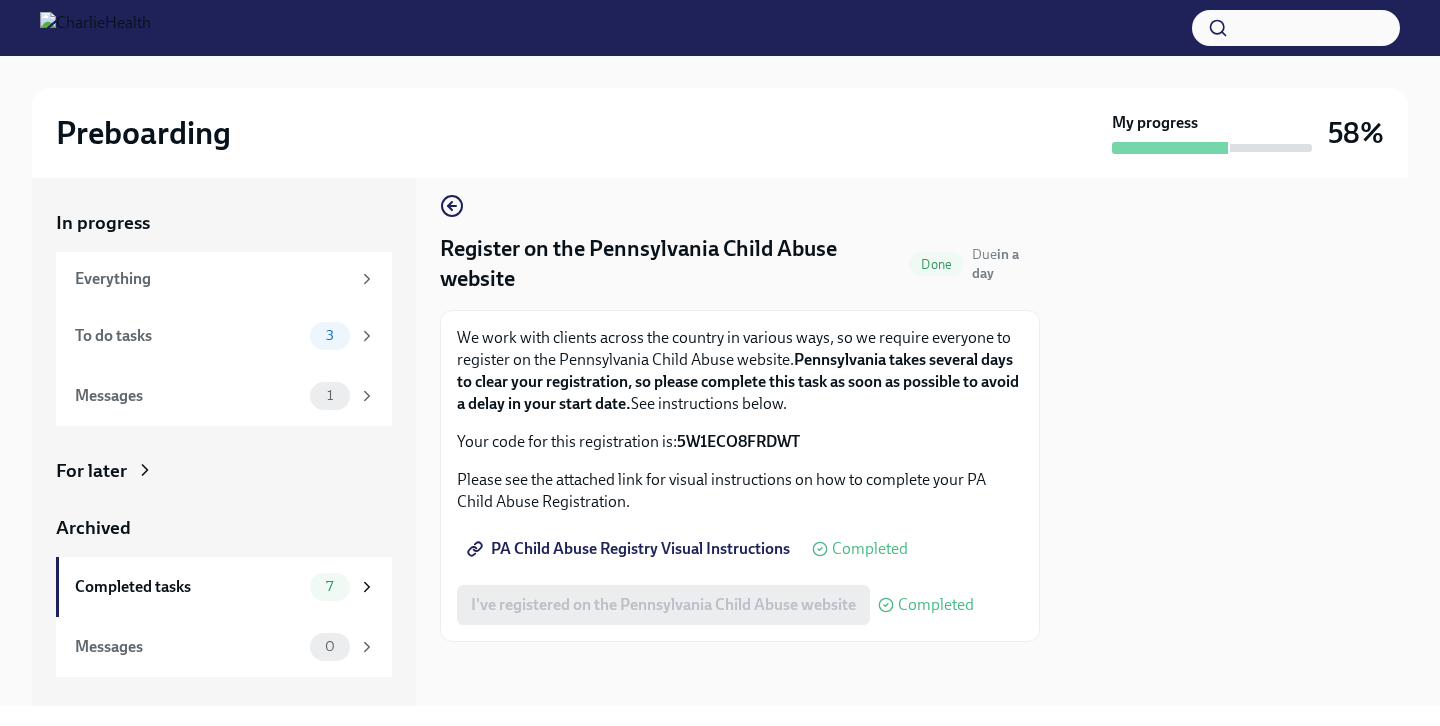 scroll, scrollTop: 0, scrollLeft: 0, axis: both 